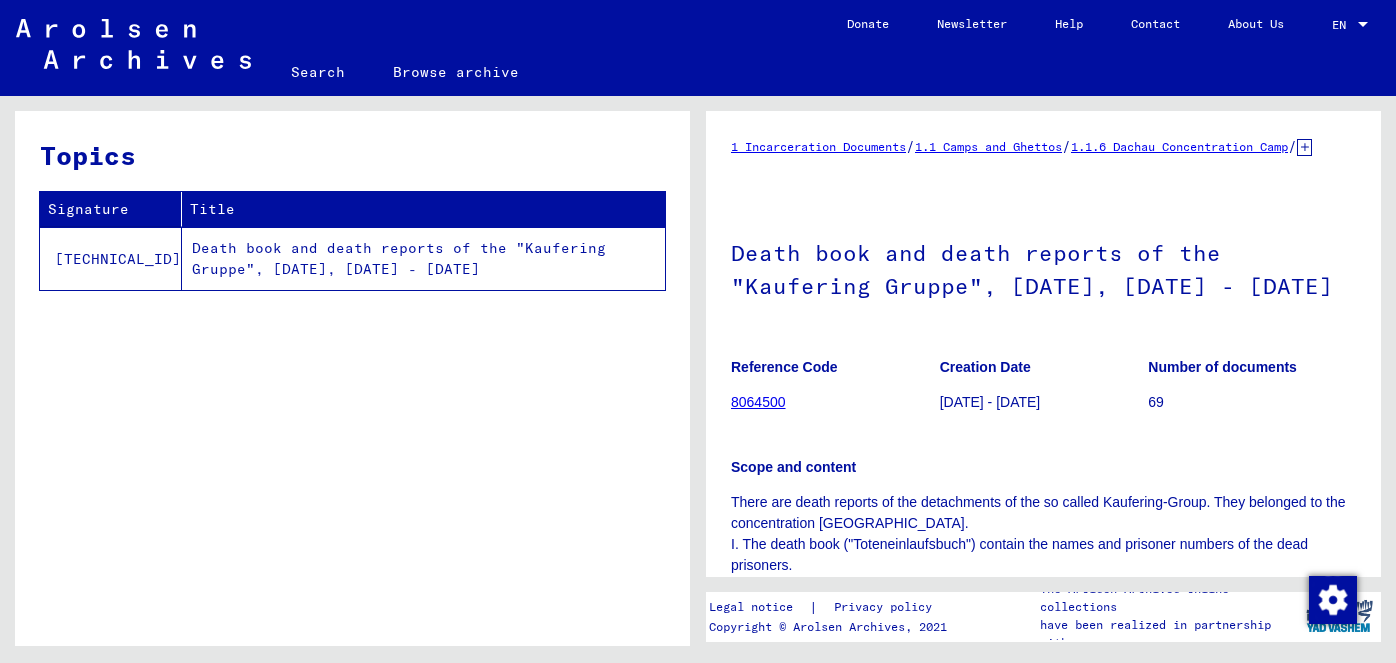 scroll, scrollTop: 0, scrollLeft: 0, axis: both 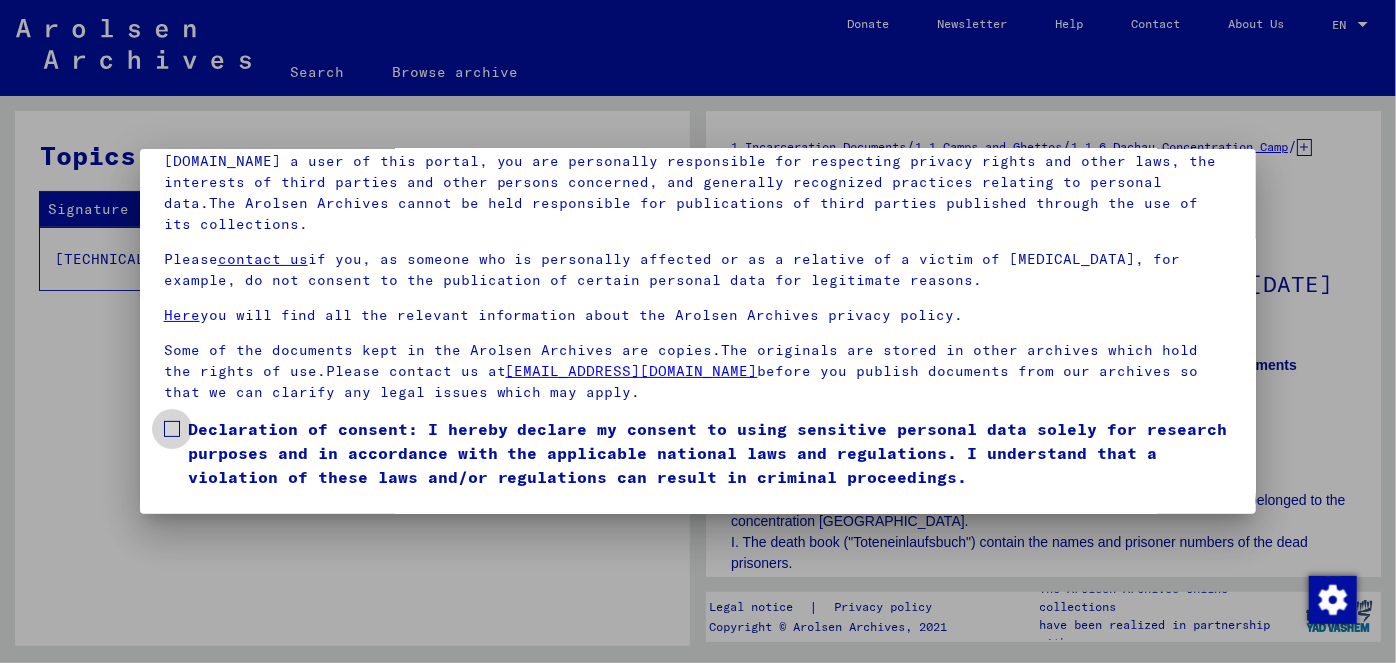 click on "Declaration of consent: I hereby declare my consent to using sensitive personal data solely for research purposes and in accordance with the applicable national laws and regulations. I understand that a violation of these laws and/or regulations can result in criminal proceedings." at bounding box center [698, 453] 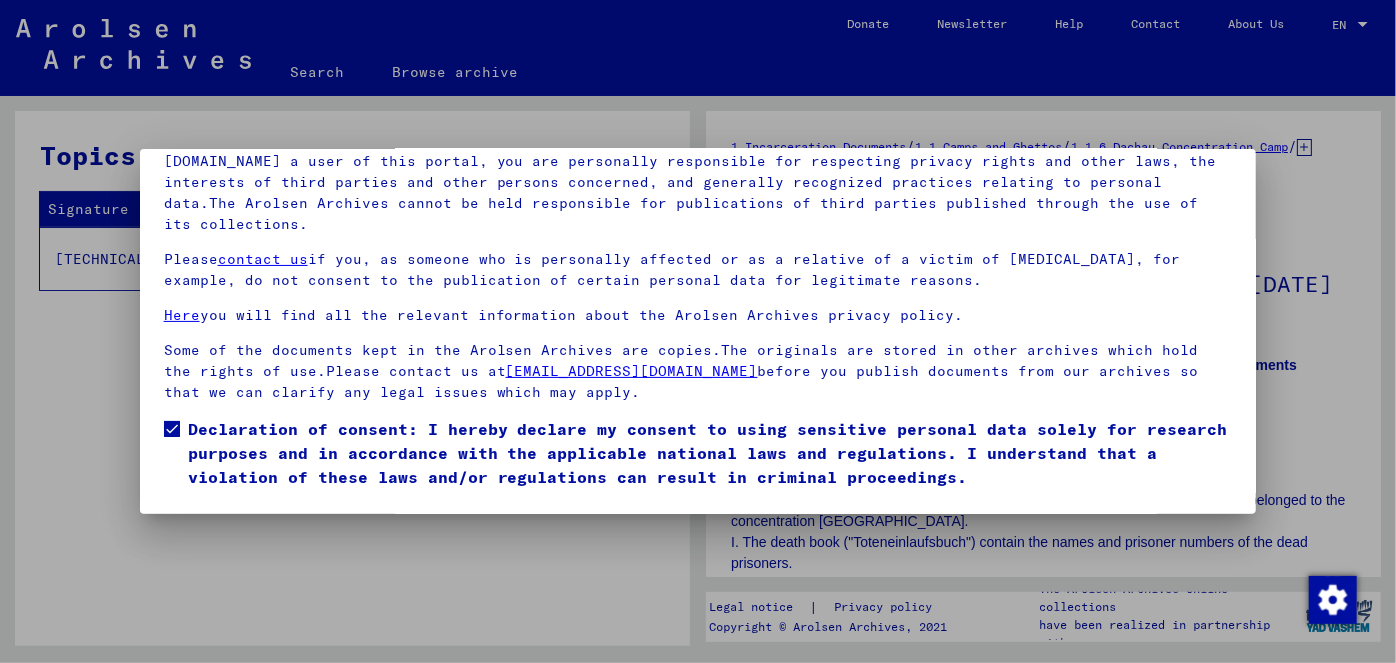 scroll, scrollTop: 45, scrollLeft: 0, axis: vertical 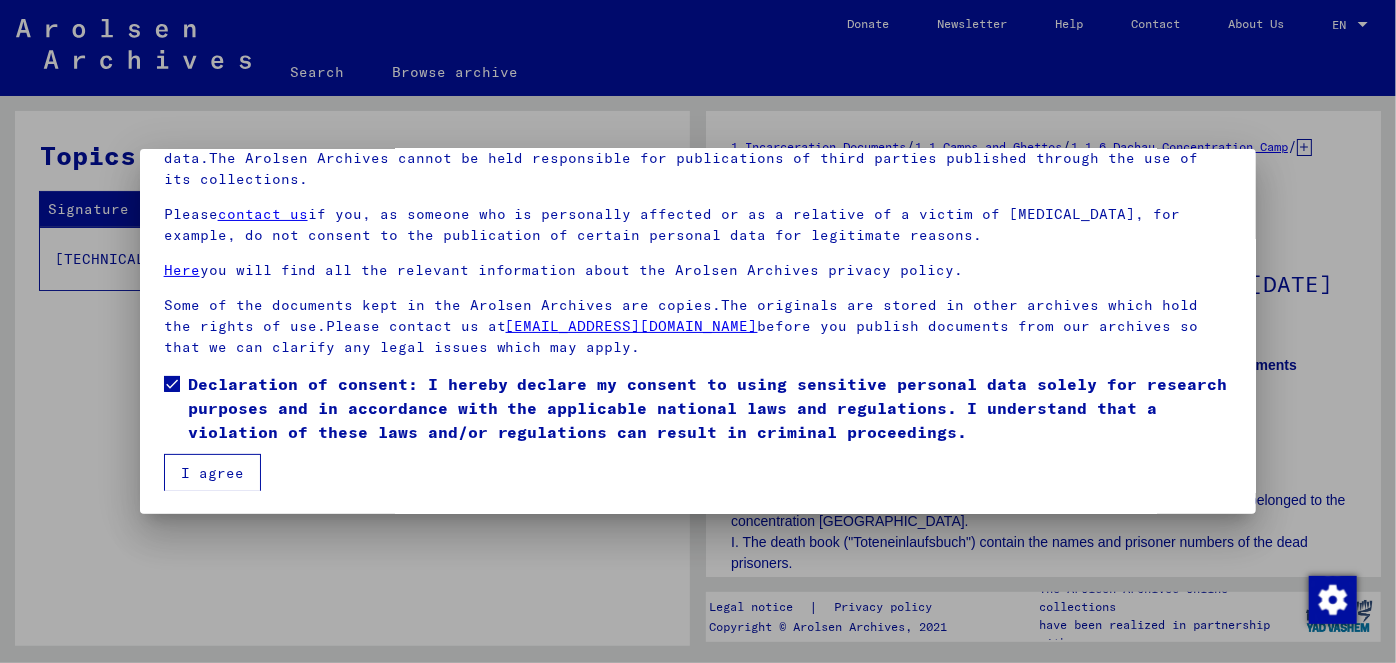 click on "I agree" at bounding box center (212, 473) 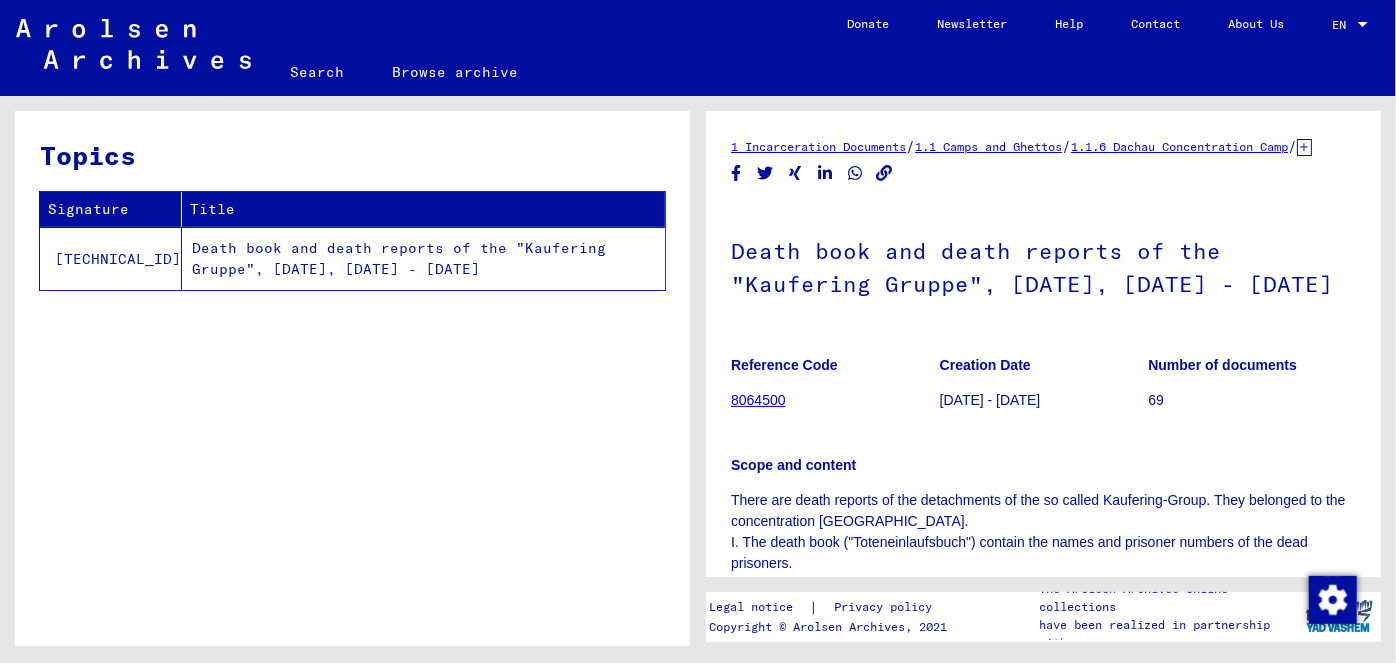 click on "8064500" 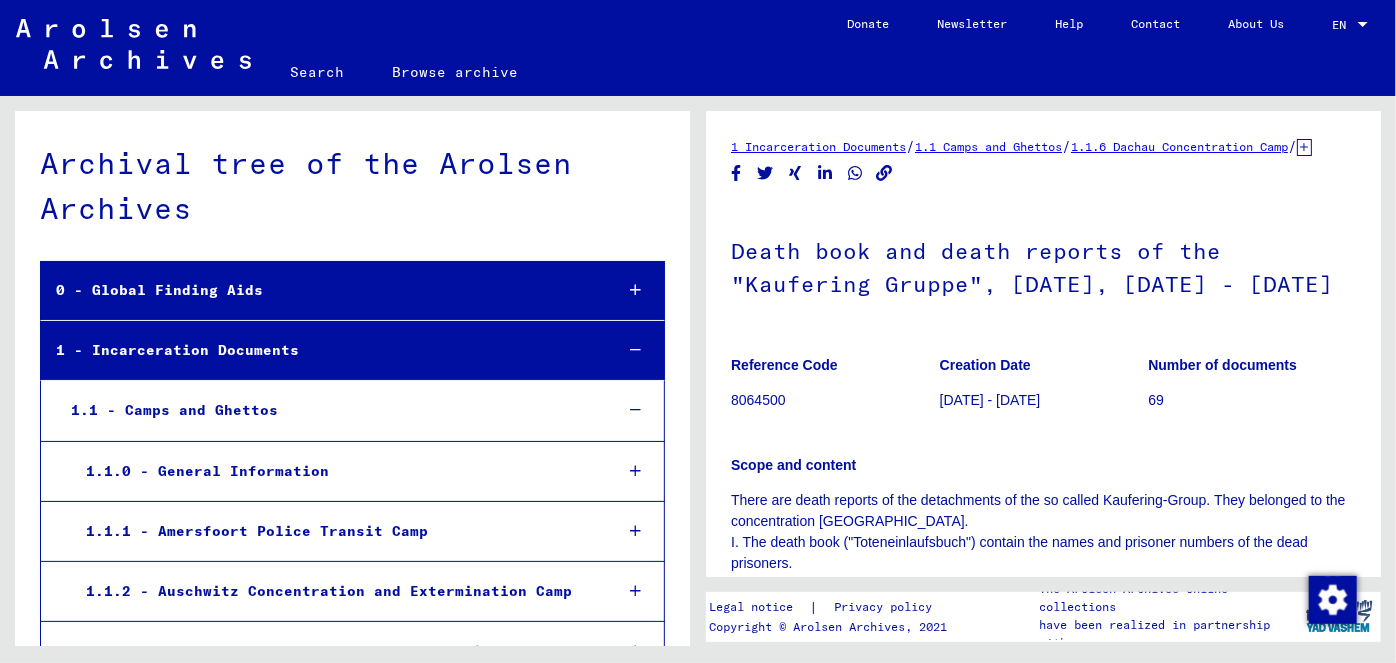 scroll, scrollTop: 7799, scrollLeft: 0, axis: vertical 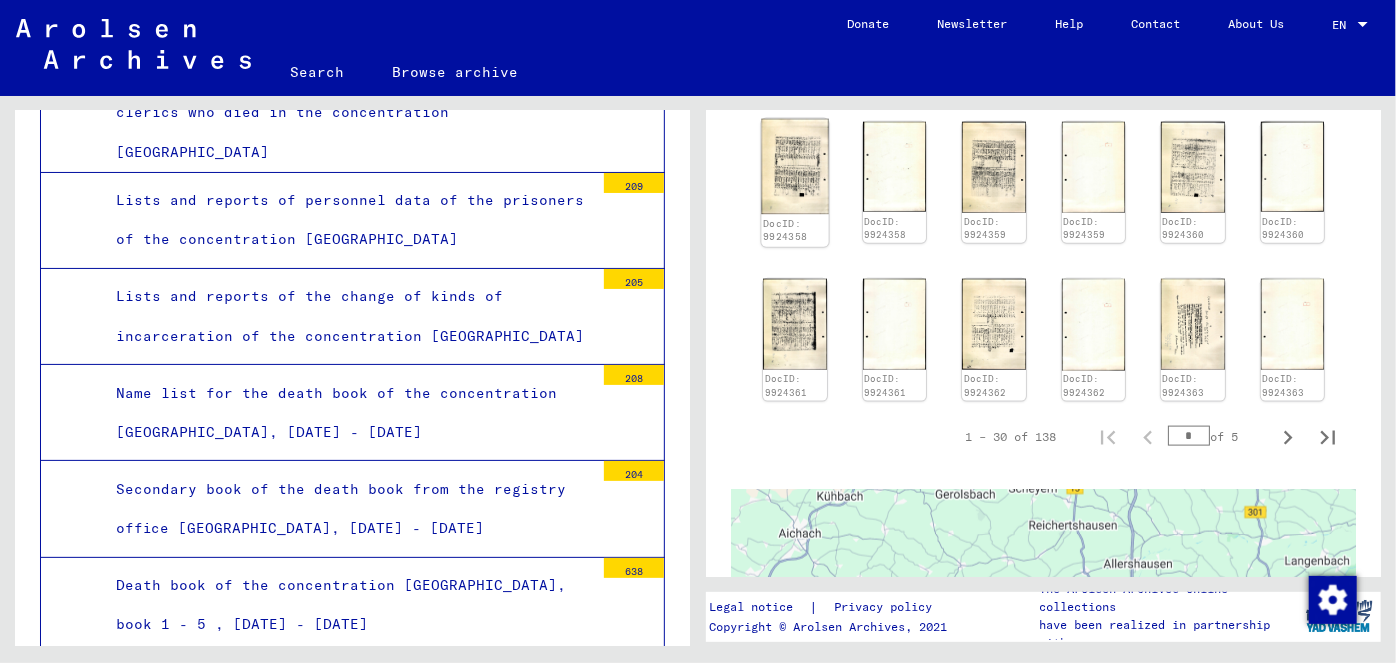 click 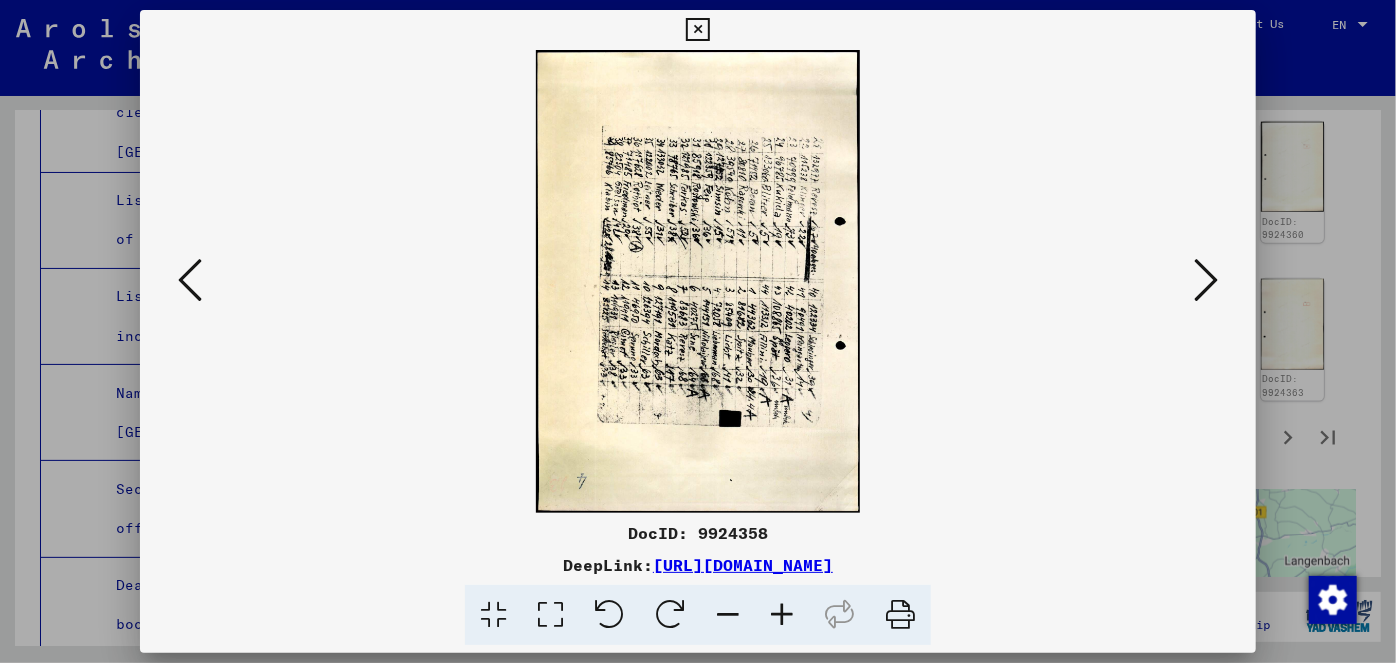 click at bounding box center [609, 615] 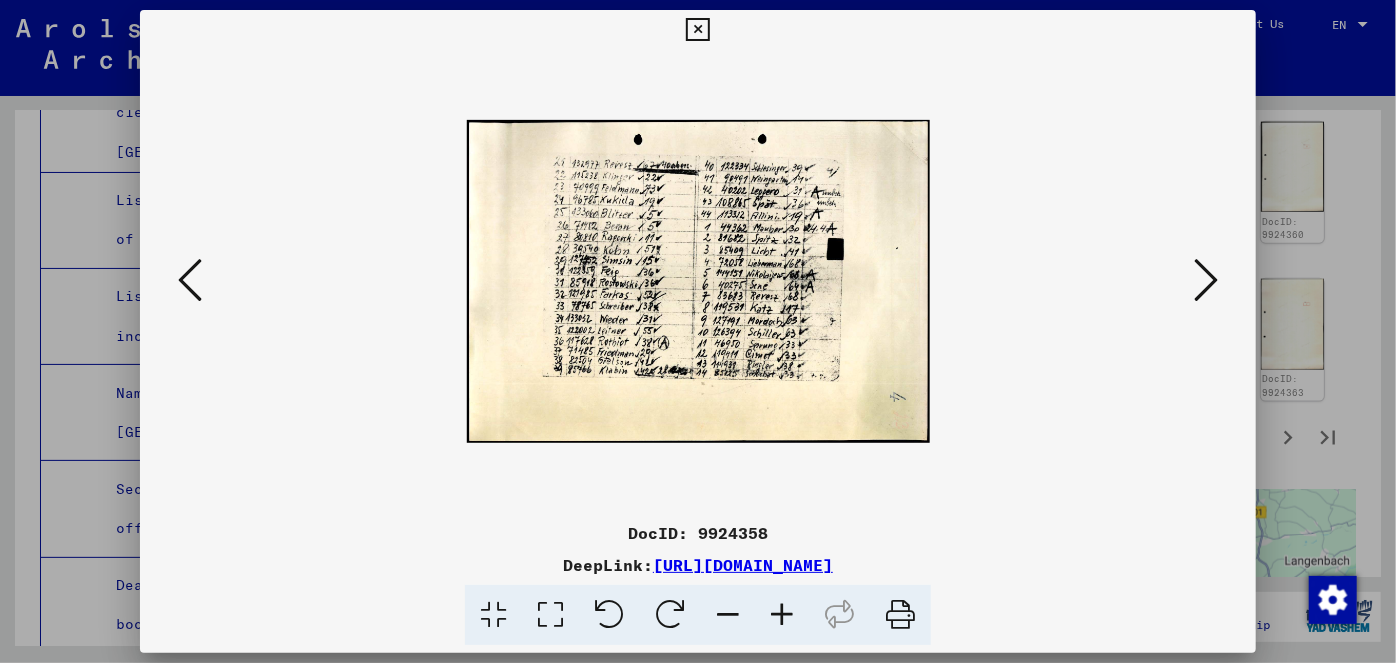 click at bounding box center [782, 615] 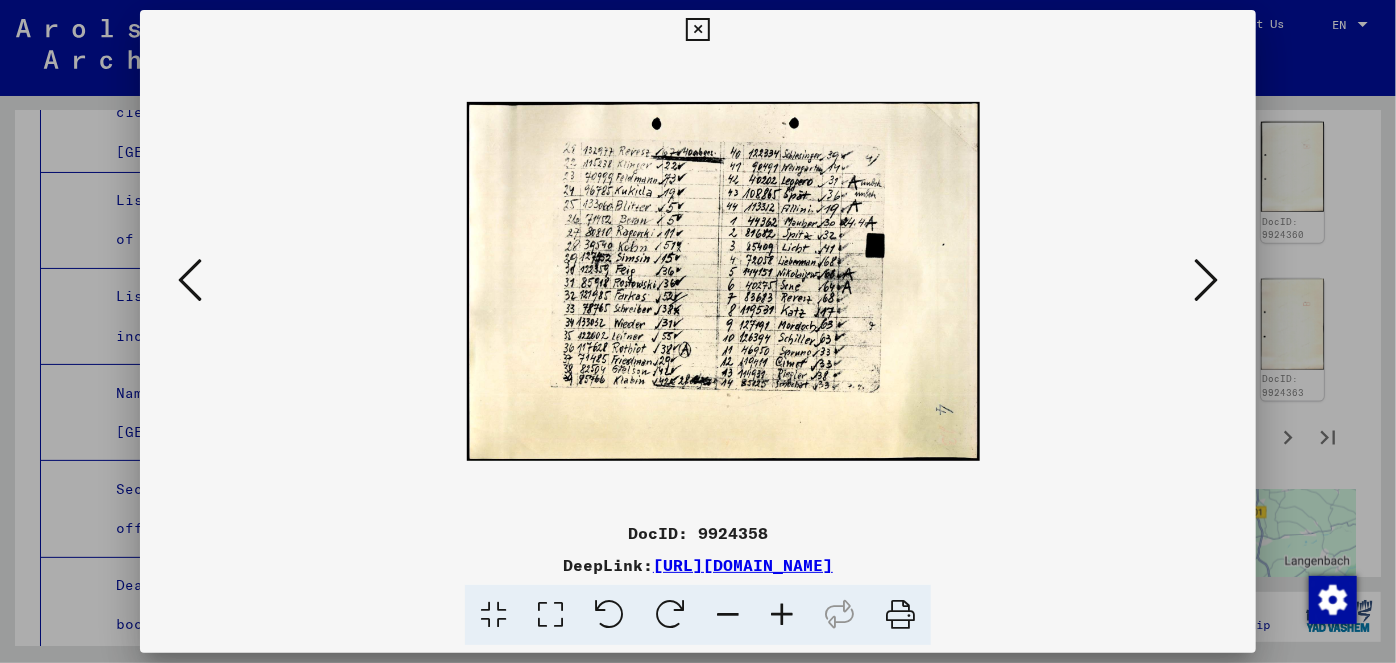click at bounding box center (782, 615) 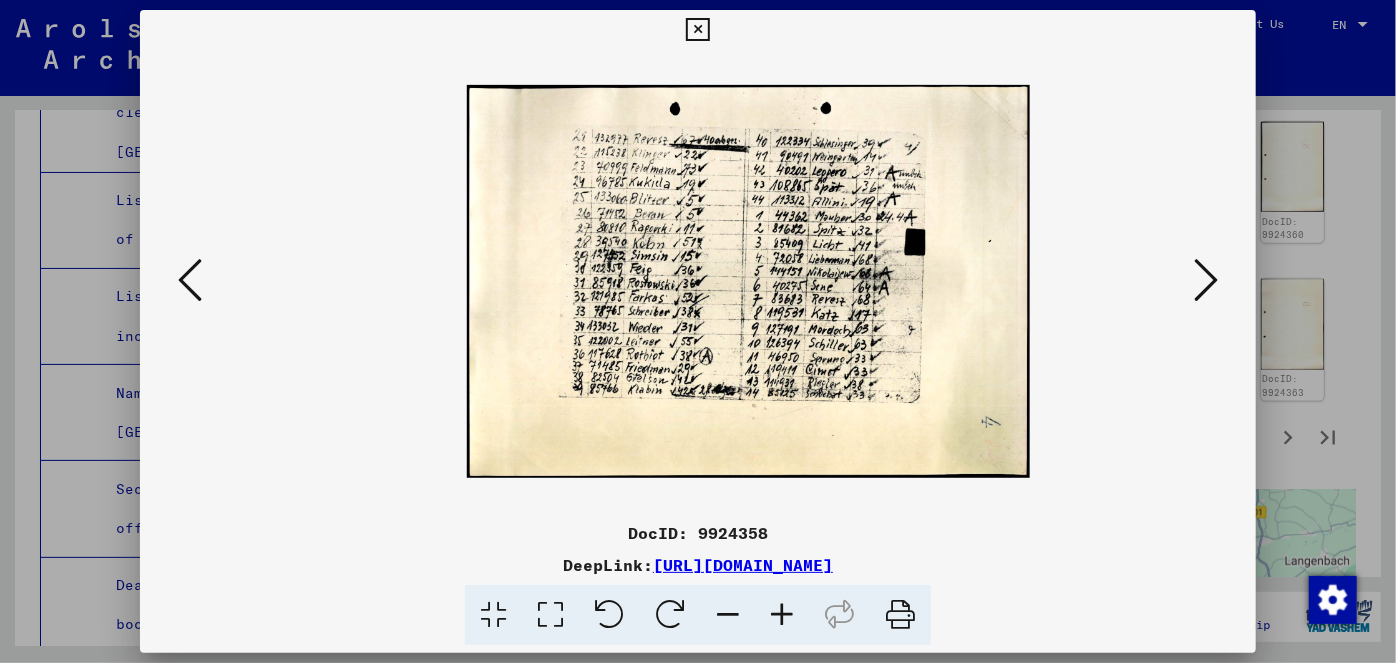 click at bounding box center (782, 615) 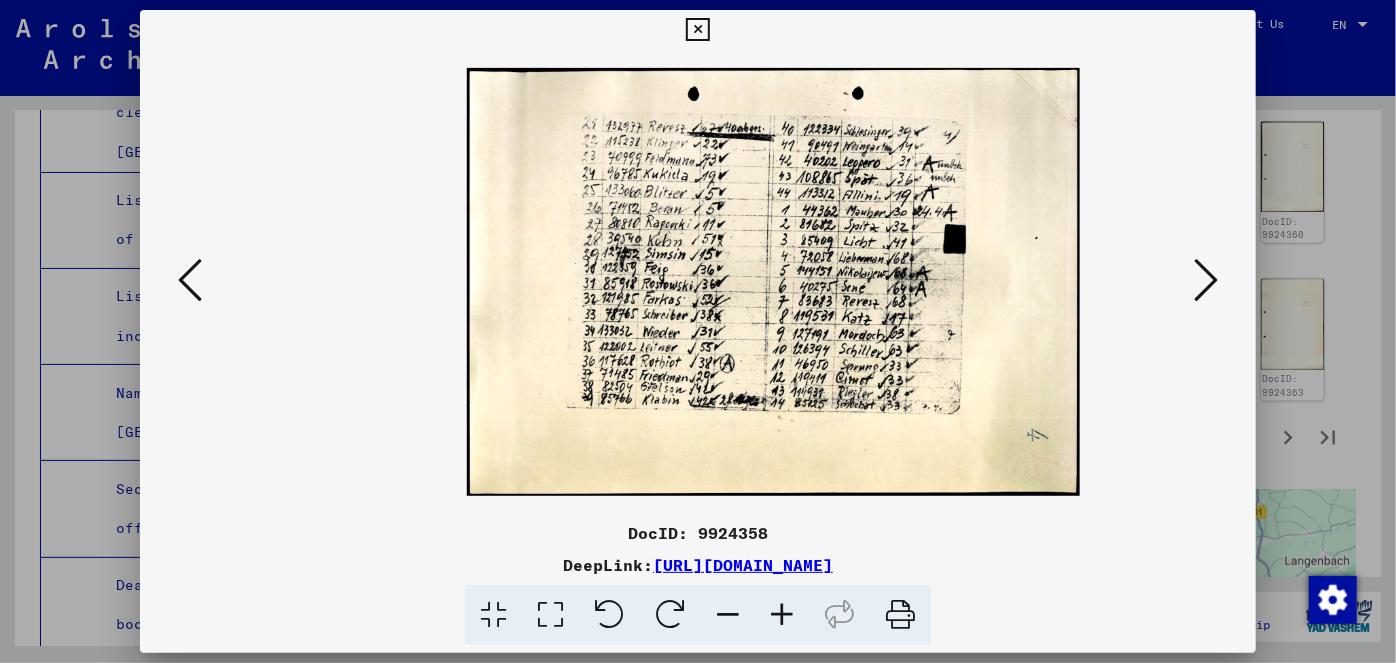 click at bounding box center [782, 615] 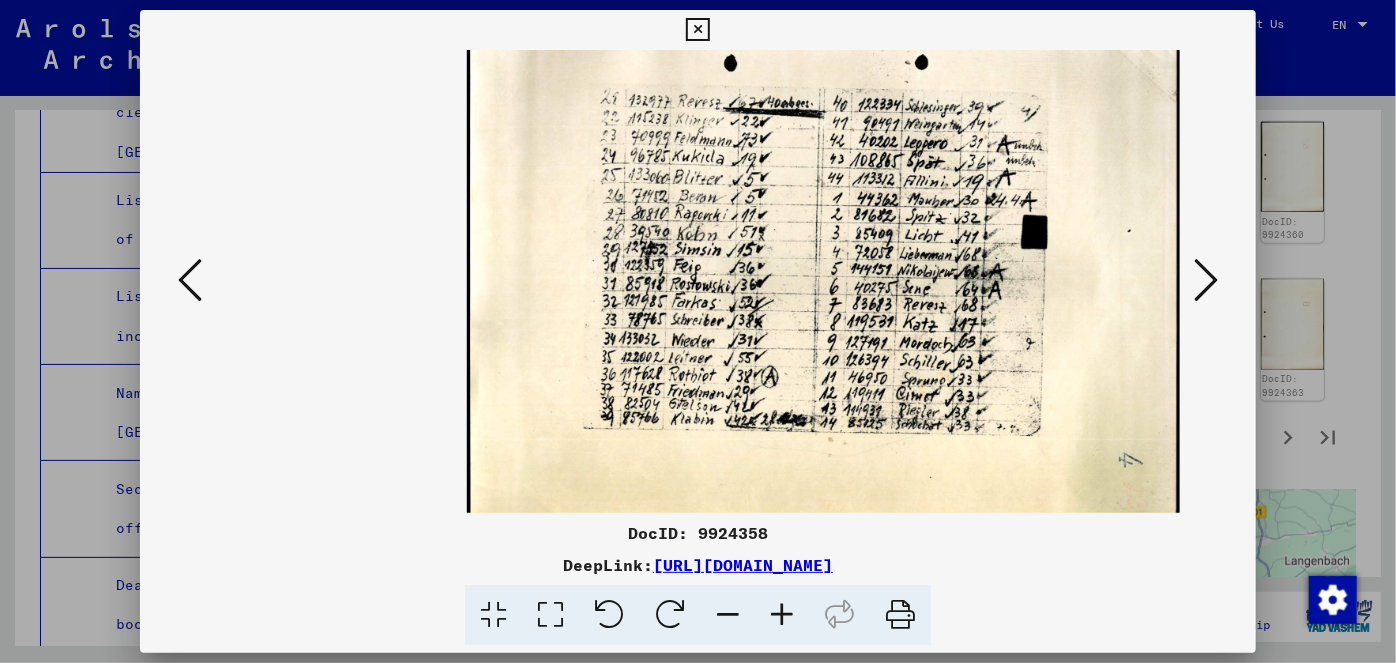 click at bounding box center (782, 615) 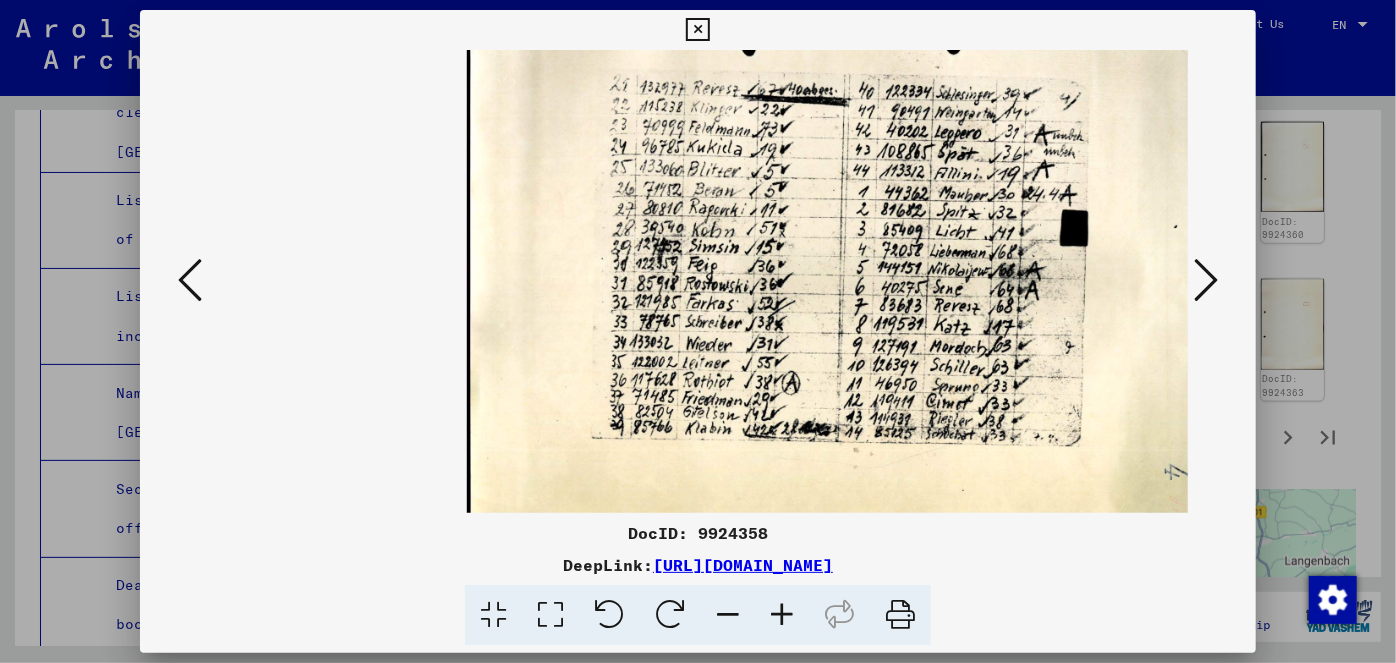 click at bounding box center (782, 615) 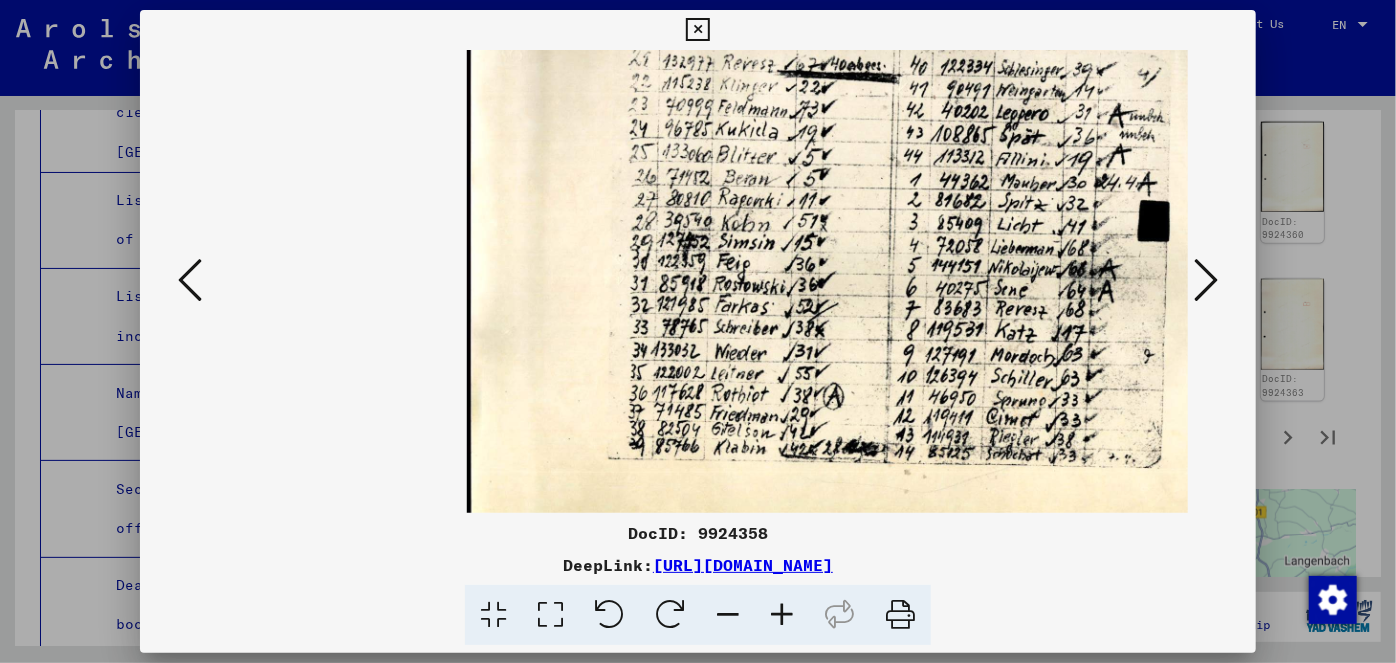 click at bounding box center (782, 615) 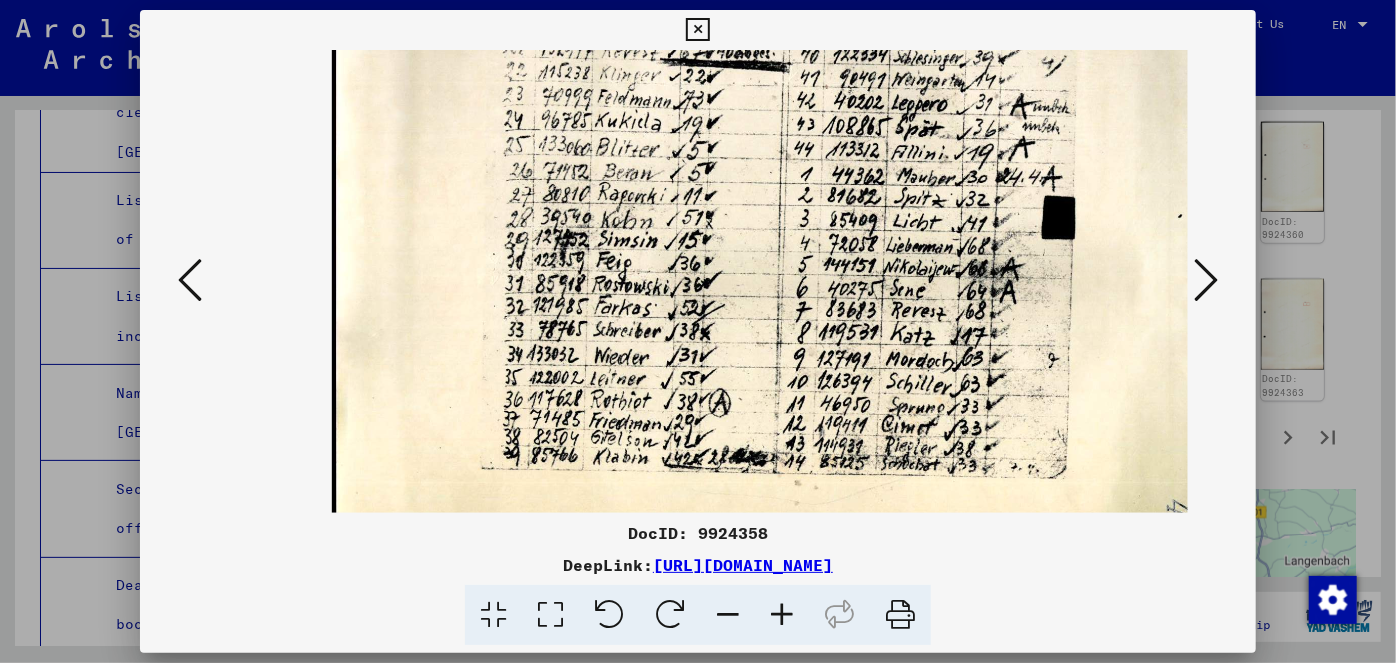 scroll, scrollTop: 0, scrollLeft: 137, axis: horizontal 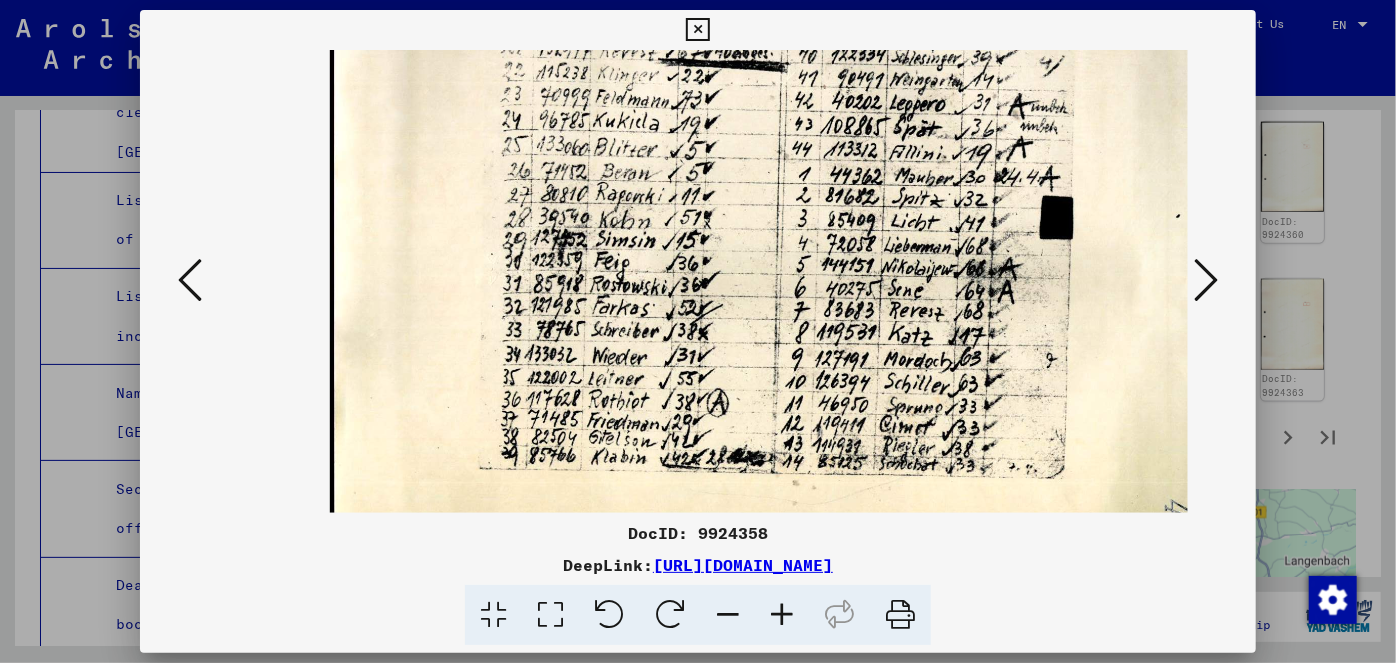 drag, startPoint x: 807, startPoint y: 290, endPoint x: 666, endPoint y: 344, distance: 150.98676 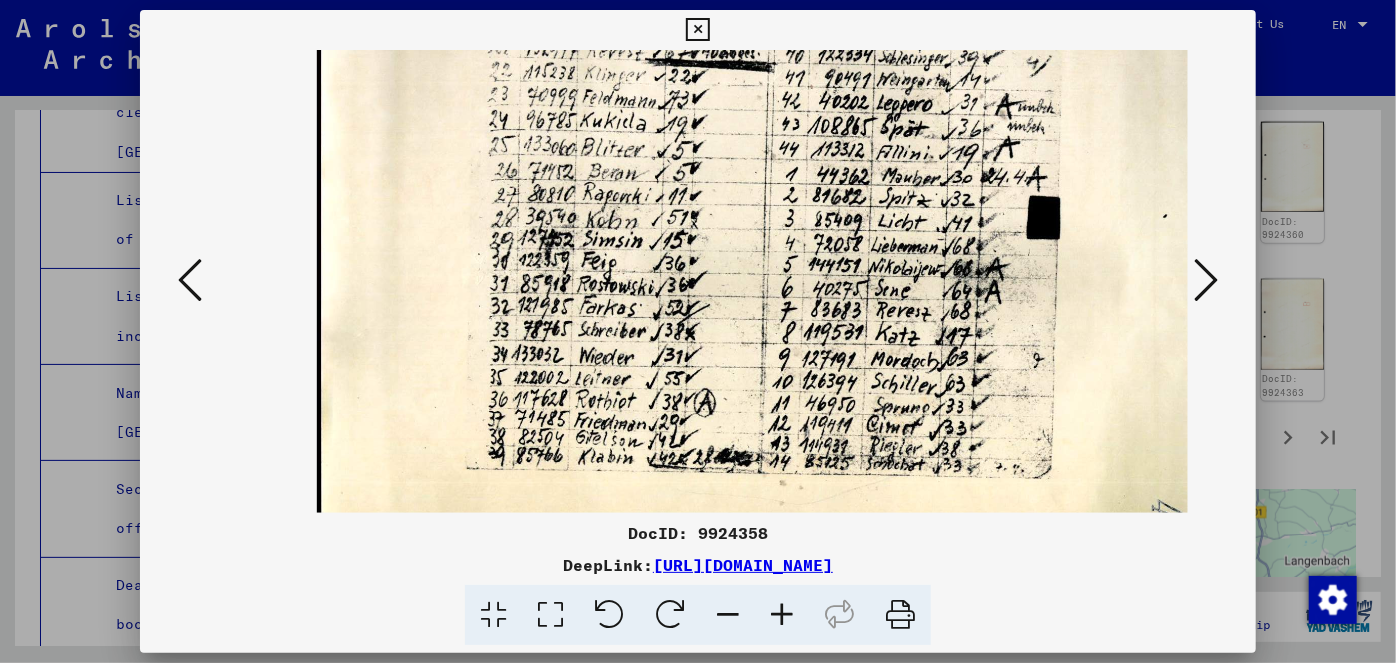 scroll, scrollTop: 0, scrollLeft: 152, axis: horizontal 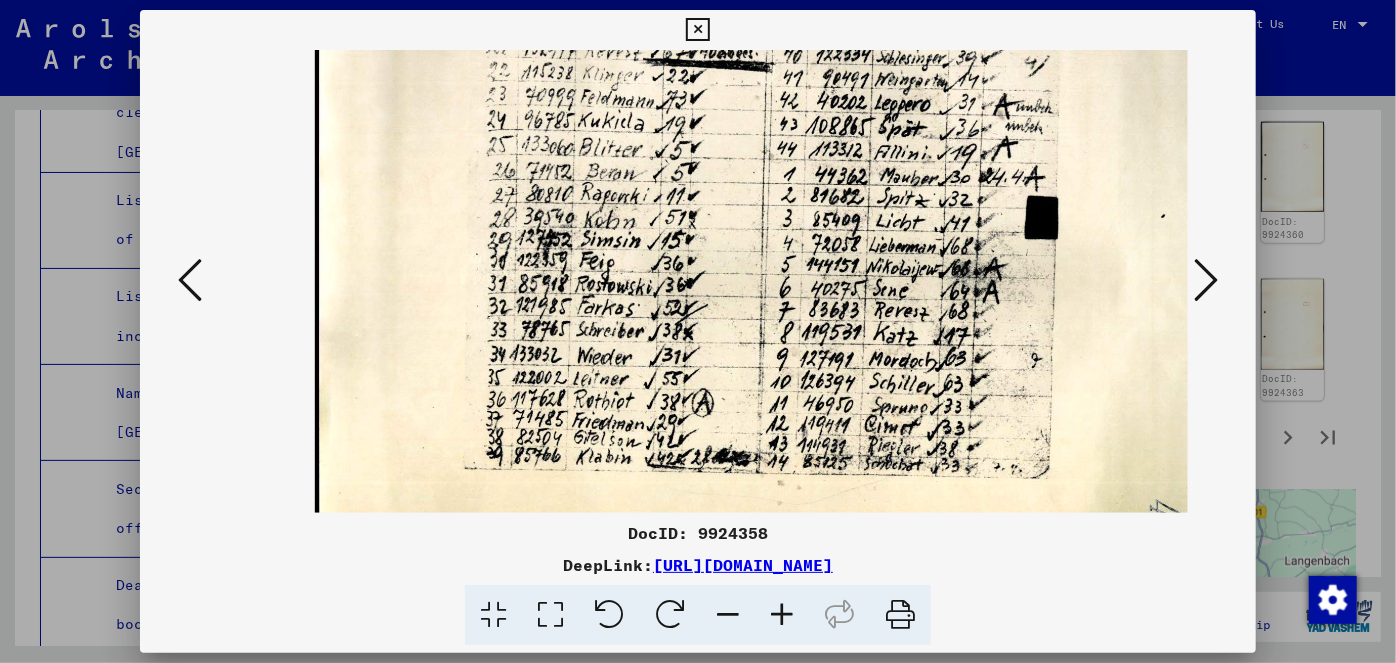 drag, startPoint x: 762, startPoint y: 176, endPoint x: 744, endPoint y: 205, distance: 34.132095 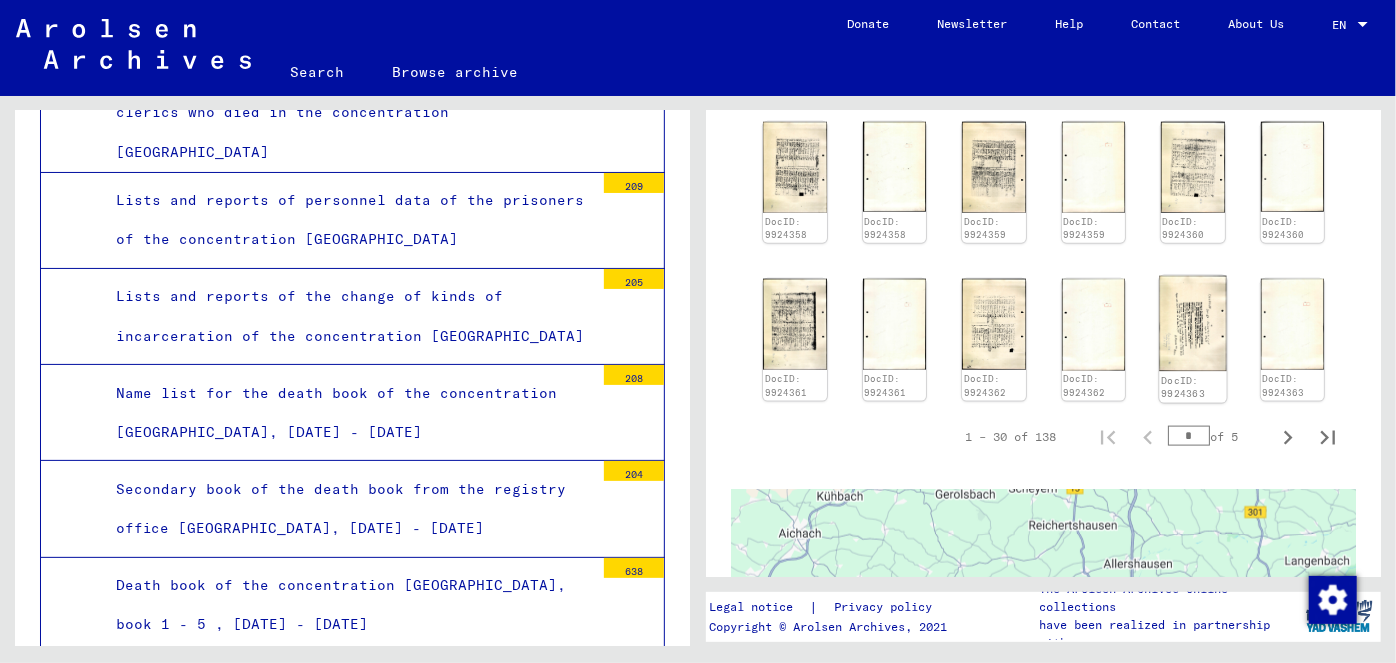 click 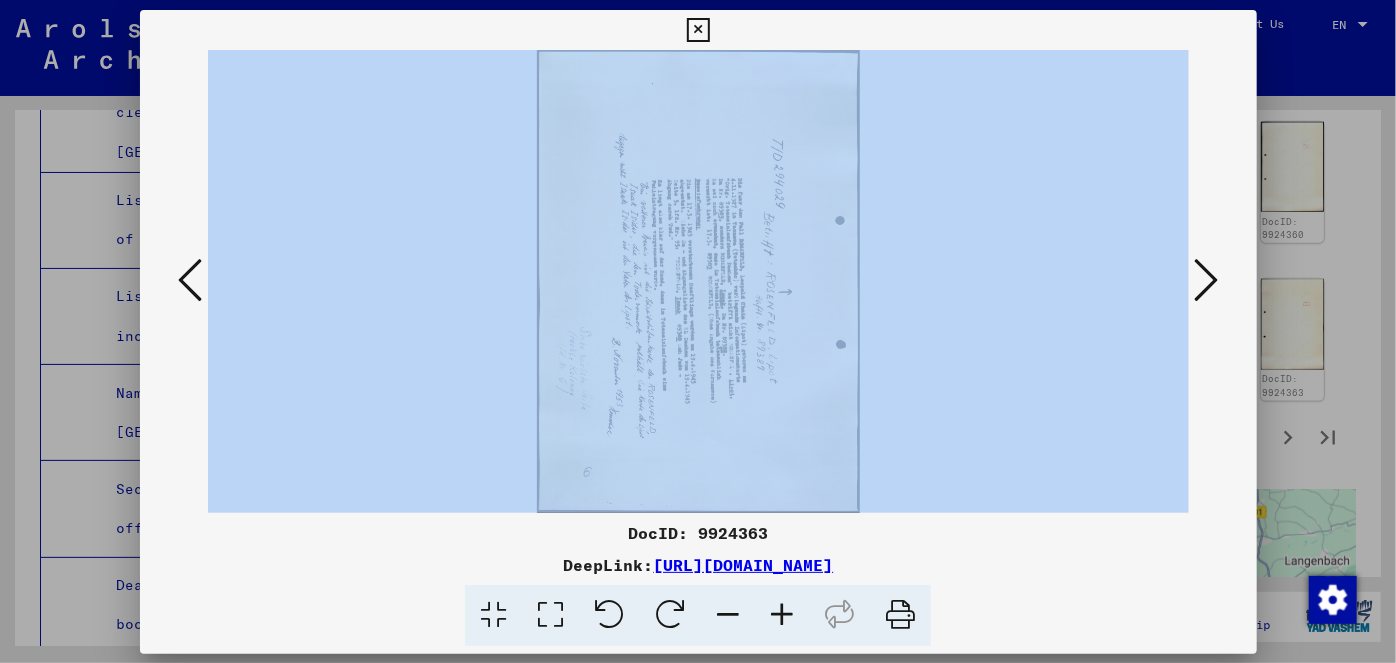 click on "DocID: 9924363  DeepLink:  [URL][DOMAIN_NAME]" at bounding box center [698, 332] 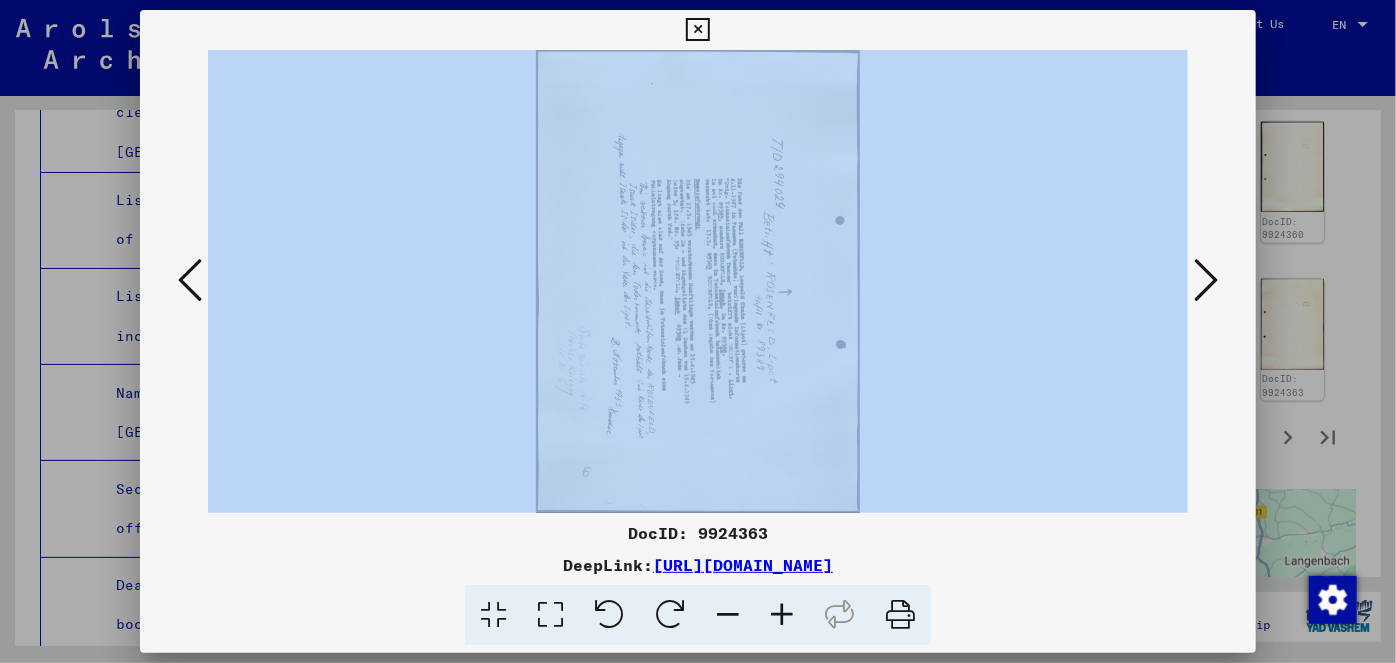 click at bounding box center [697, 30] 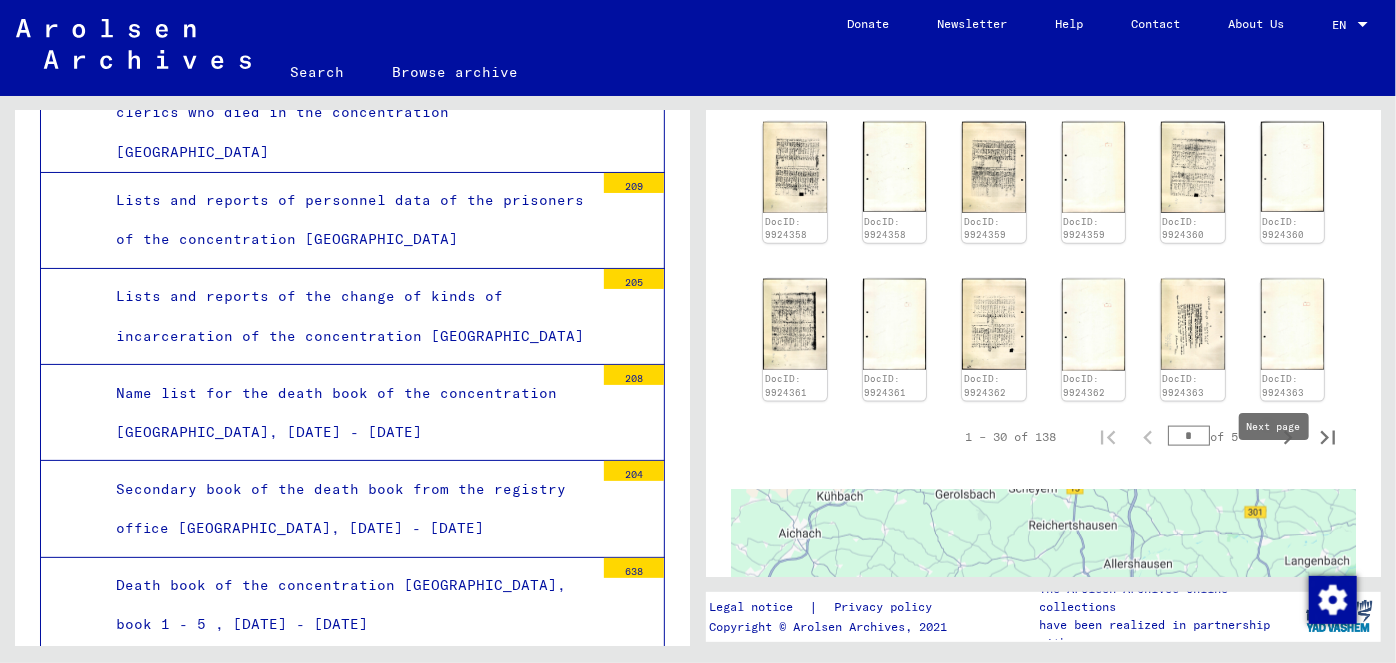 click 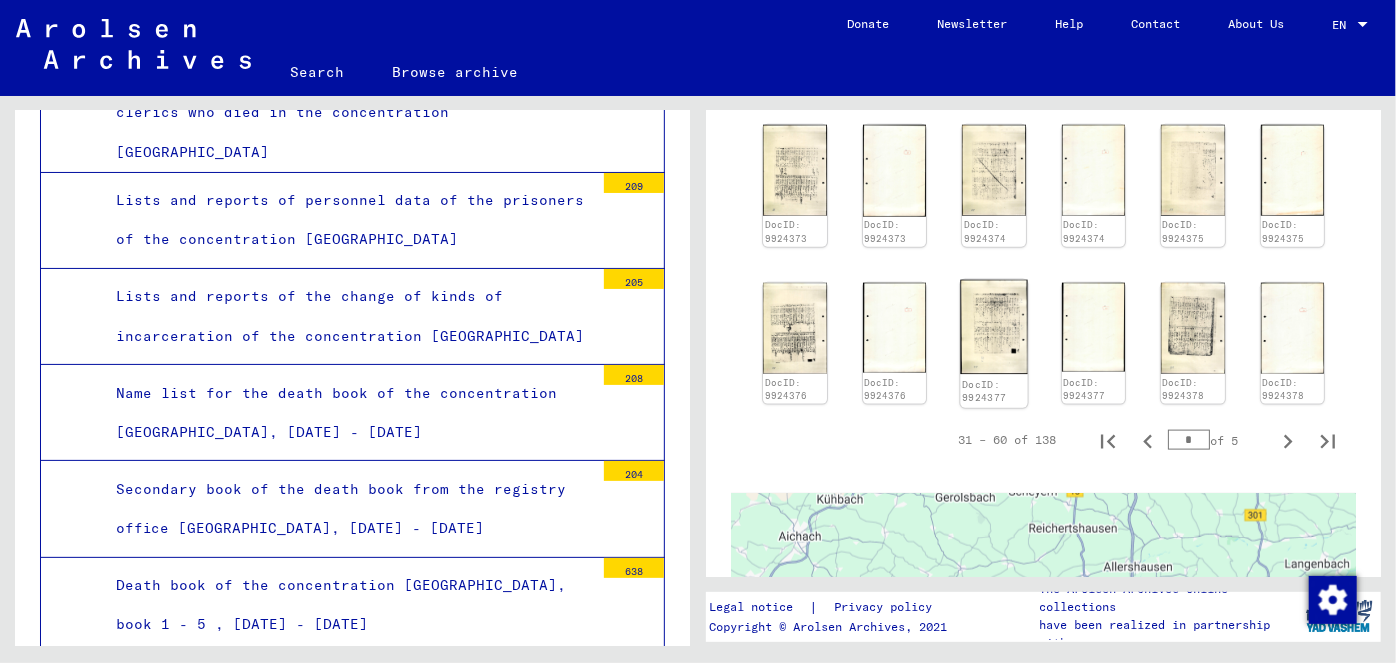 click 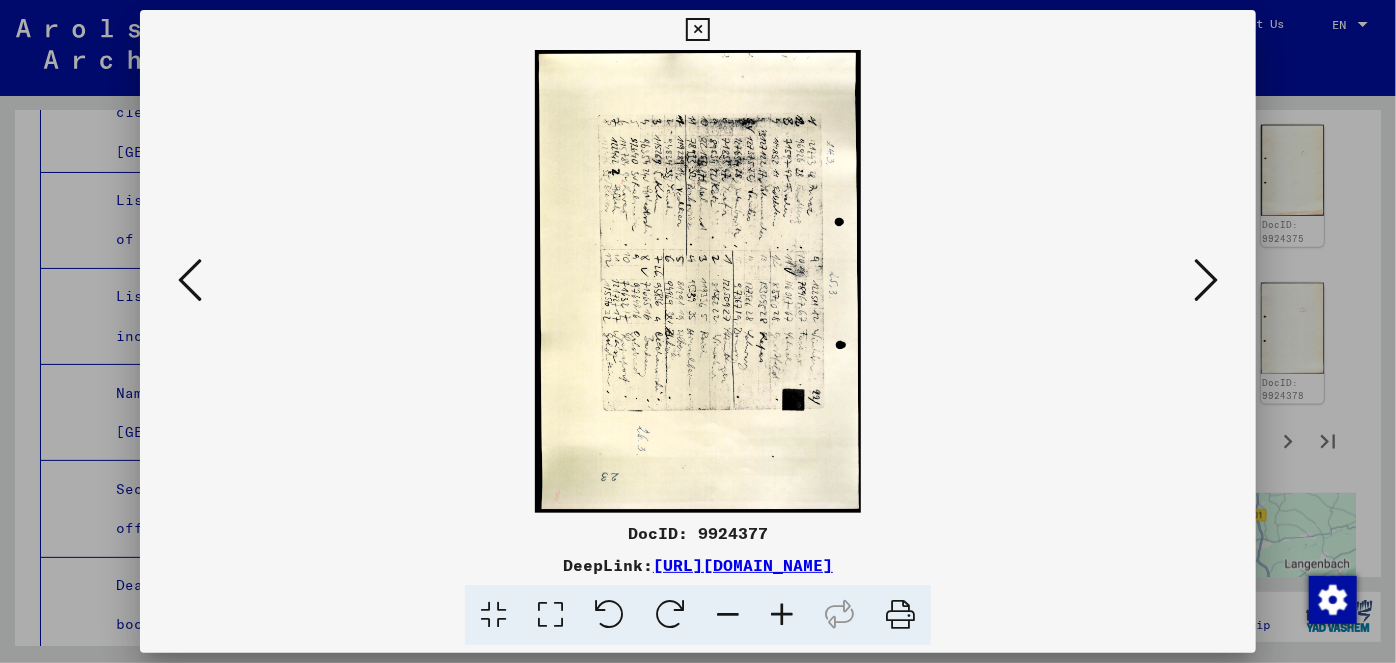 click at bounding box center [670, 615] 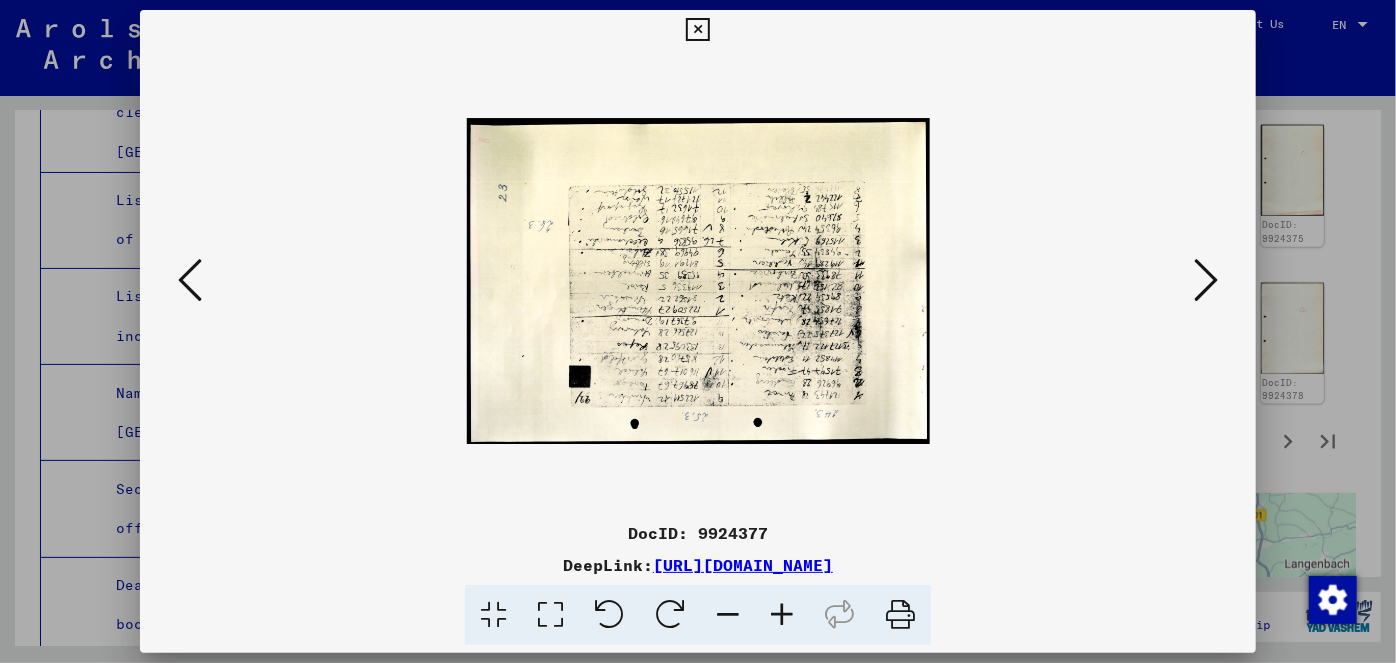 click at bounding box center (670, 615) 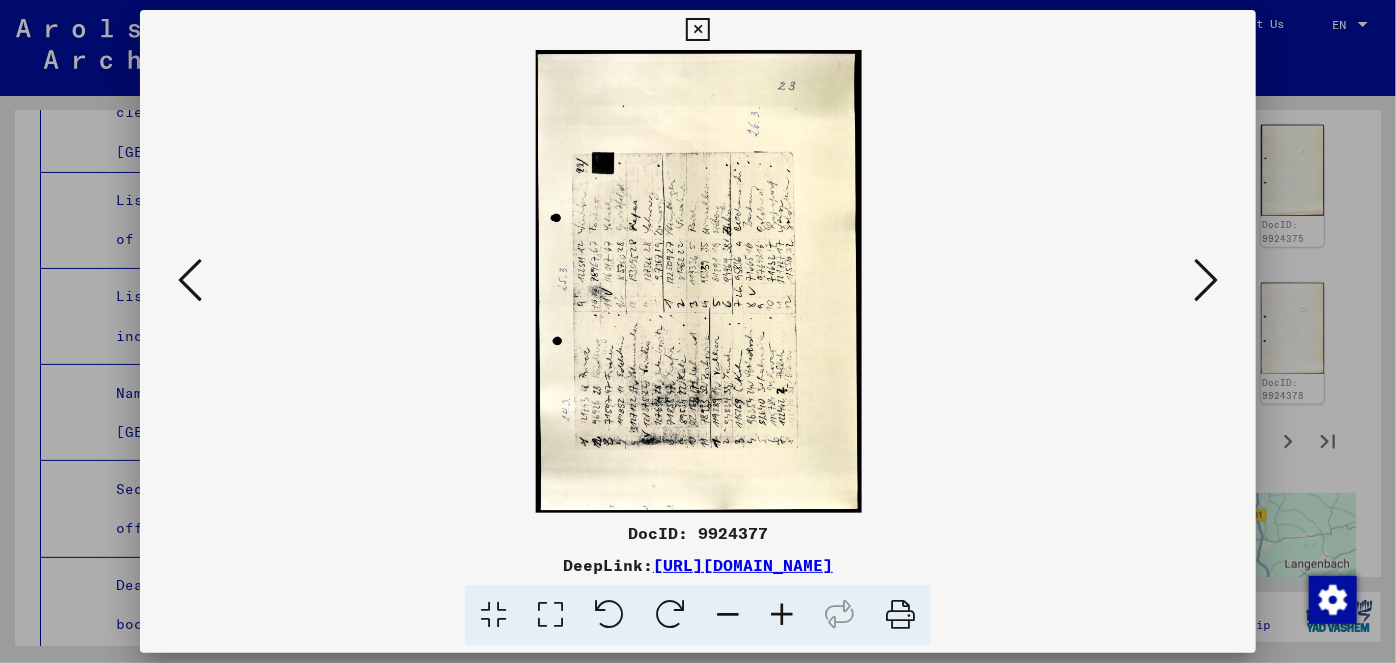 click at bounding box center [670, 615] 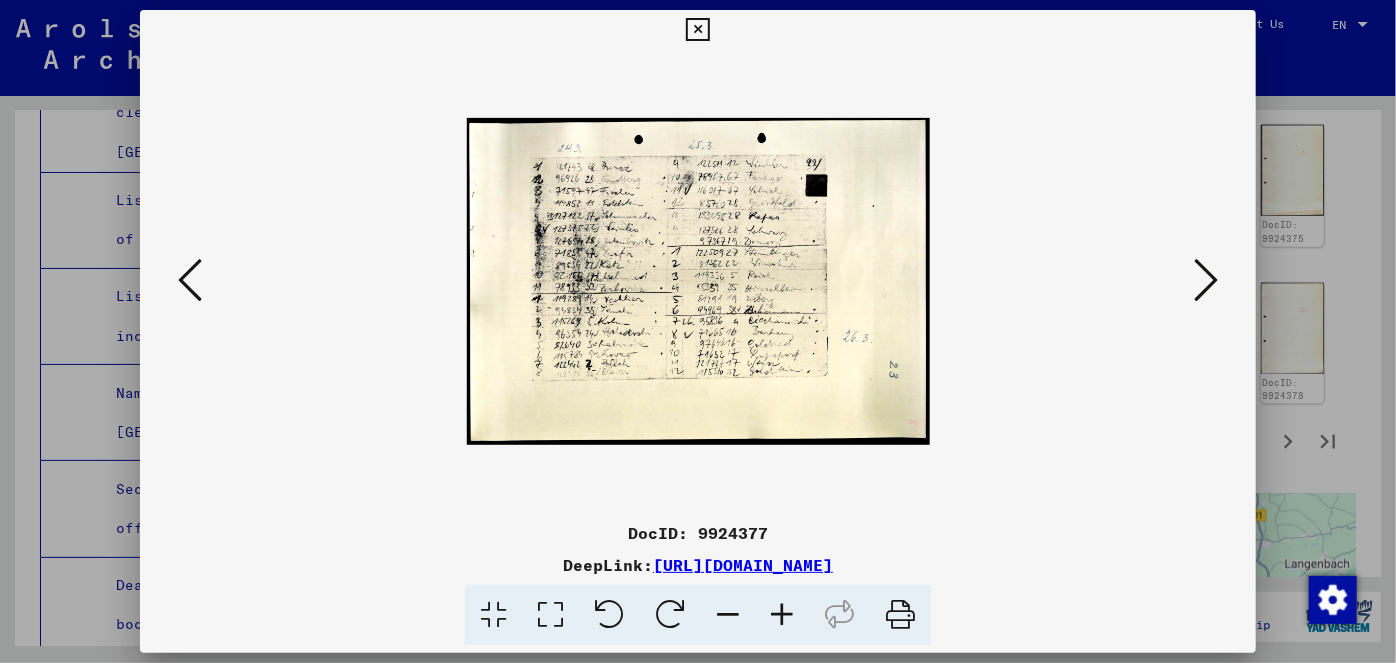click at bounding box center [782, 615] 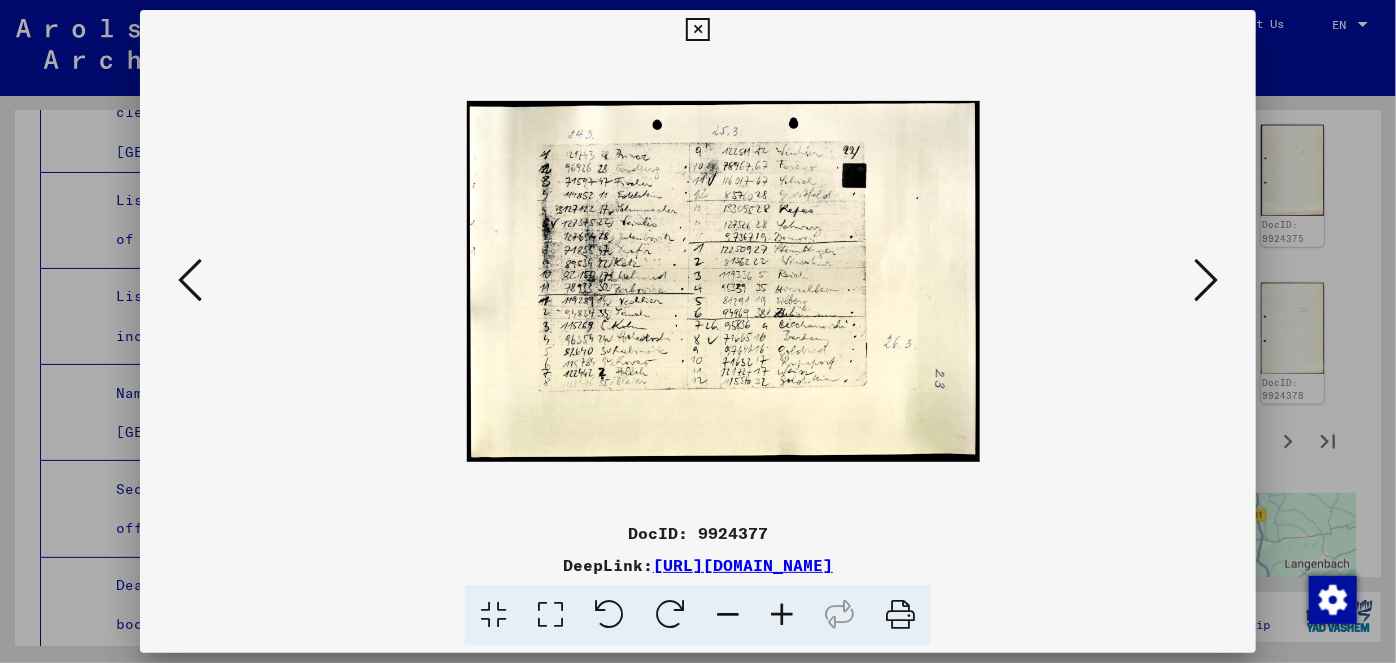 click at bounding box center [782, 615] 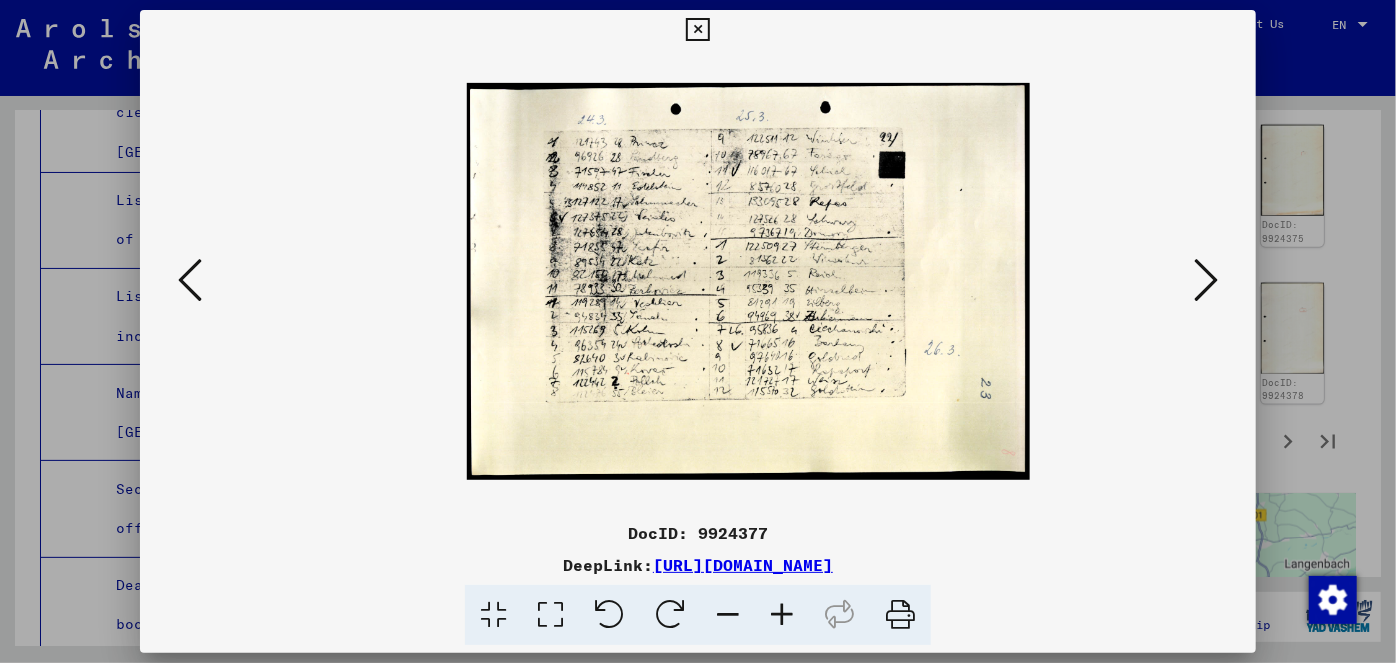 click at bounding box center (782, 615) 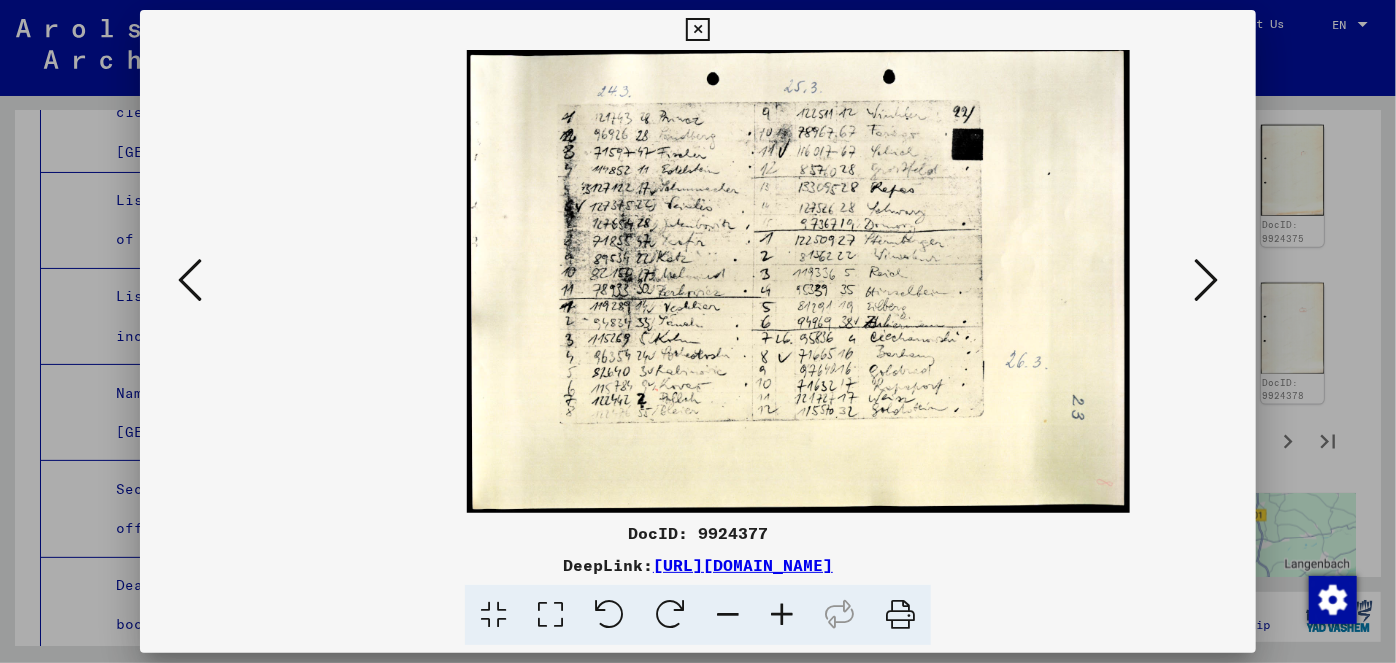 click at bounding box center (782, 615) 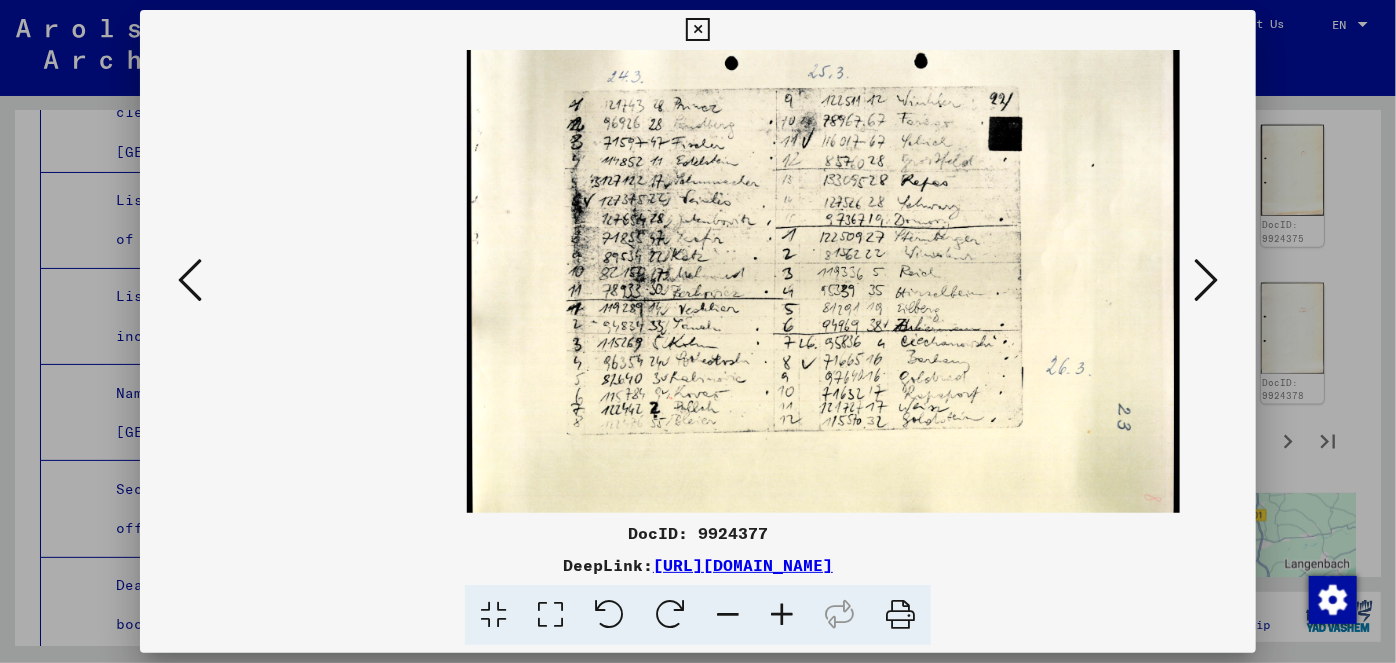 click at bounding box center (782, 615) 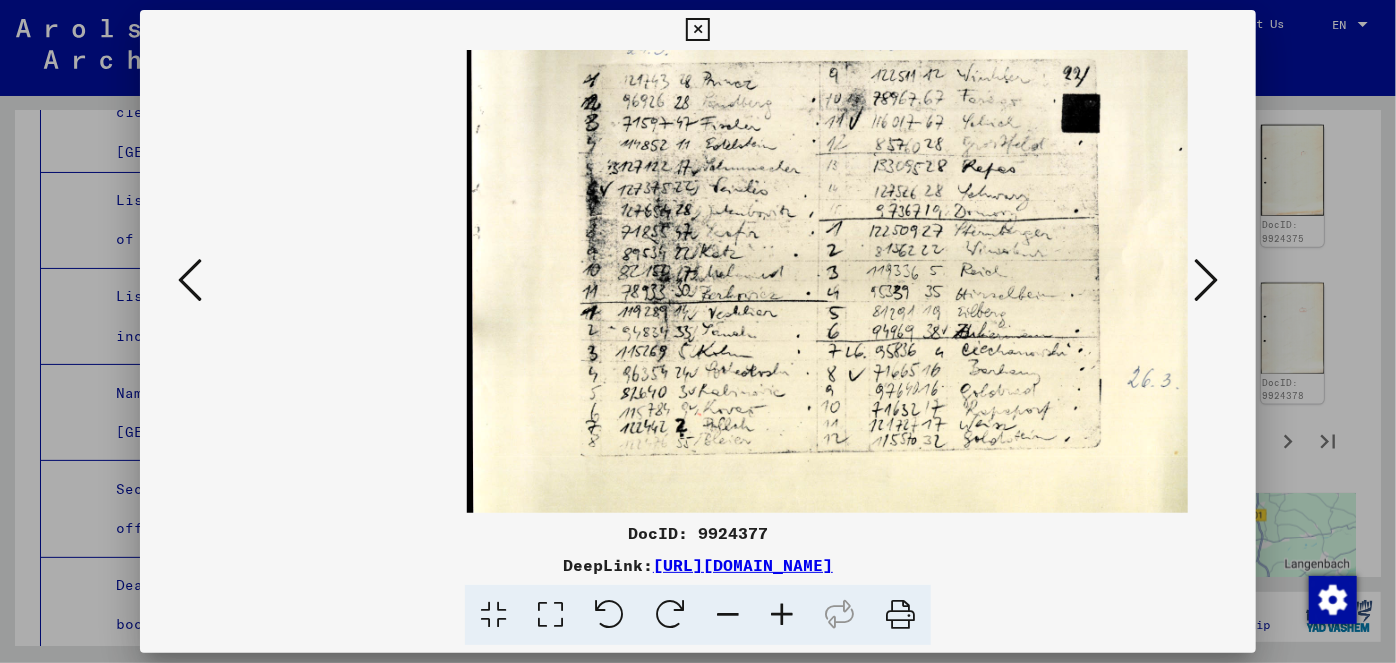 click at bounding box center (782, 615) 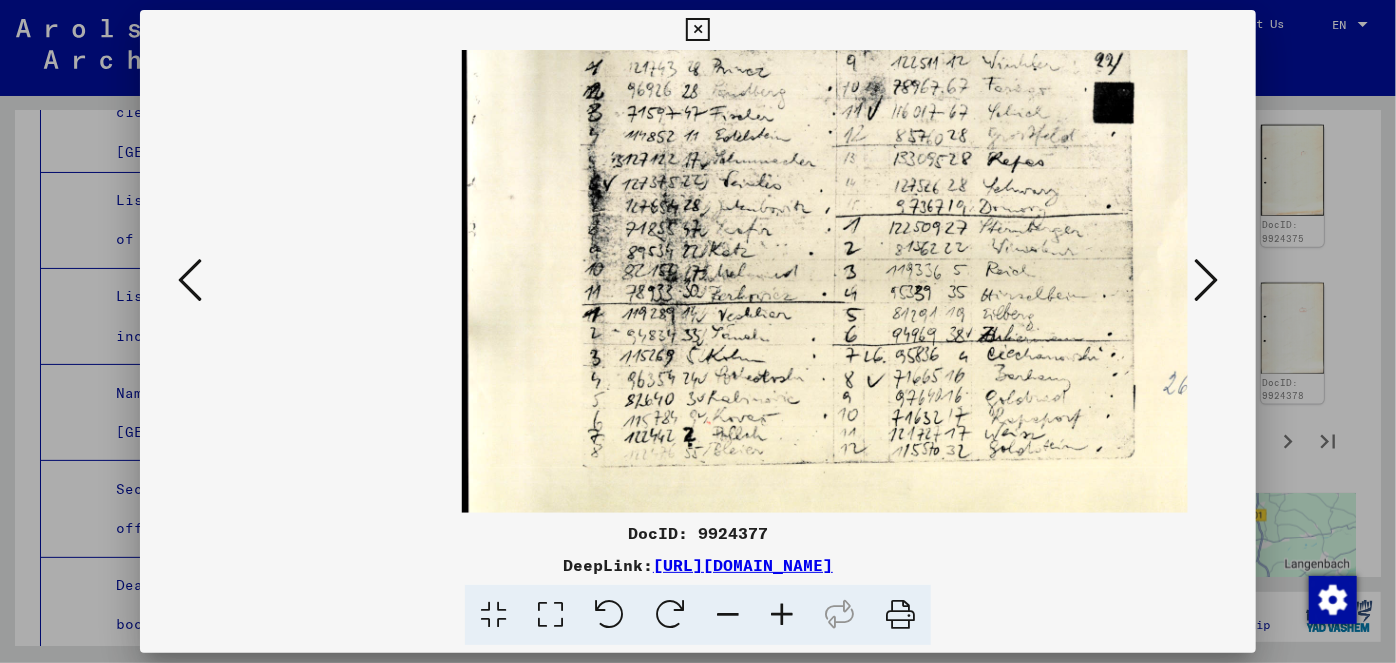 scroll, scrollTop: 0, scrollLeft: 5, axis: horizontal 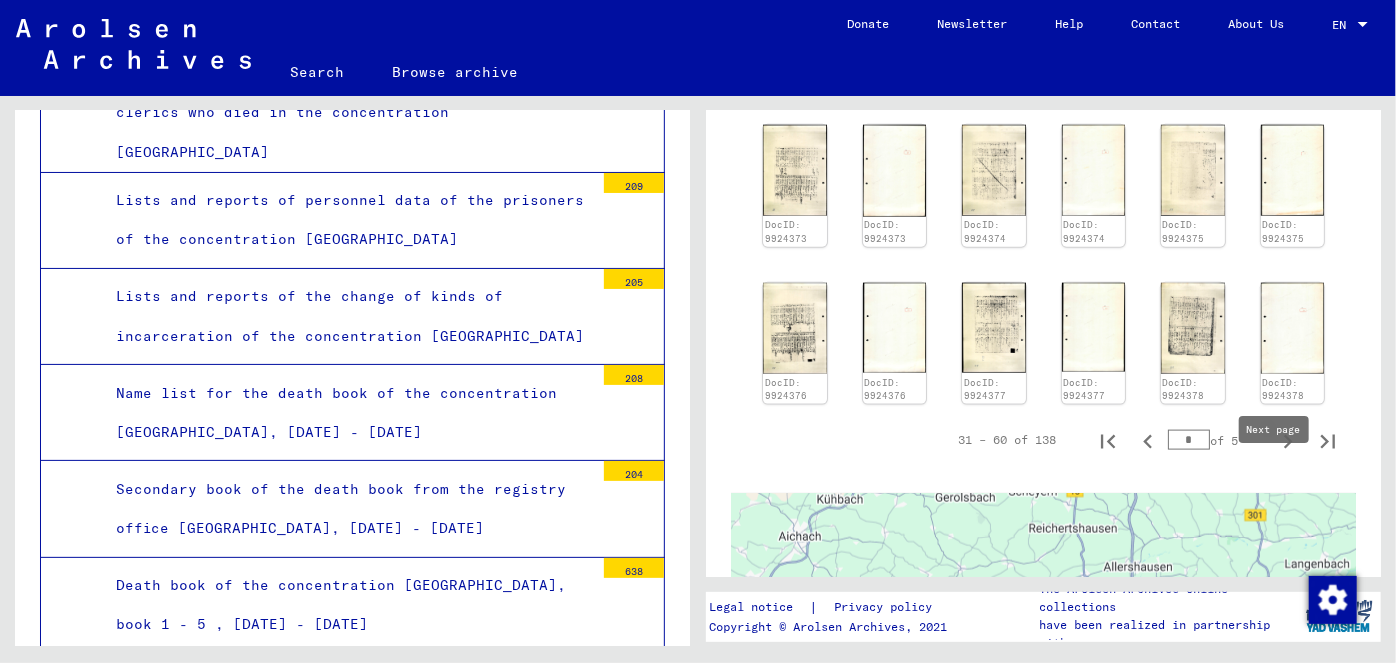 click 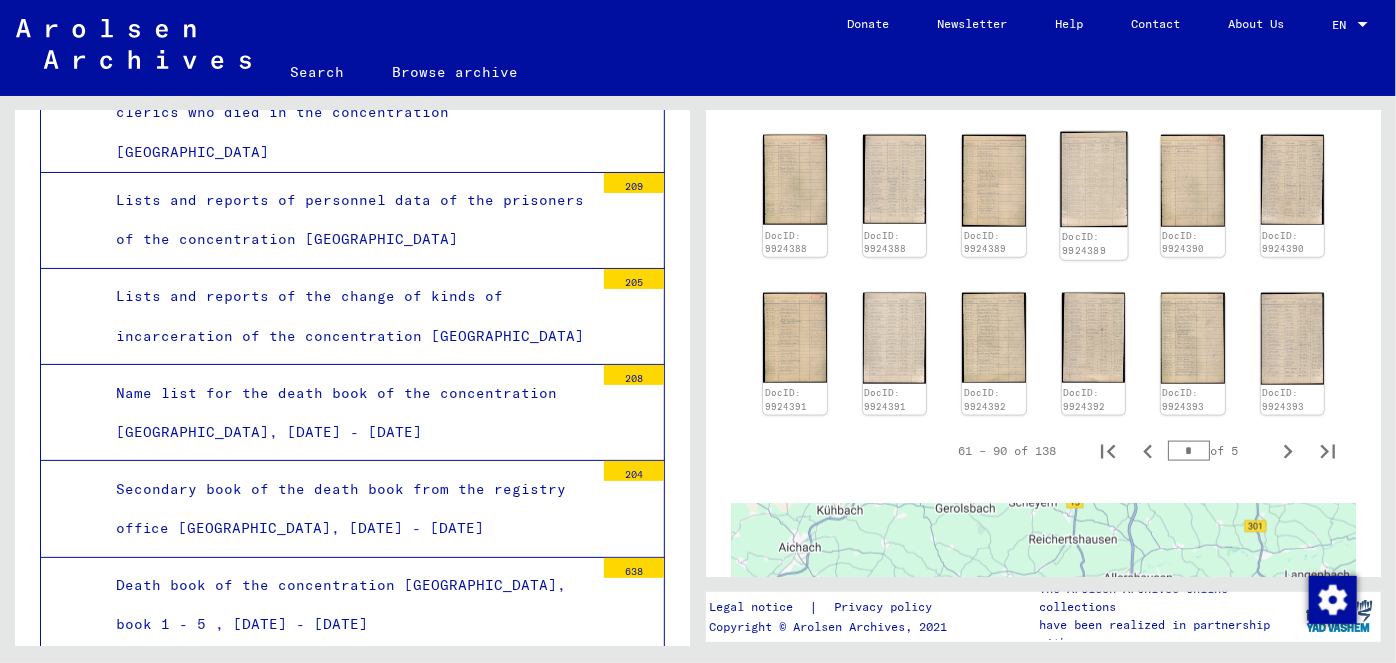 click 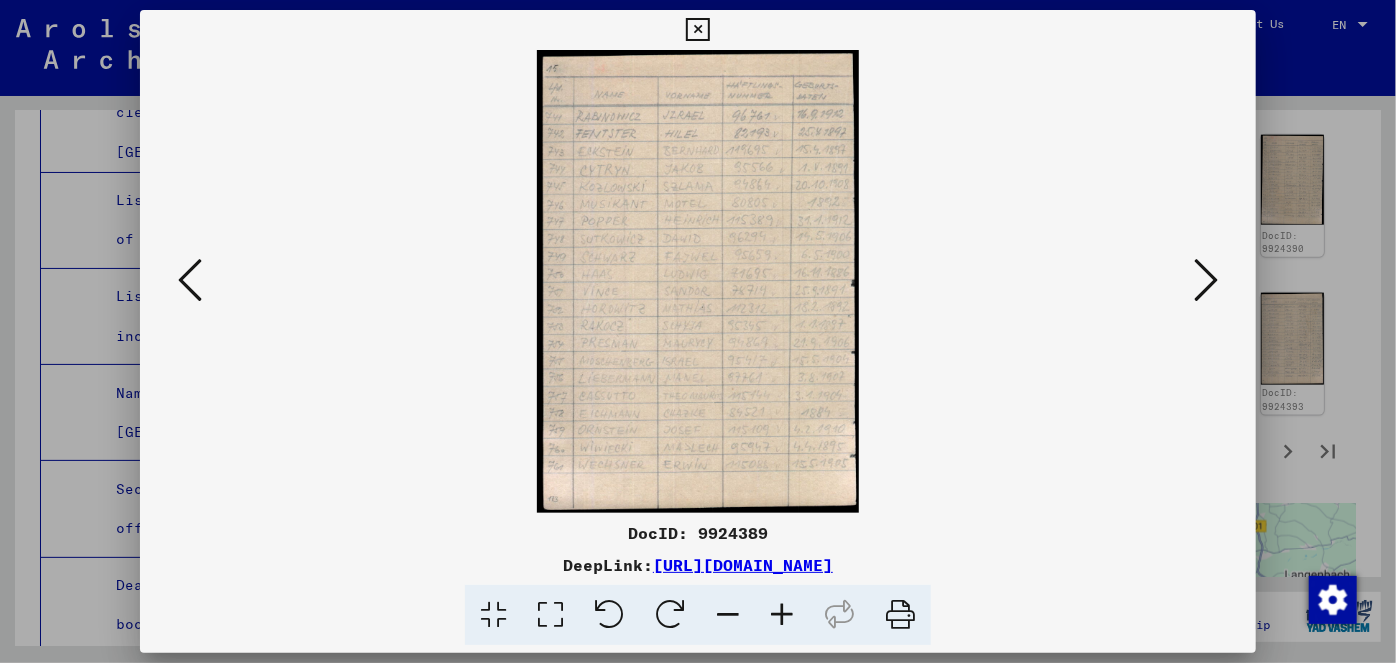 click at bounding box center [698, 281] 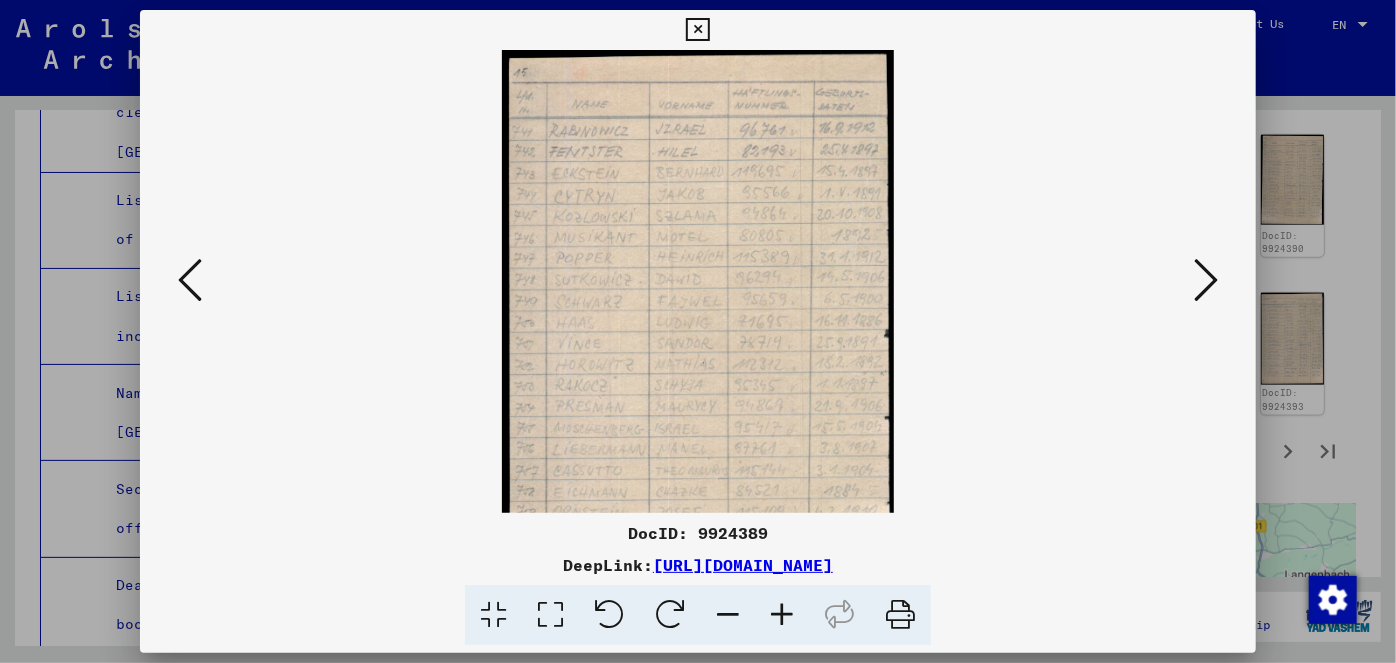 click at bounding box center (782, 615) 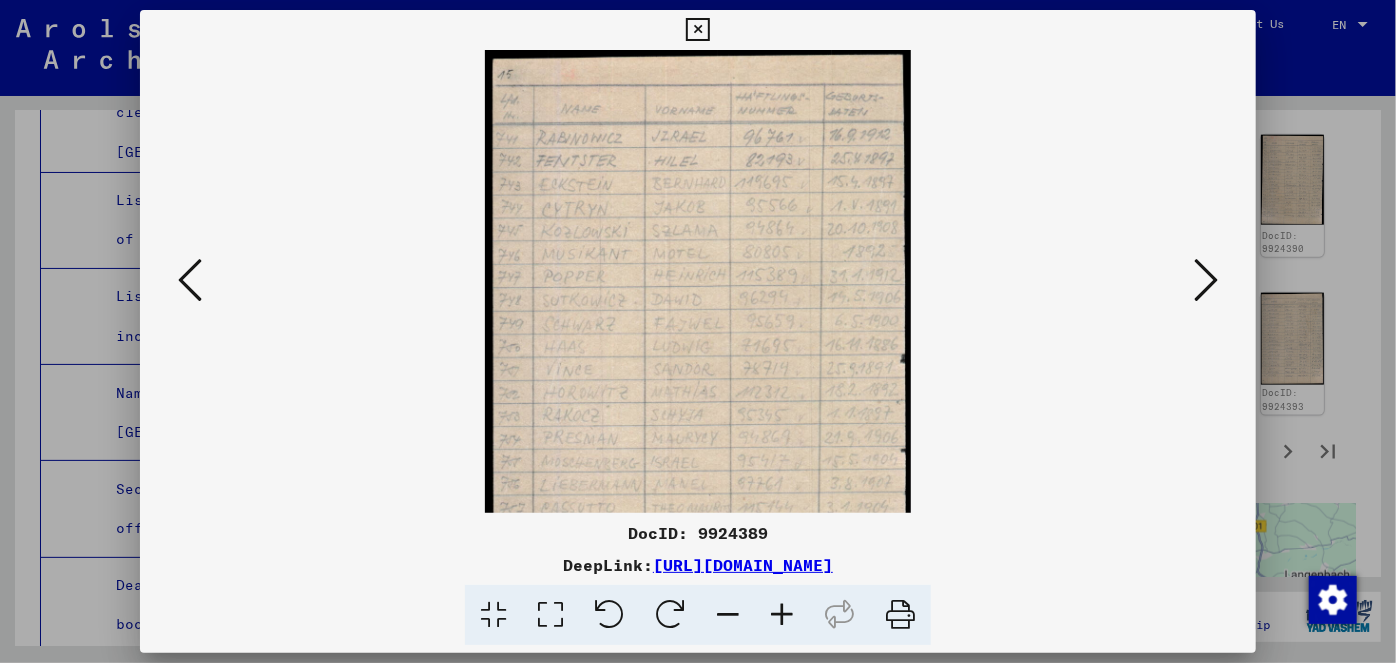 click at bounding box center (782, 615) 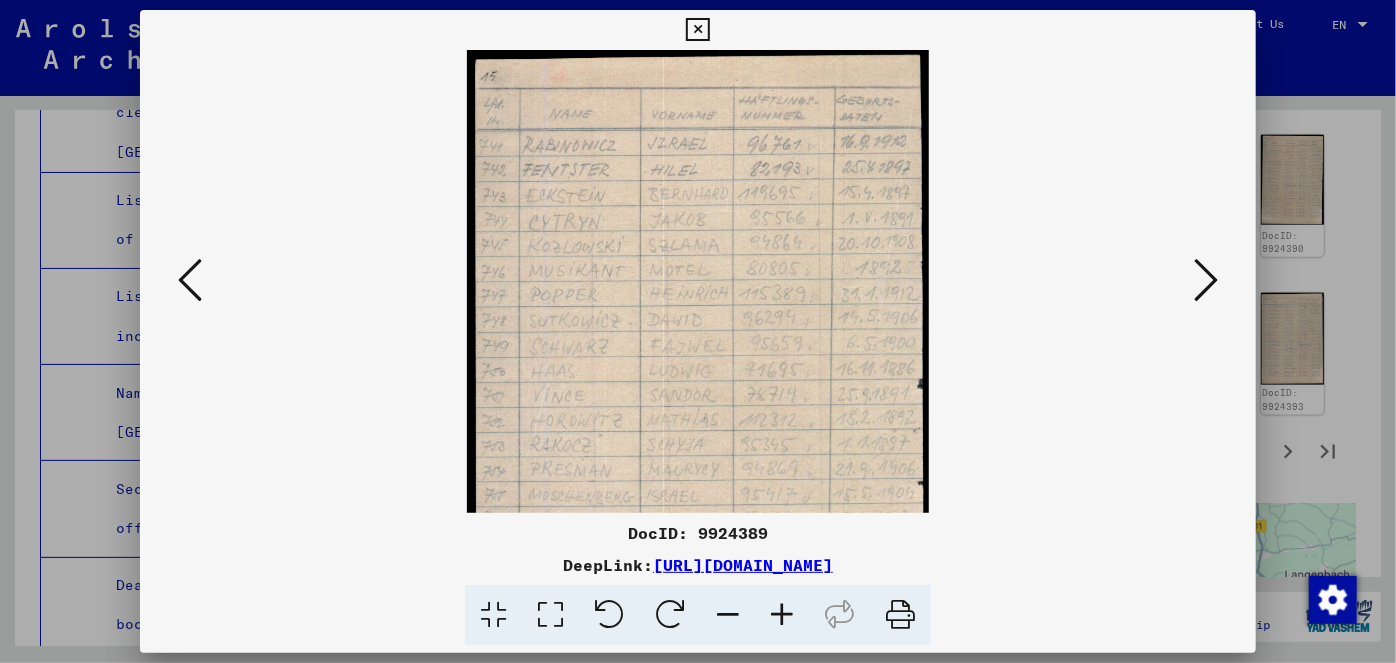 click at bounding box center (782, 615) 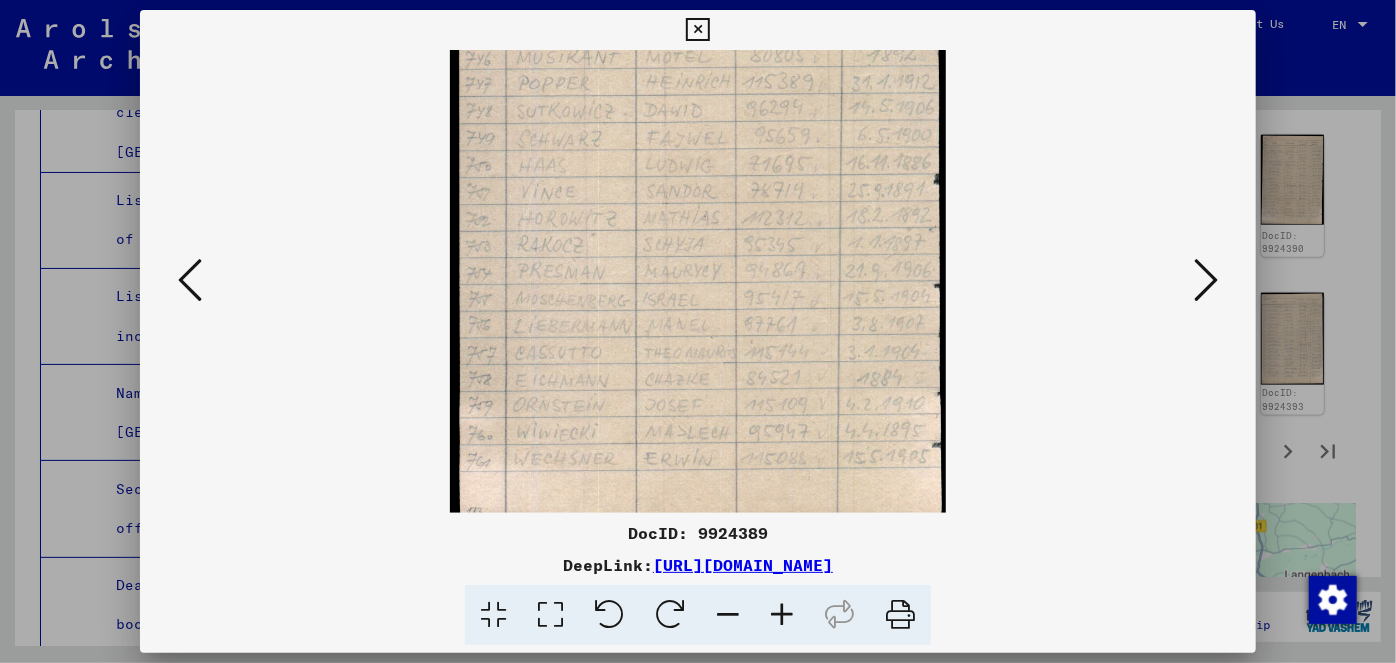 drag, startPoint x: 738, startPoint y: 456, endPoint x: 762, endPoint y: 202, distance: 255.13133 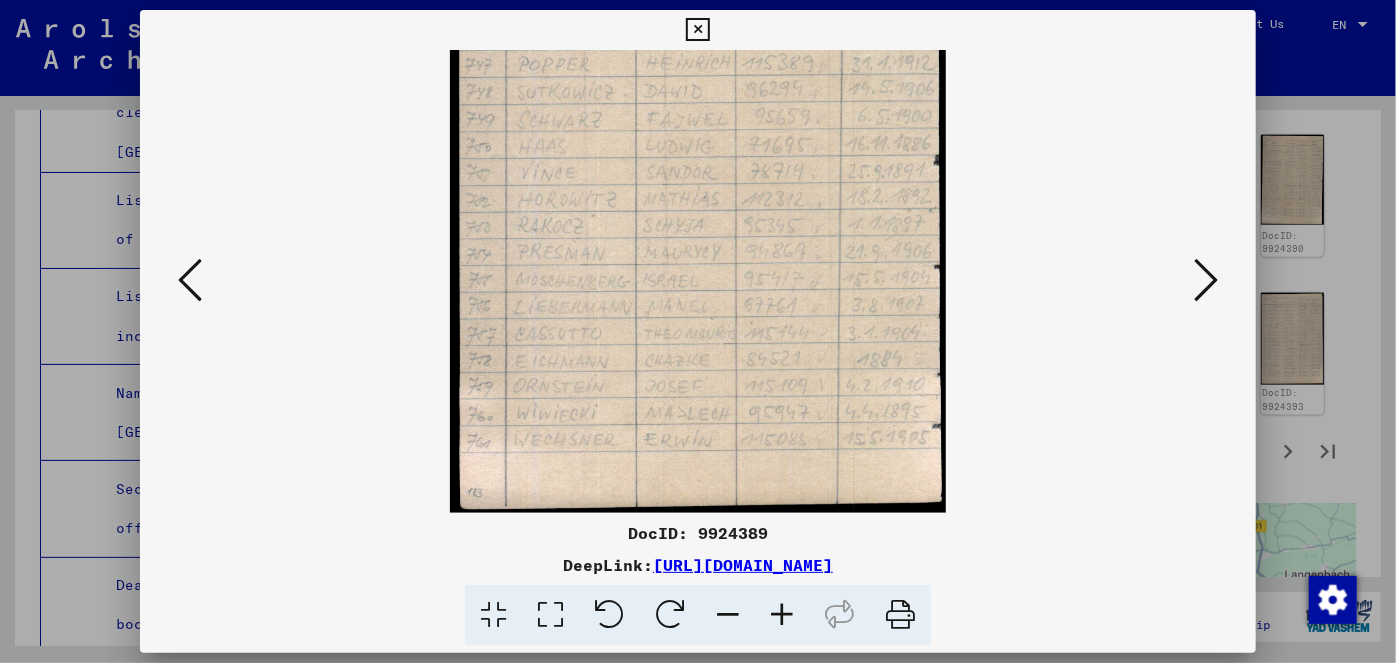 click at bounding box center [1206, 280] 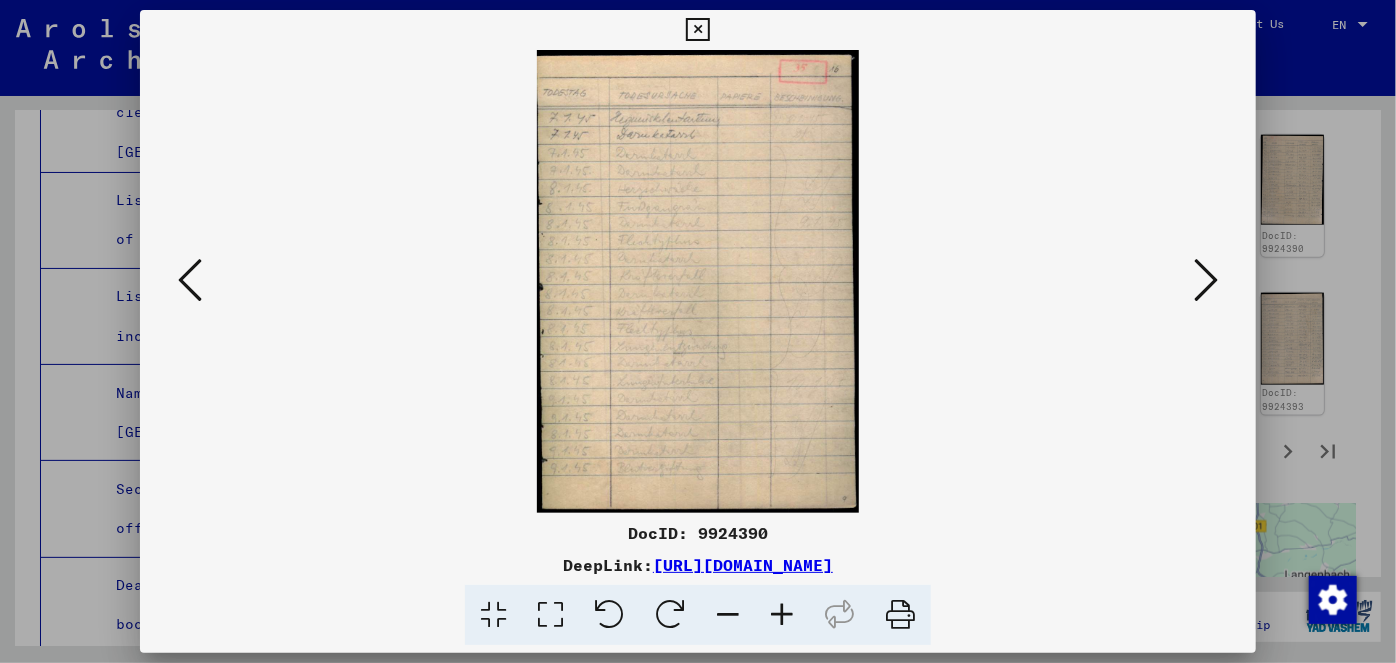 scroll, scrollTop: 0, scrollLeft: 0, axis: both 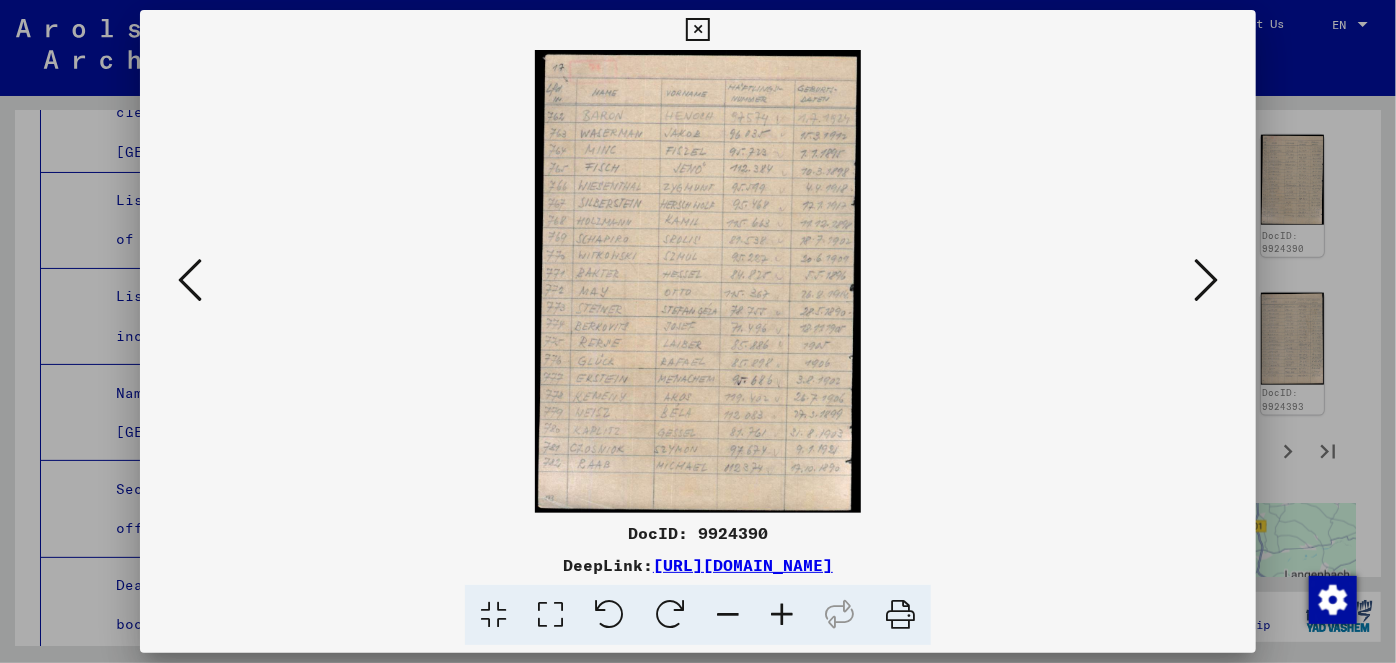 click at bounding box center [782, 615] 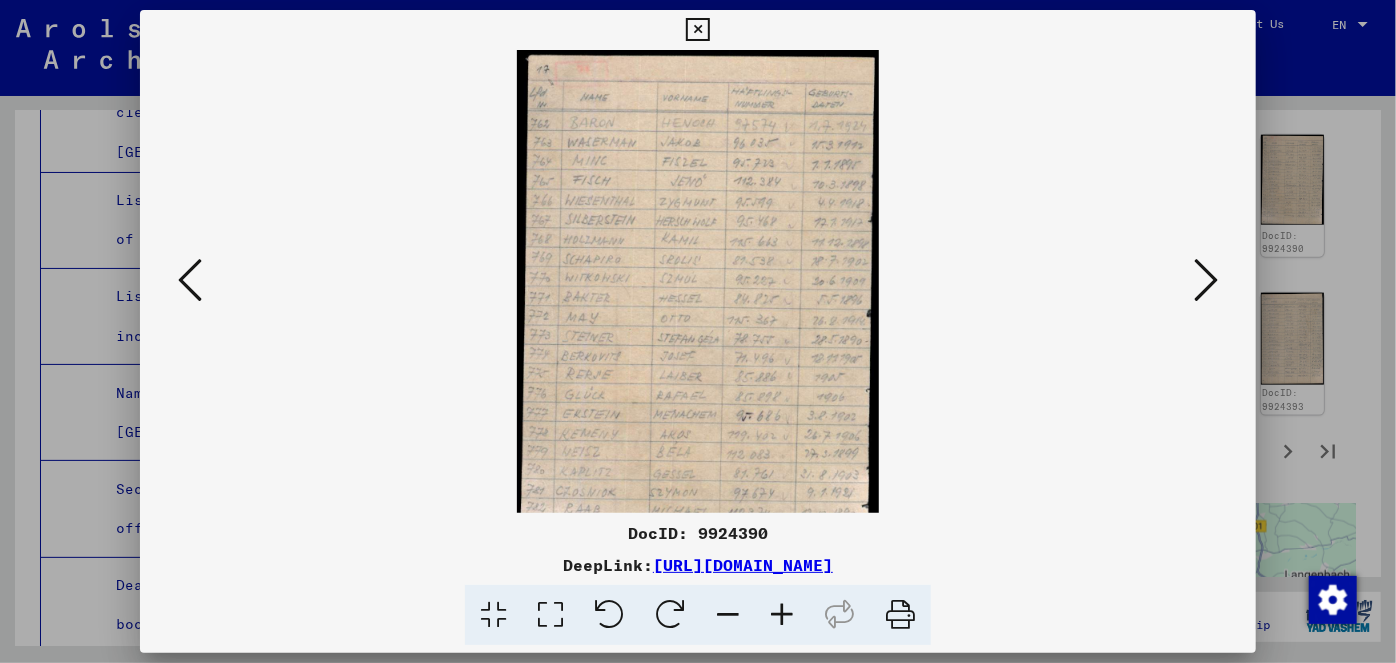 click at bounding box center (782, 615) 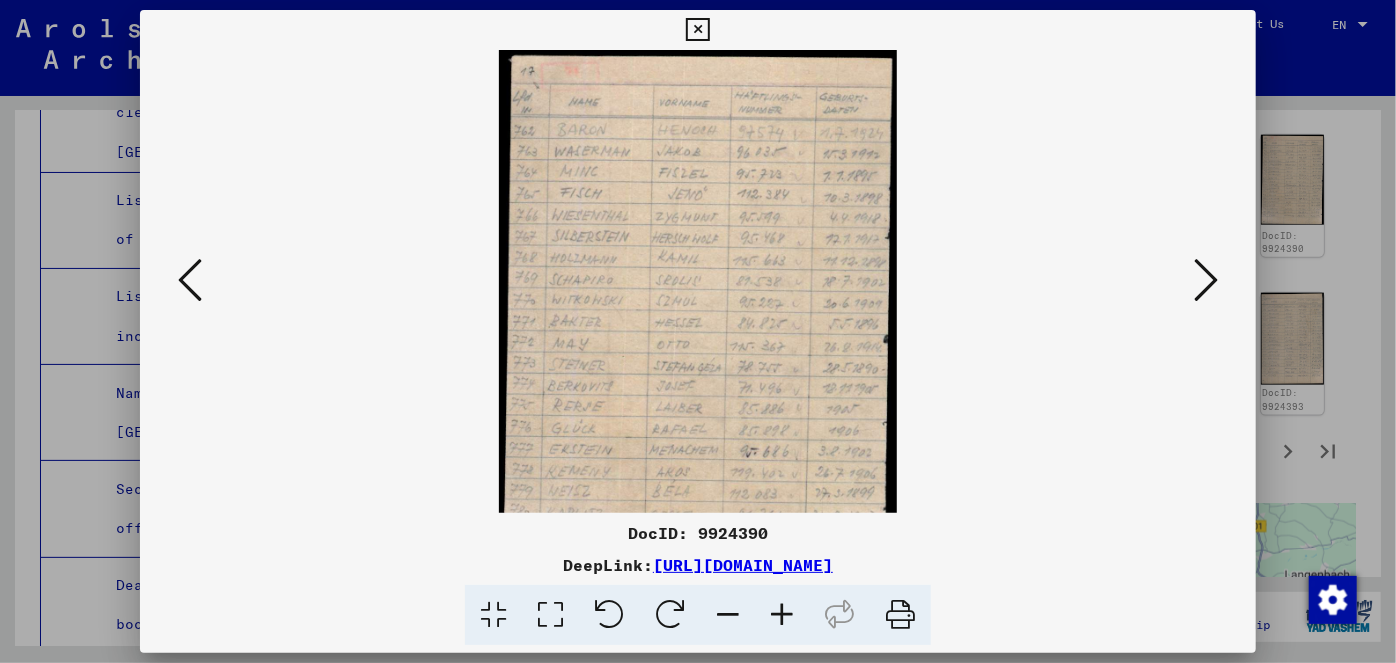 click at bounding box center [782, 615] 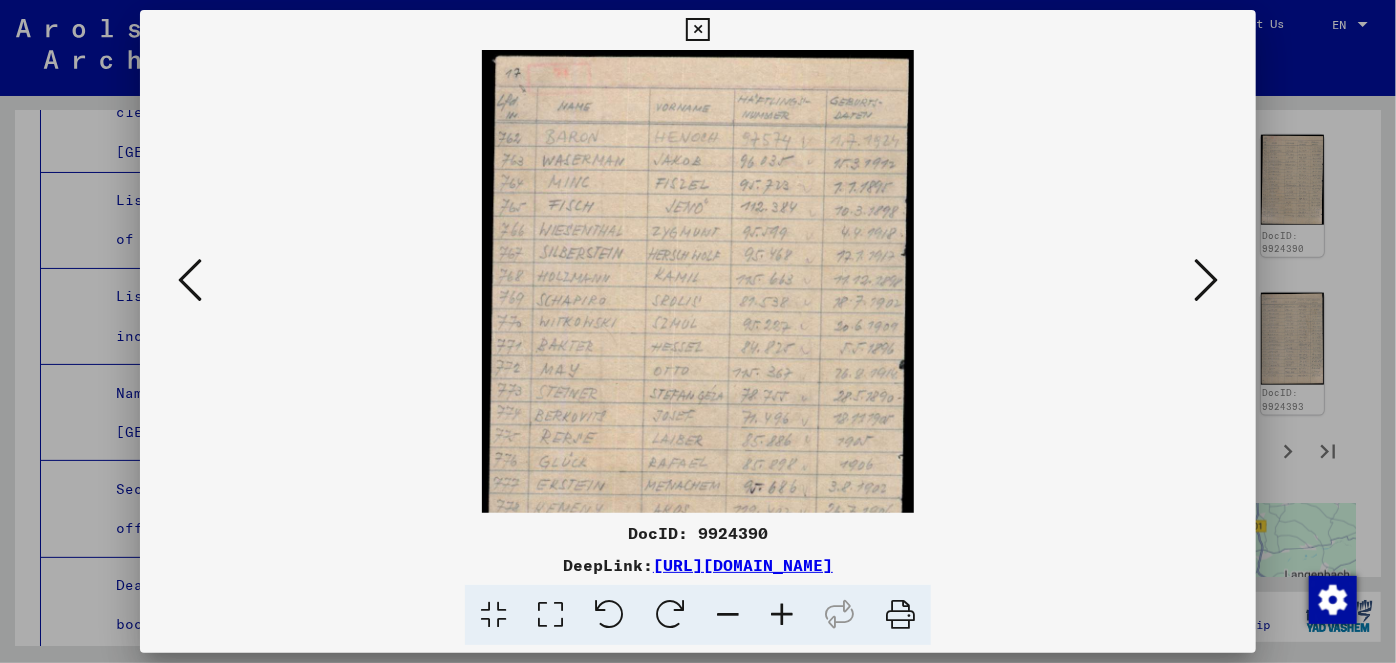 click at bounding box center [782, 615] 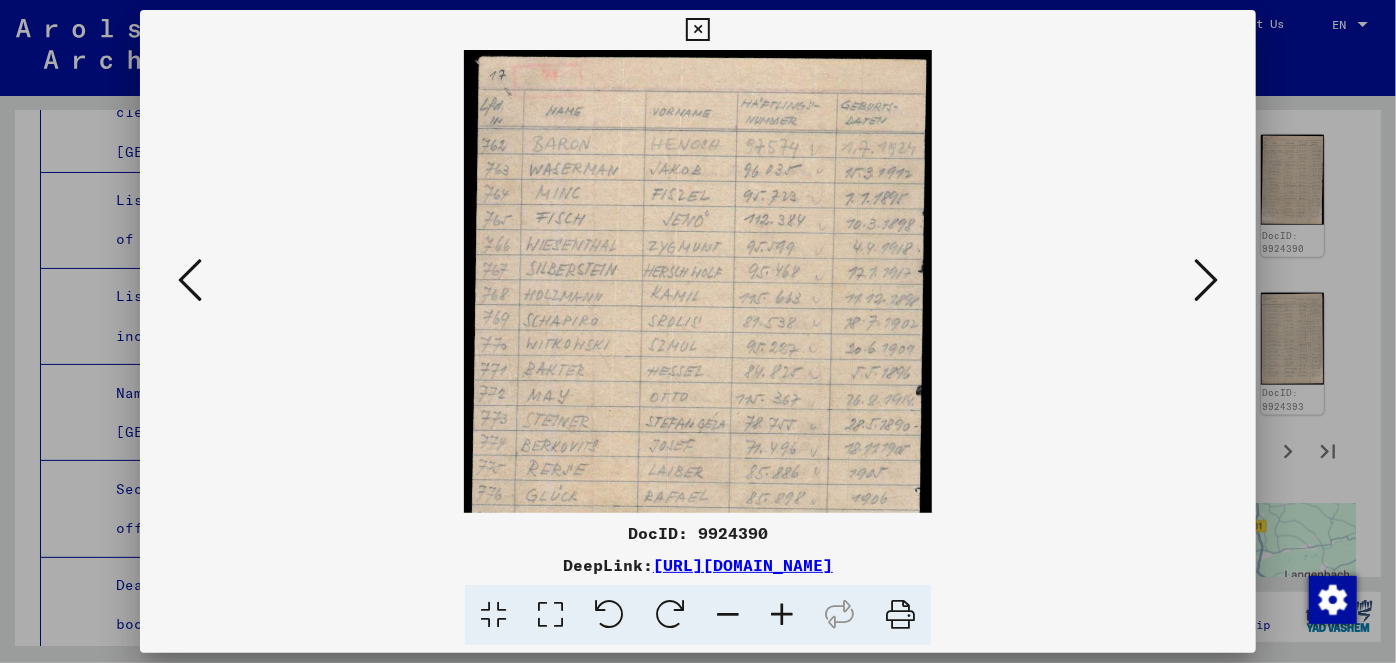 click at bounding box center (782, 615) 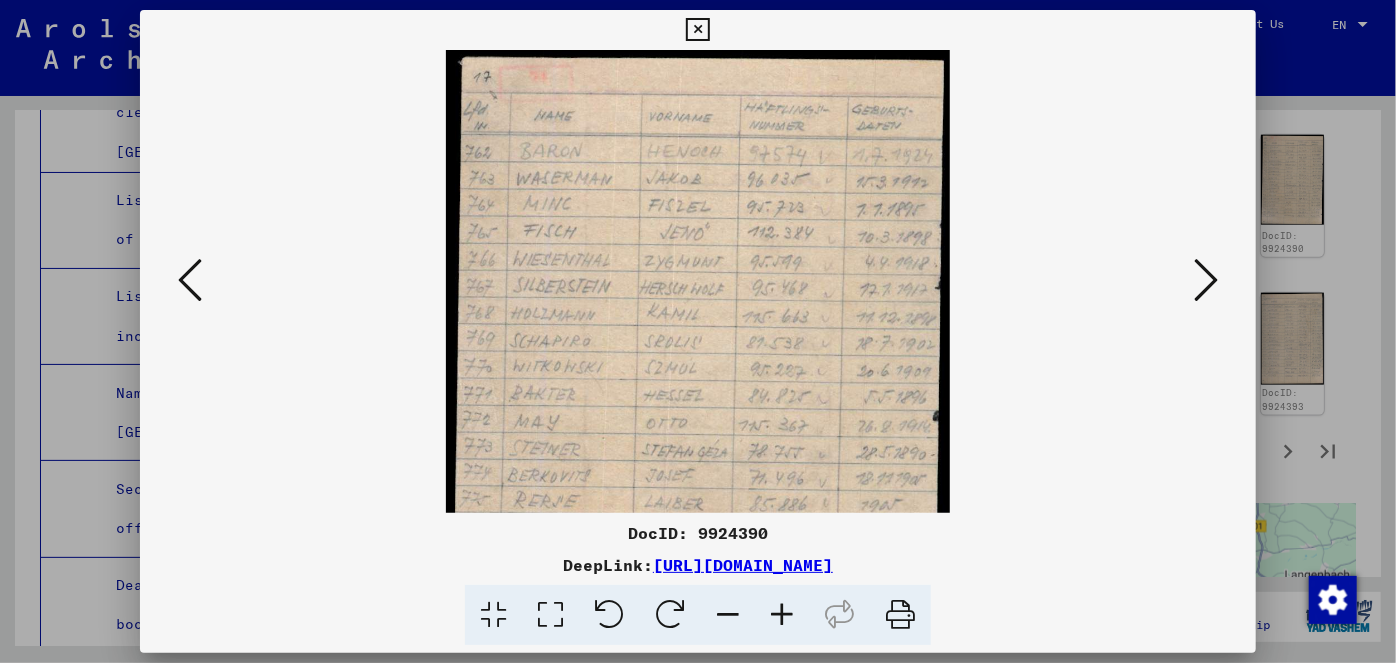 click at bounding box center (782, 615) 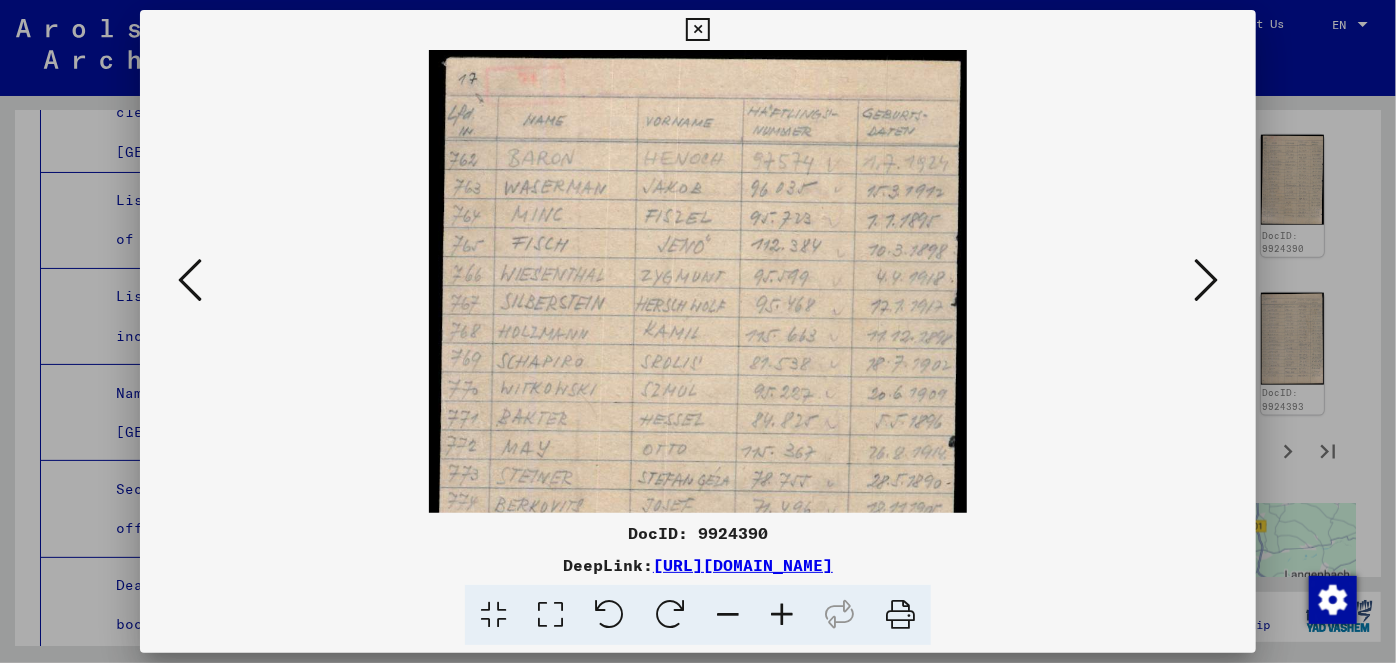 click at bounding box center [782, 615] 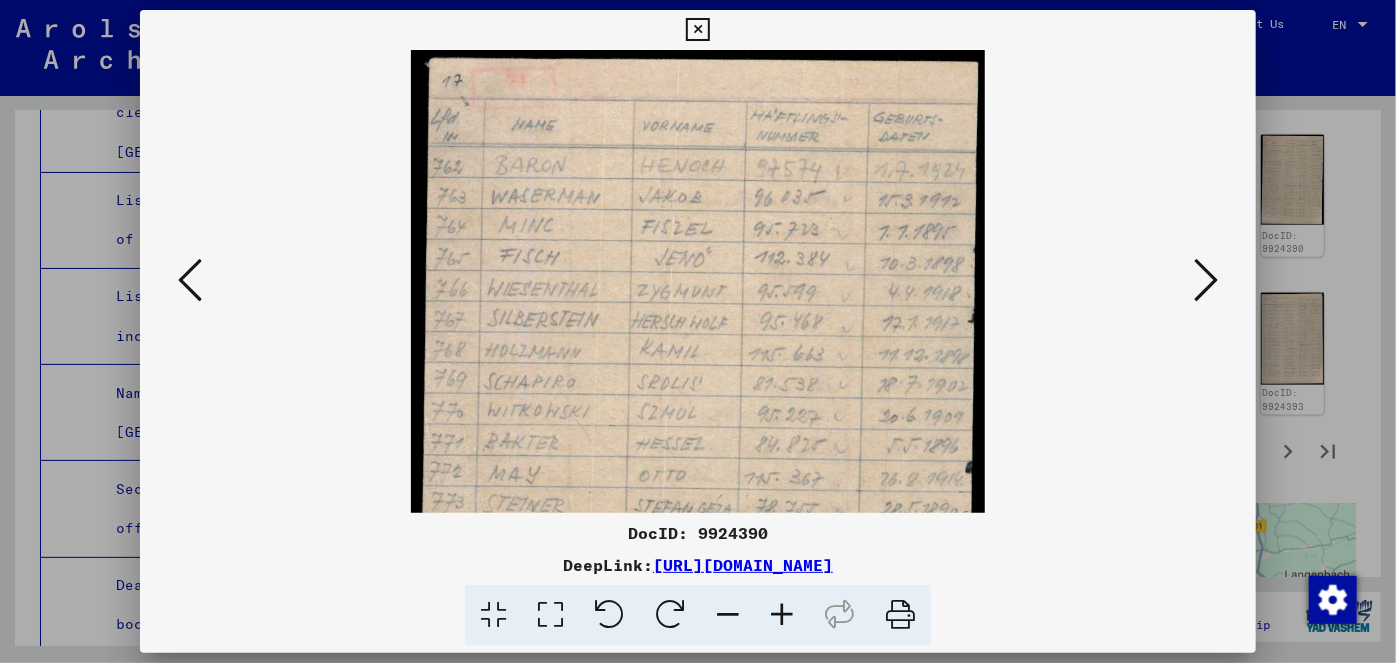 click at bounding box center (782, 615) 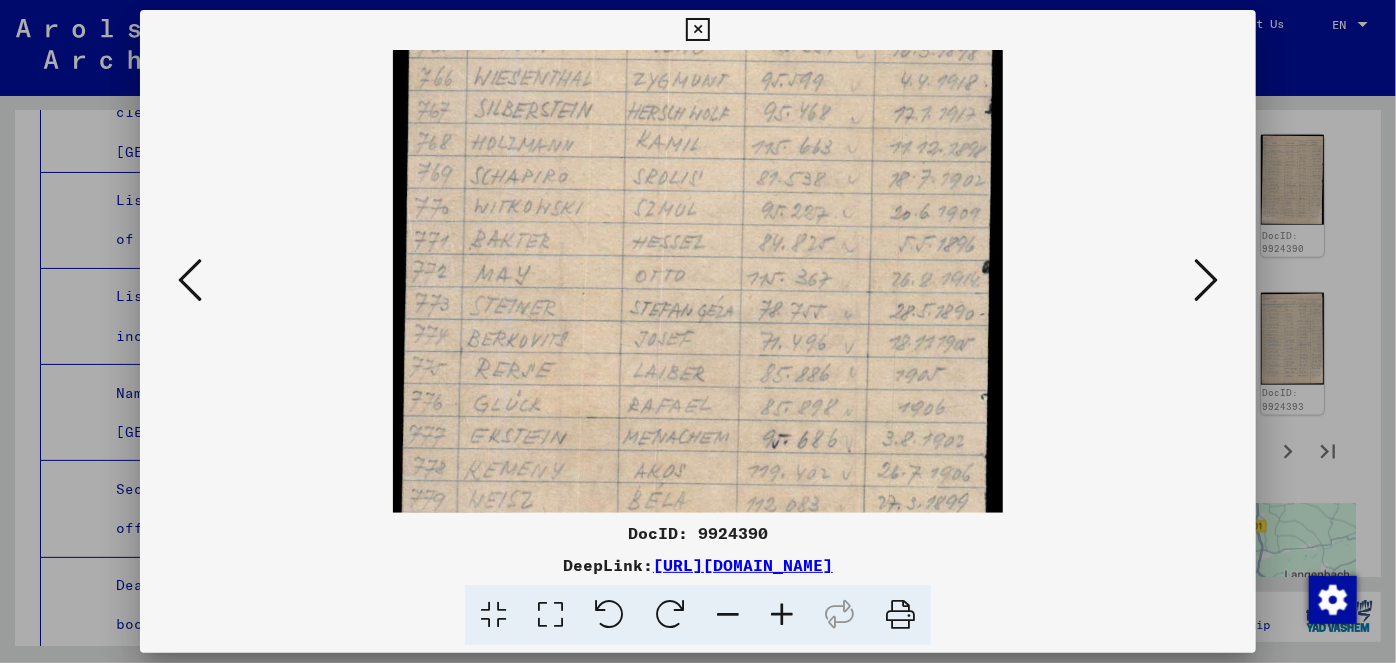 scroll, scrollTop: 200, scrollLeft: 0, axis: vertical 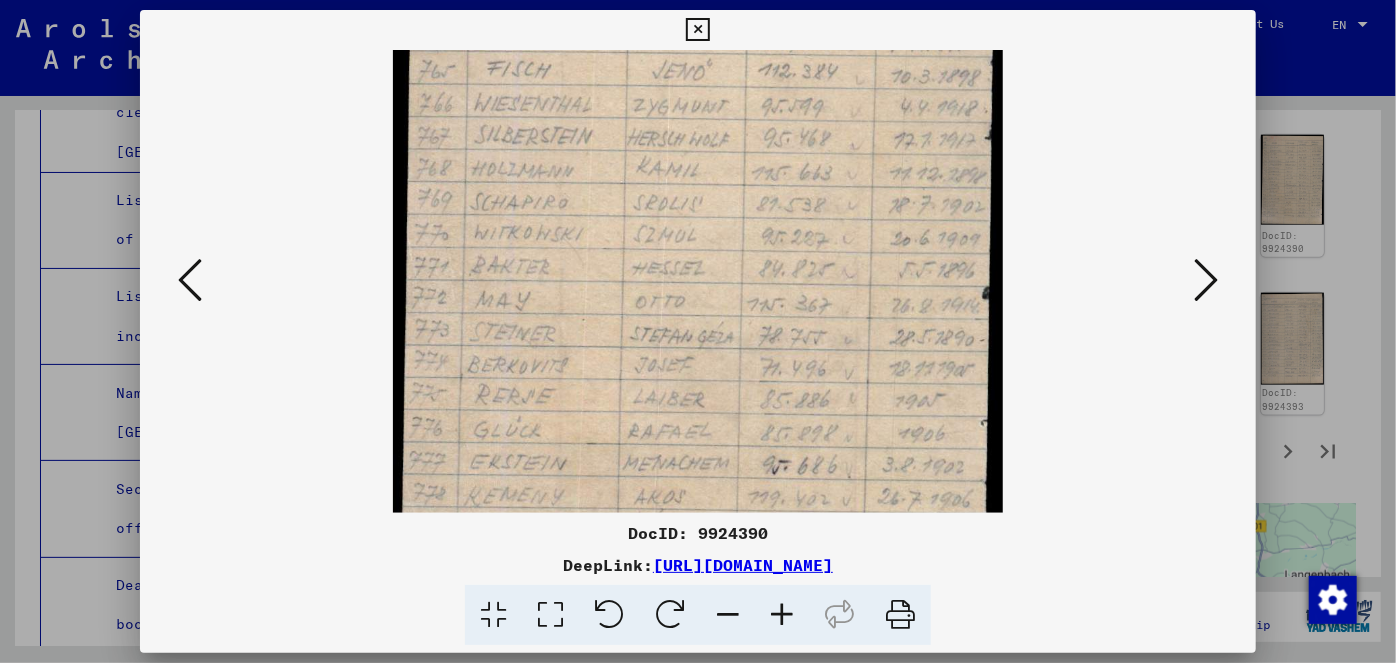 drag, startPoint x: 808, startPoint y: 456, endPoint x: 630, endPoint y: 258, distance: 266.24802 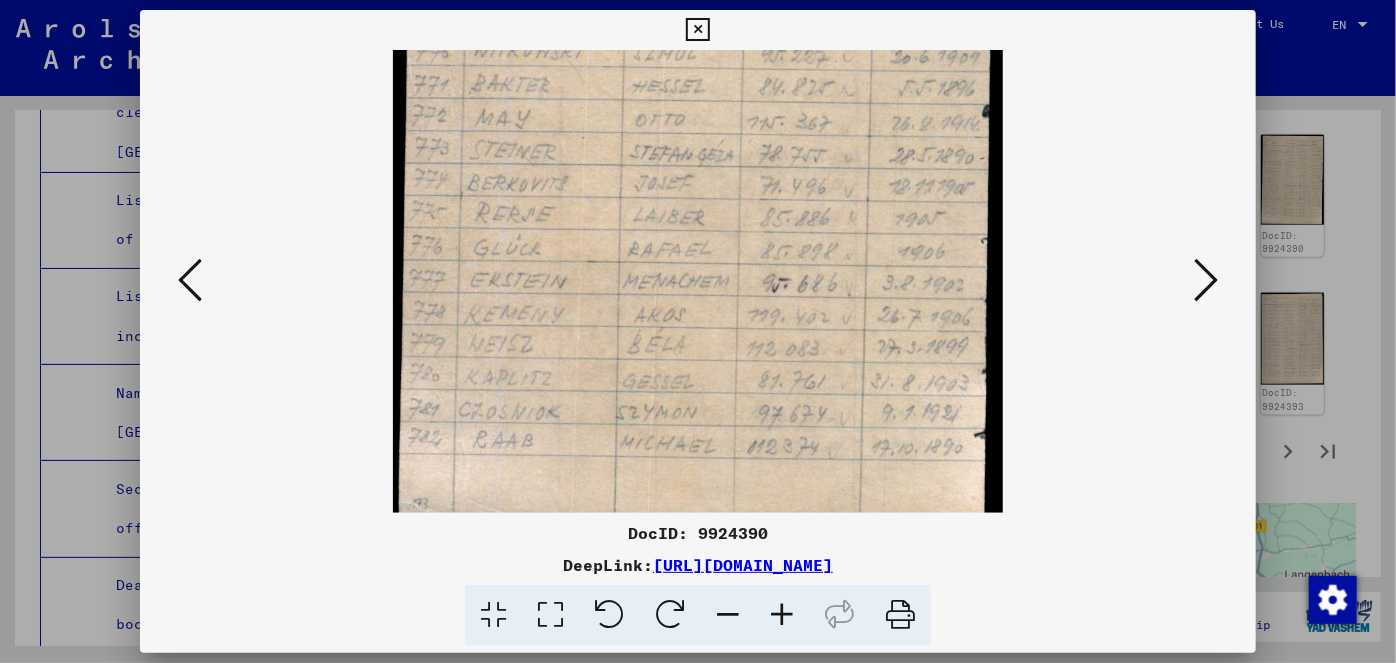 scroll, scrollTop: 385, scrollLeft: 0, axis: vertical 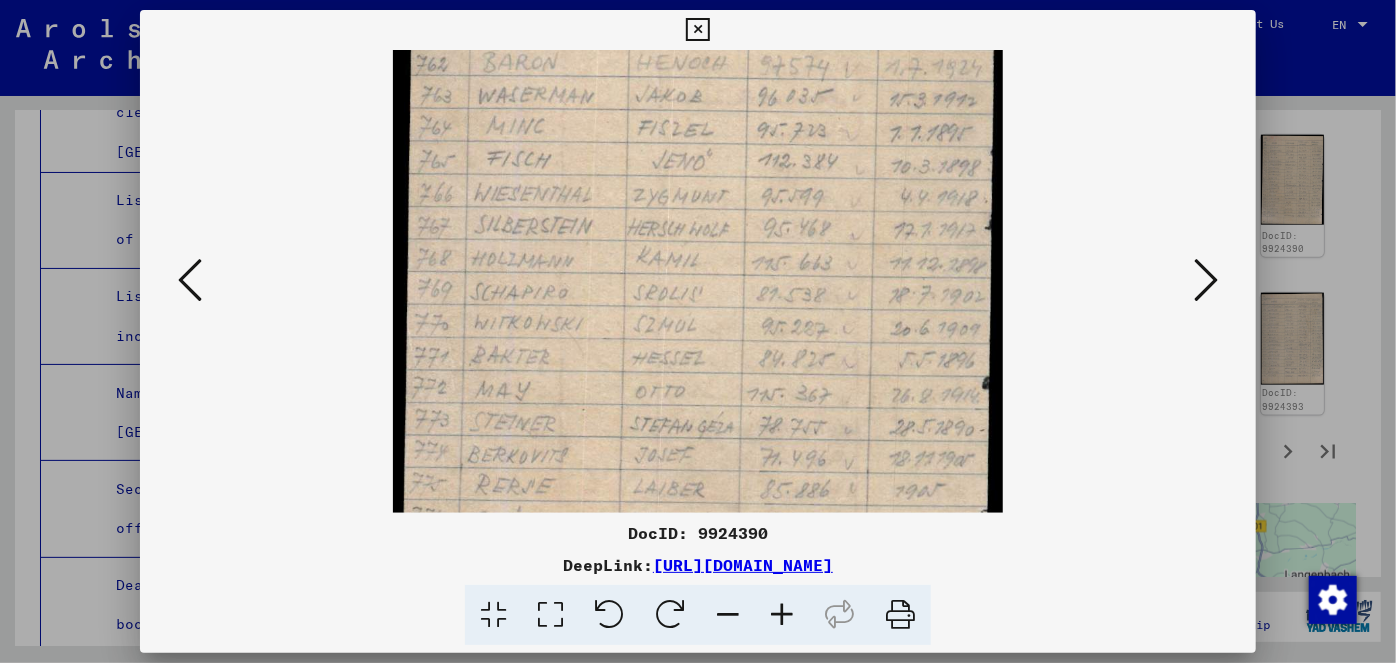 drag, startPoint x: 657, startPoint y: 355, endPoint x: 688, endPoint y: 454, distance: 103.74006 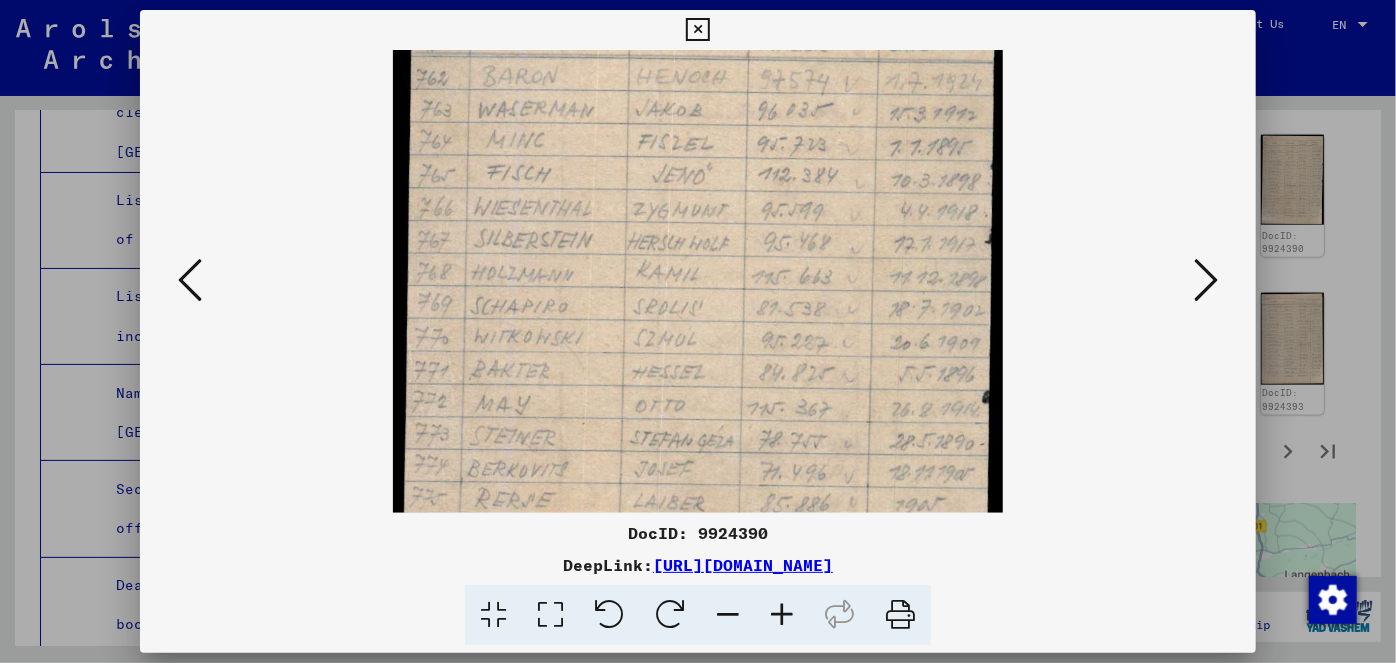 click at bounding box center [1206, 280] 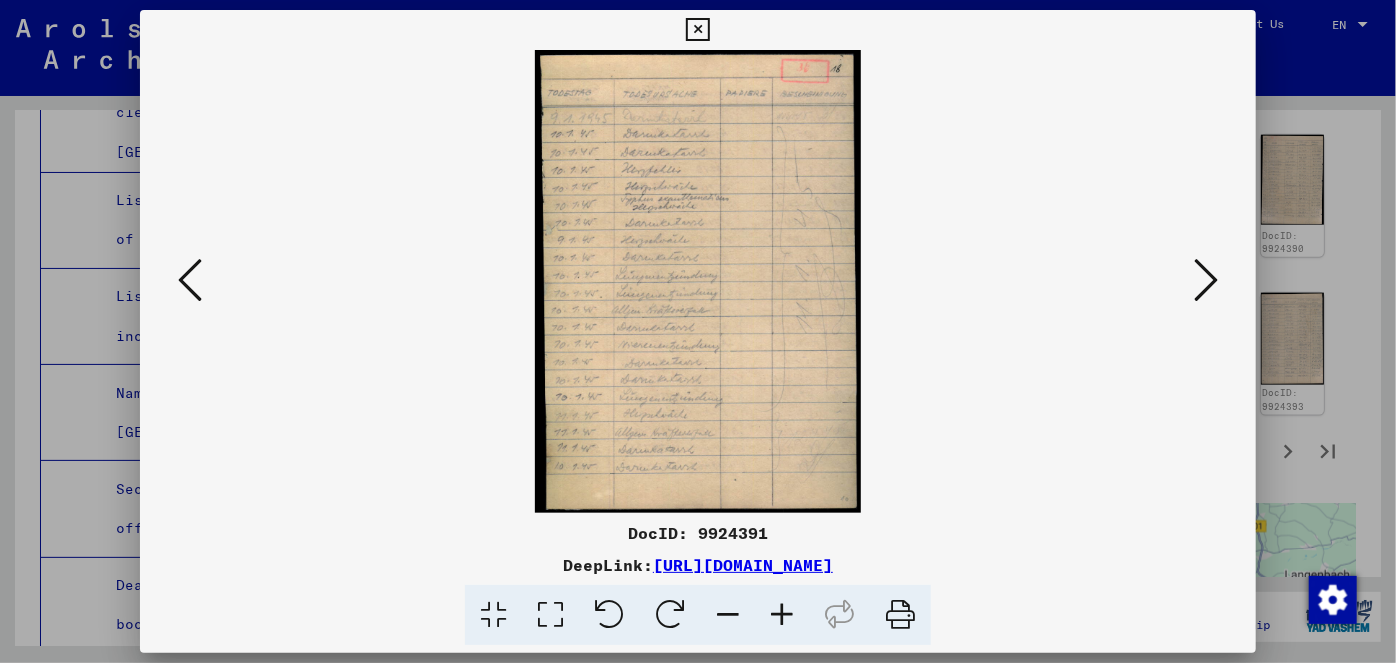 click at bounding box center (782, 615) 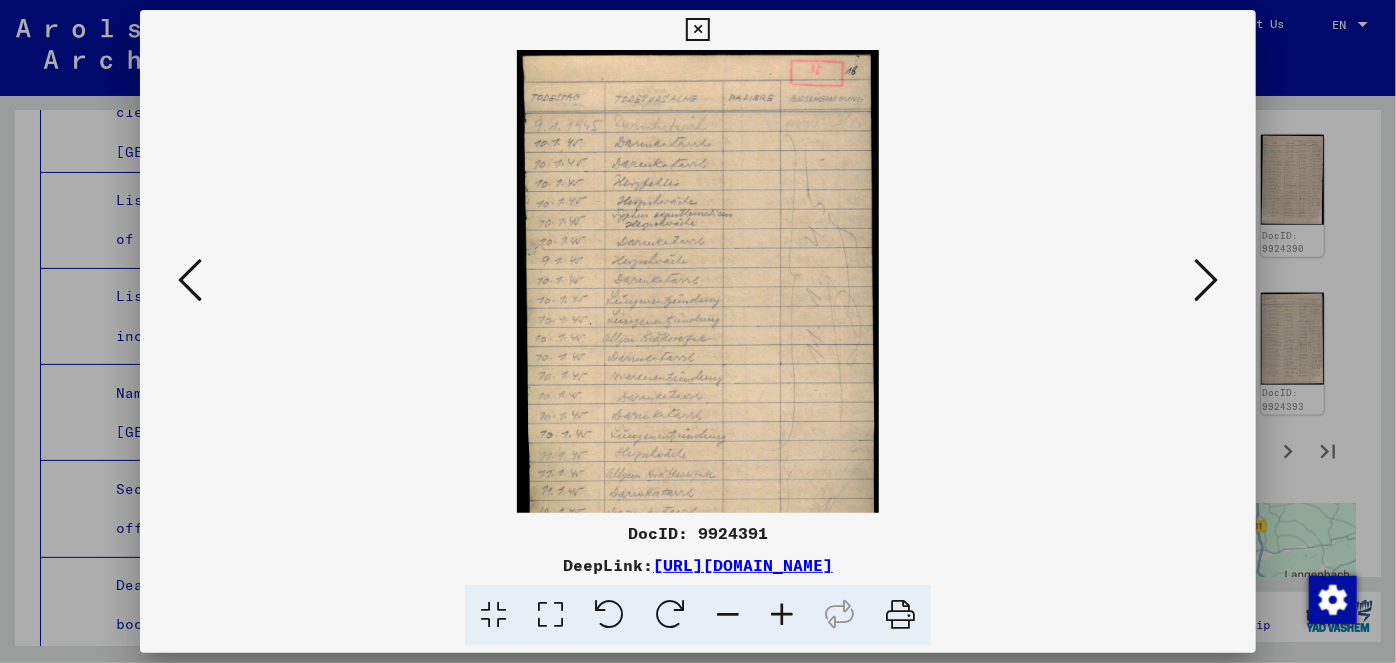 click at bounding box center (782, 615) 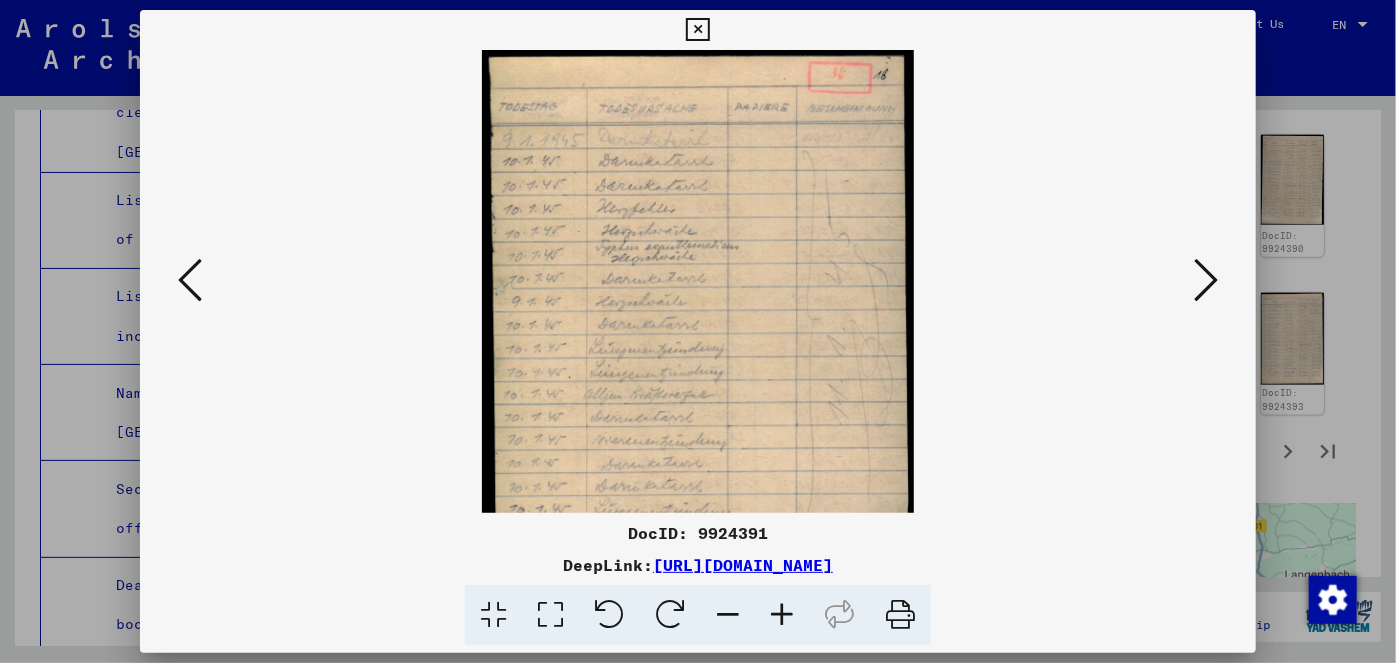 click at bounding box center [782, 615] 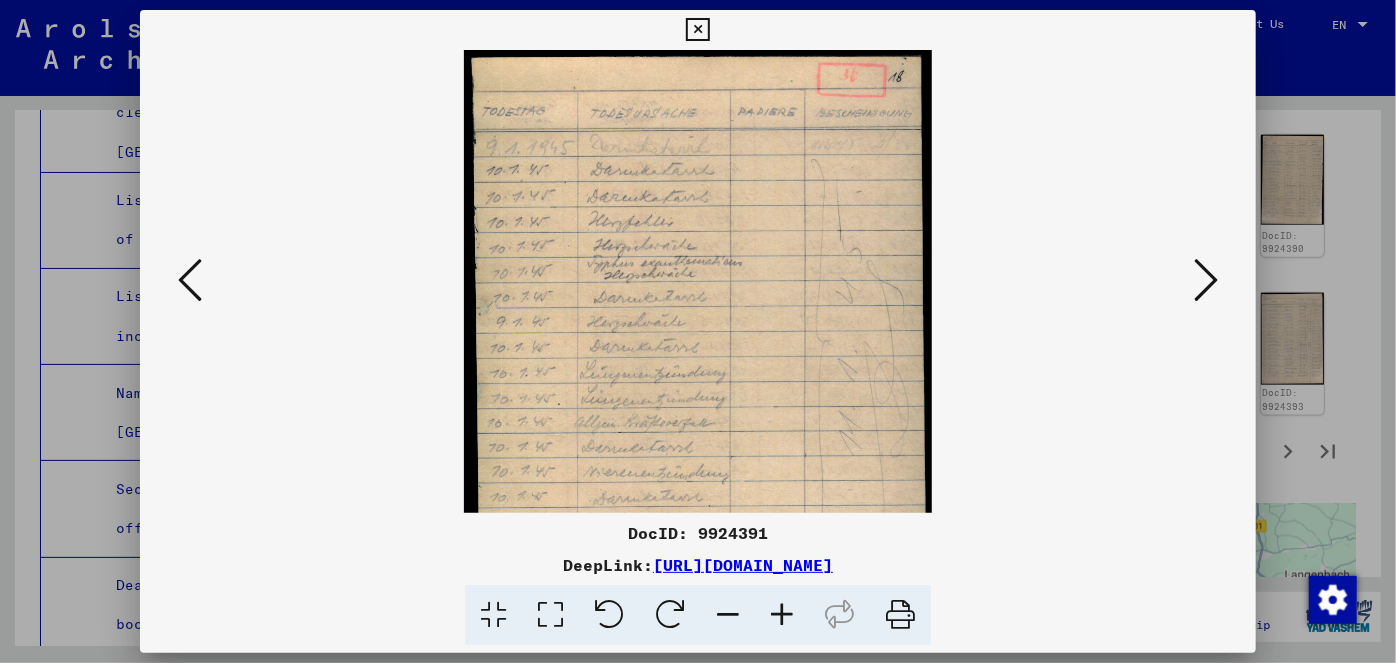 click at bounding box center [782, 615] 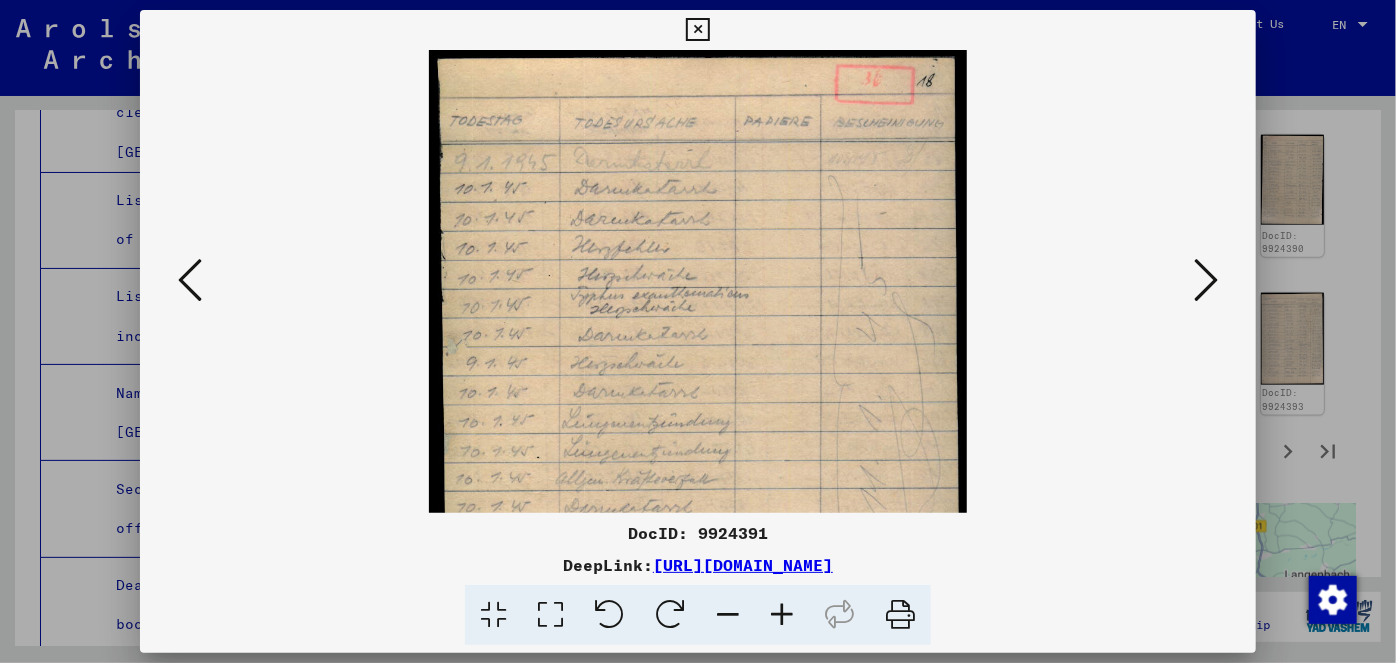 click at bounding box center (782, 615) 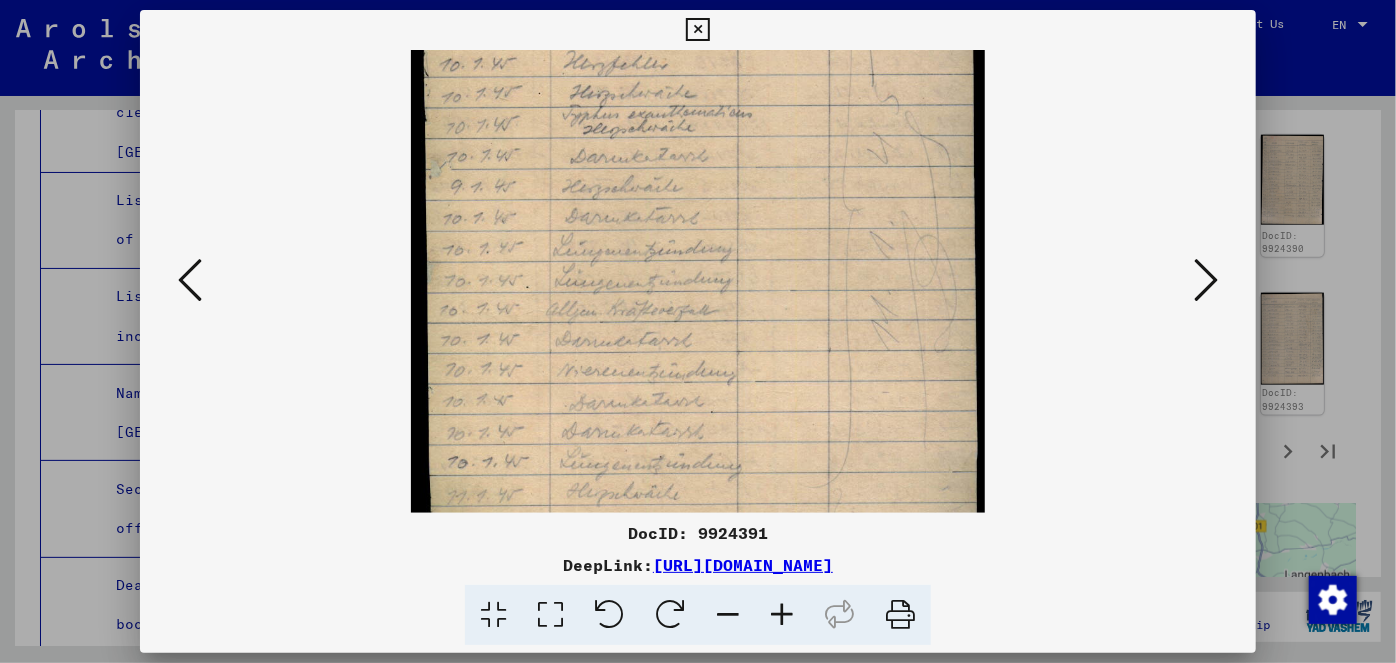 drag, startPoint x: 752, startPoint y: 421, endPoint x: 729, endPoint y: 161, distance: 261.01532 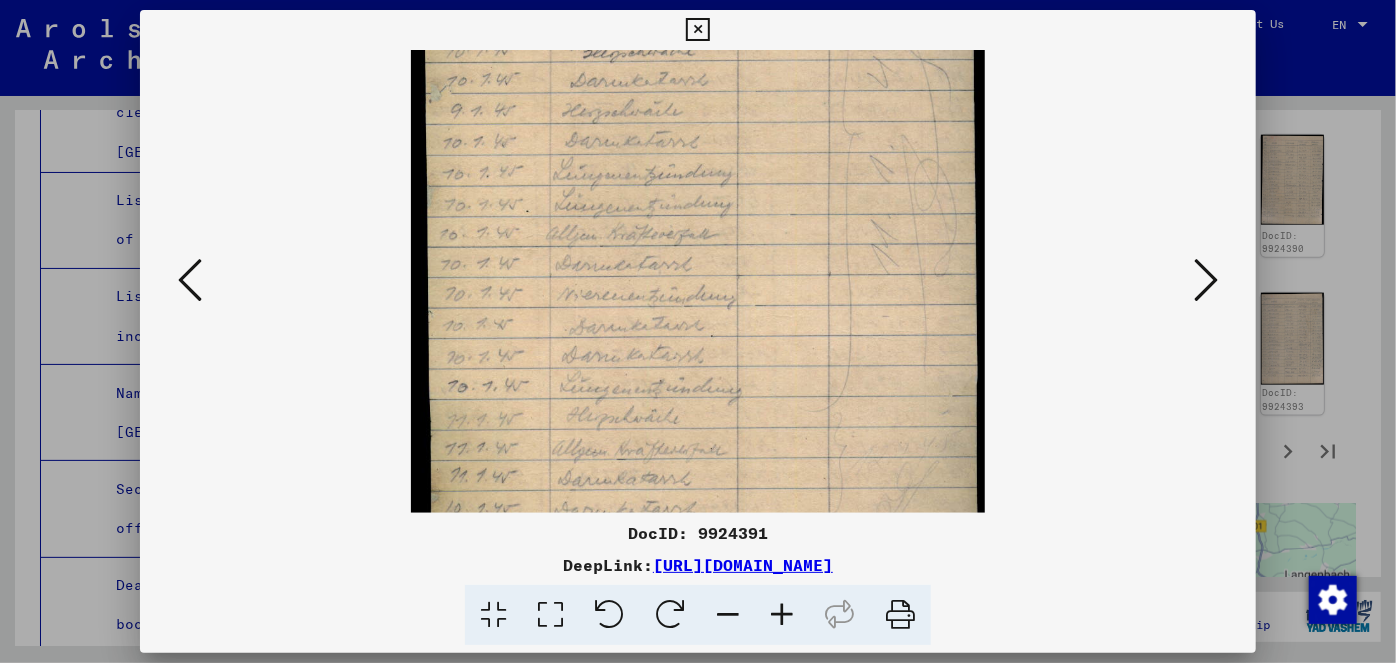 scroll, scrollTop: 349, scrollLeft: 0, axis: vertical 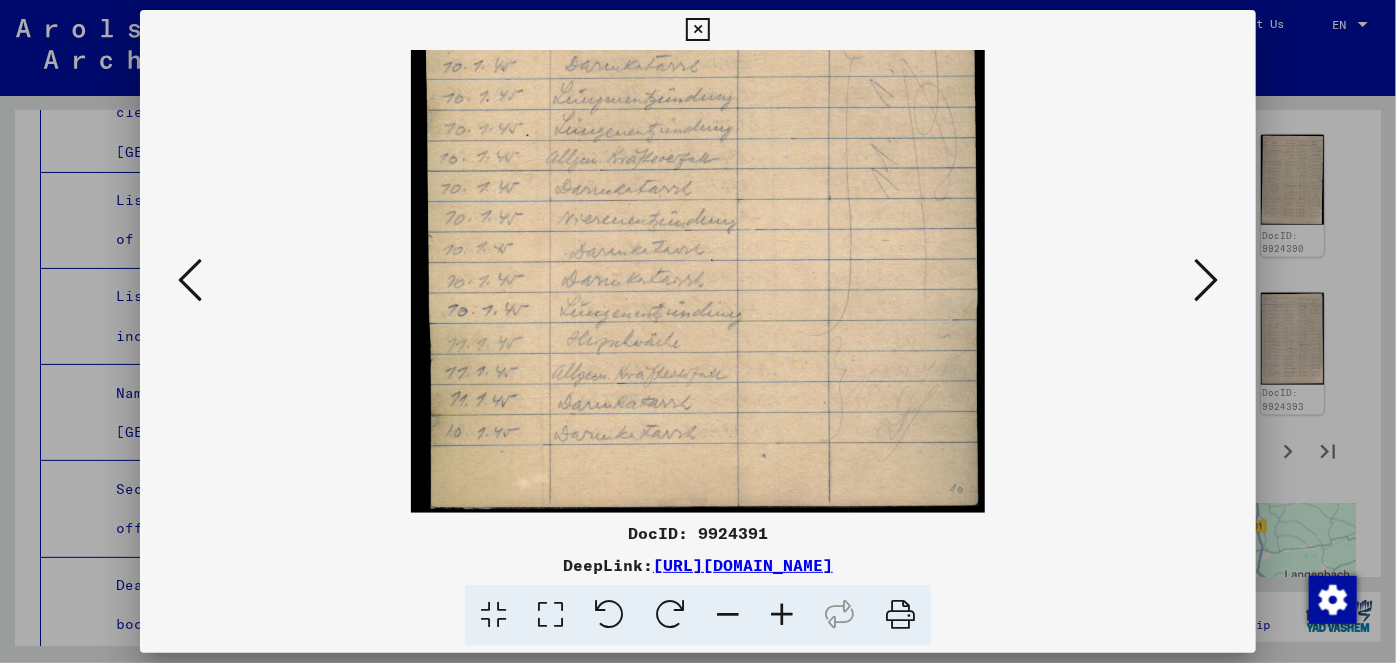 drag, startPoint x: 757, startPoint y: 366, endPoint x: 762, endPoint y: 206, distance: 160.07811 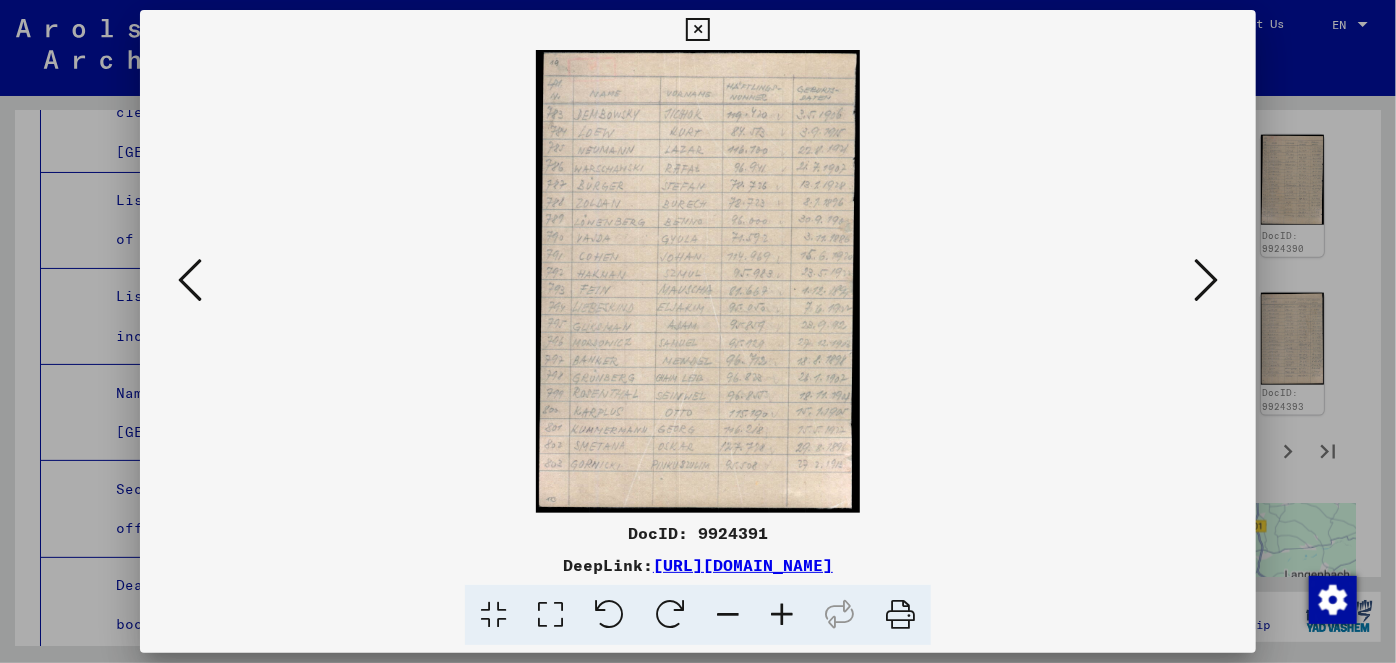 click at bounding box center [782, 615] 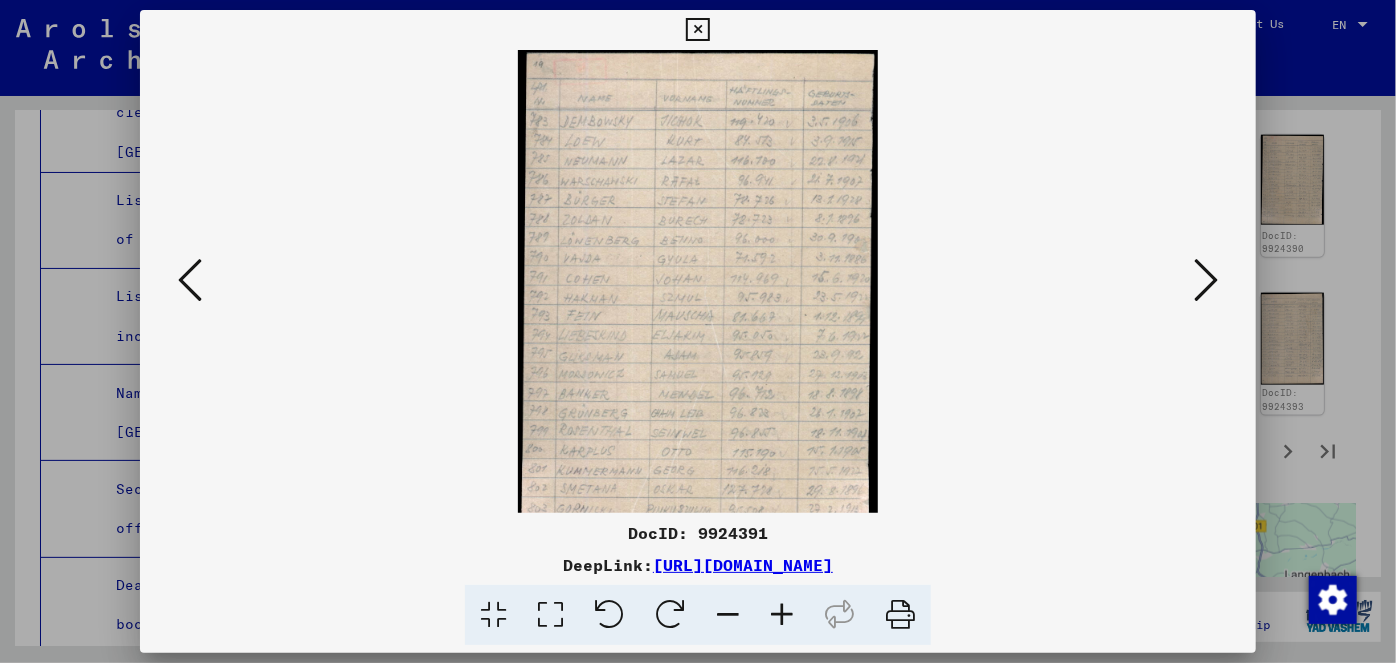 click at bounding box center [782, 615] 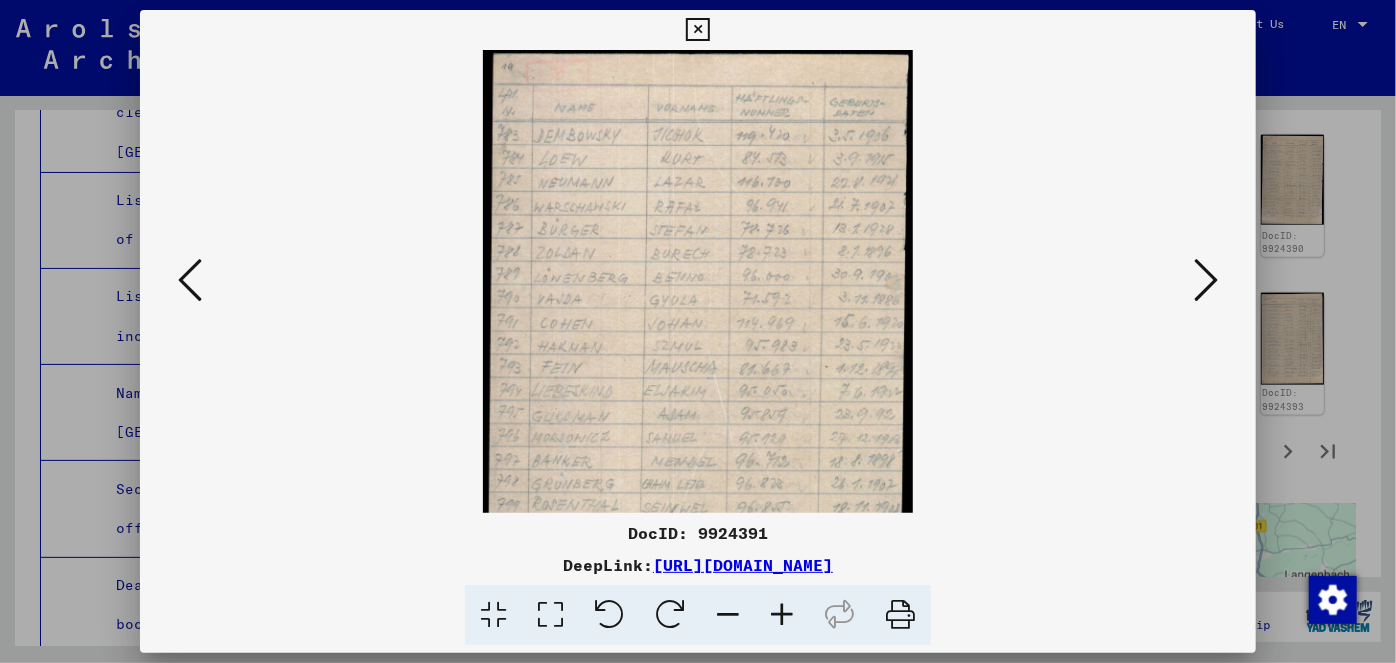 click at bounding box center (782, 615) 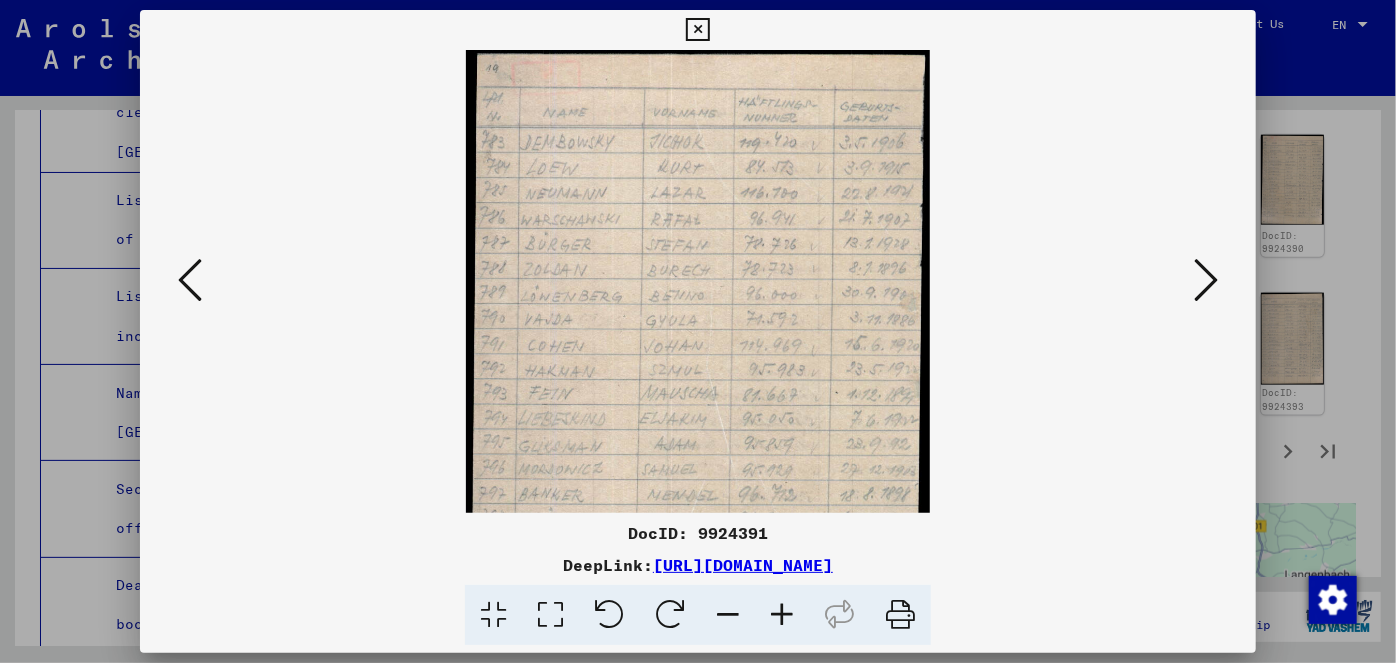 click at bounding box center [782, 615] 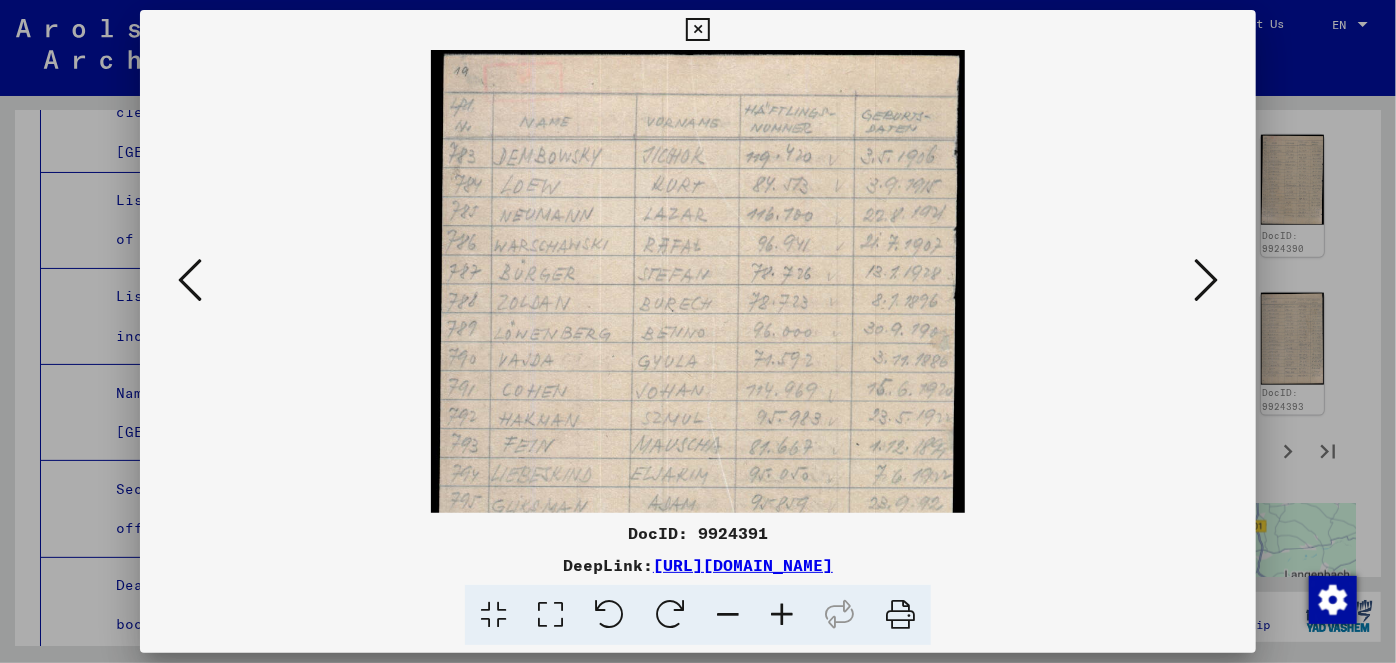 click at bounding box center [782, 615] 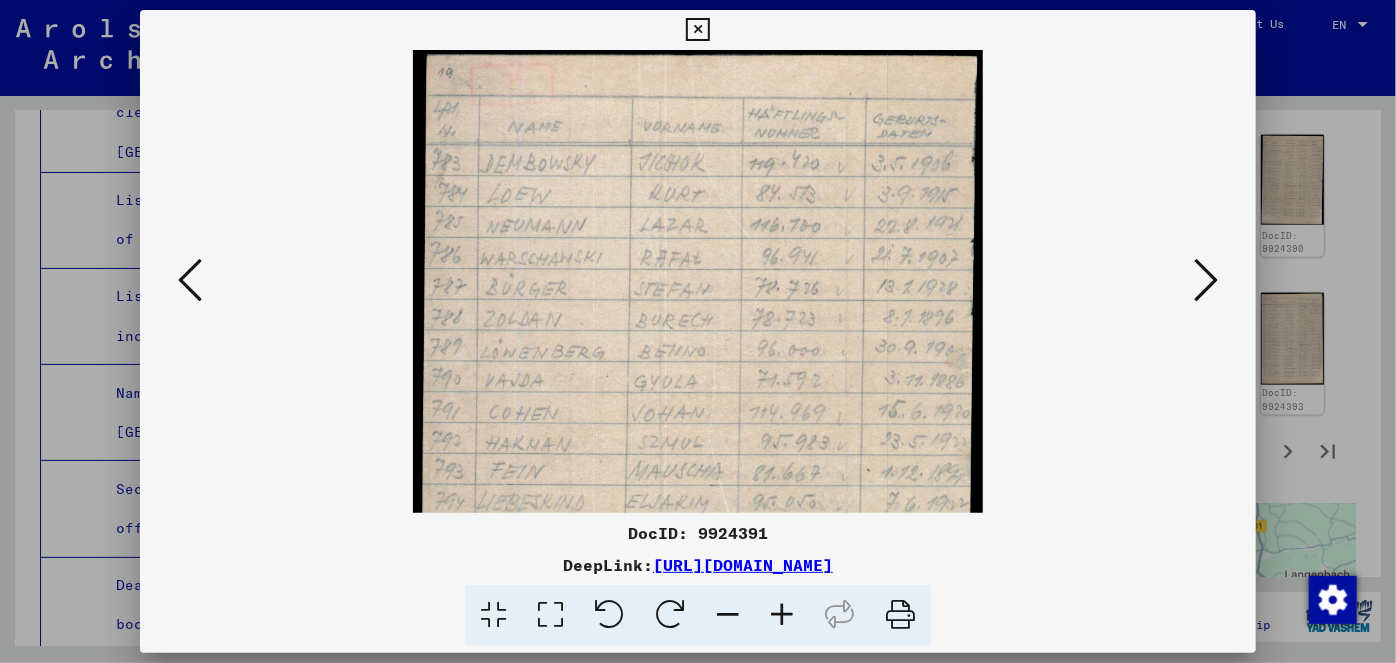click at bounding box center [782, 615] 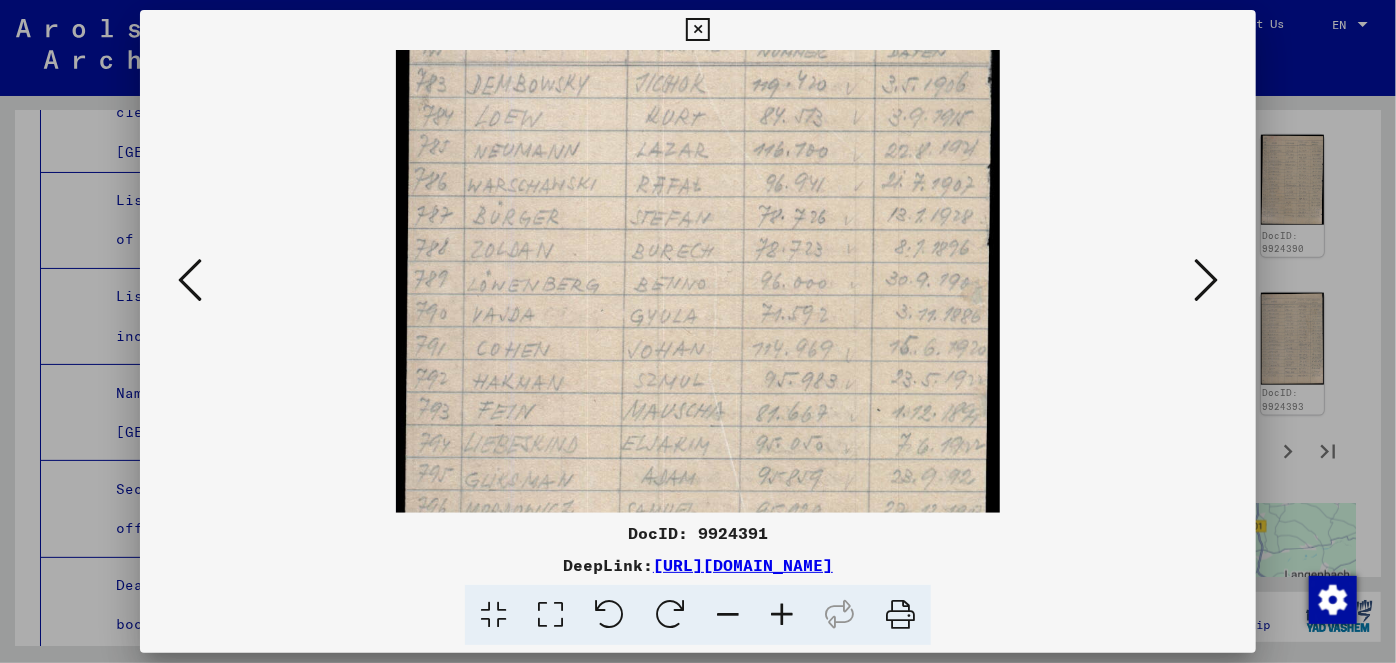 drag, startPoint x: 745, startPoint y: 413, endPoint x: 732, endPoint y: 280, distance: 133.63383 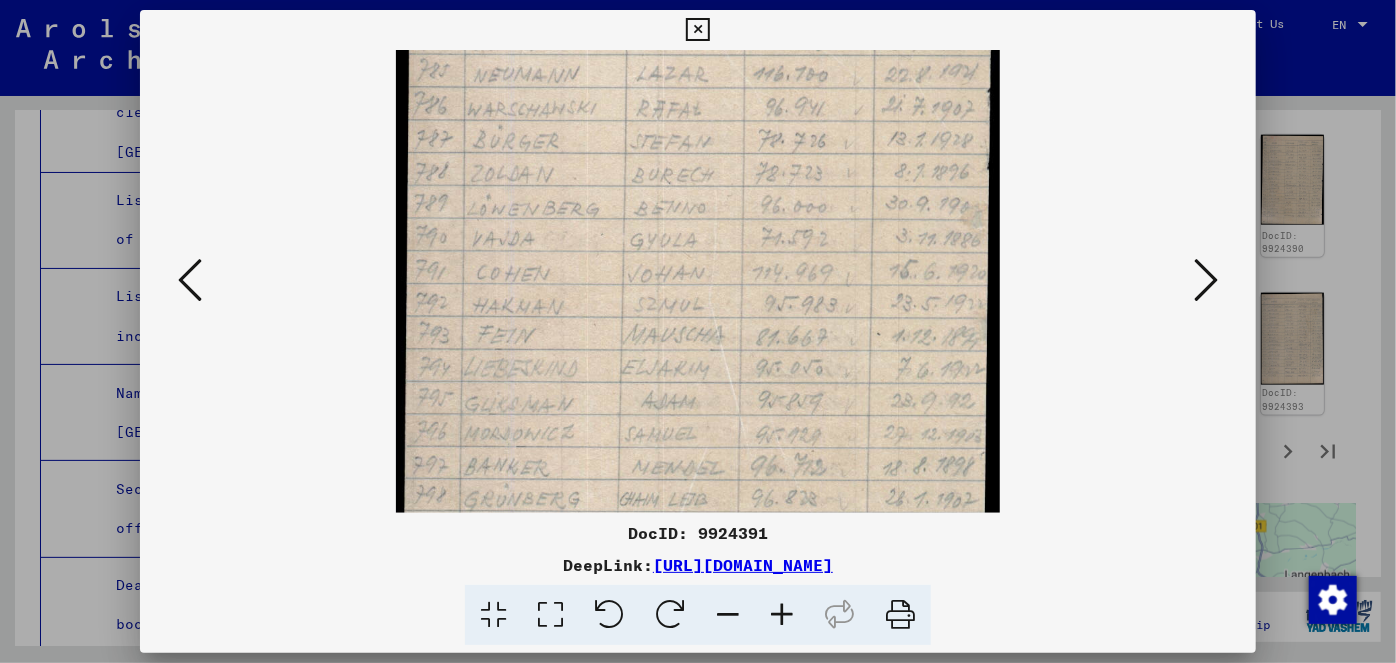 scroll, scrollTop: 164, scrollLeft: 0, axis: vertical 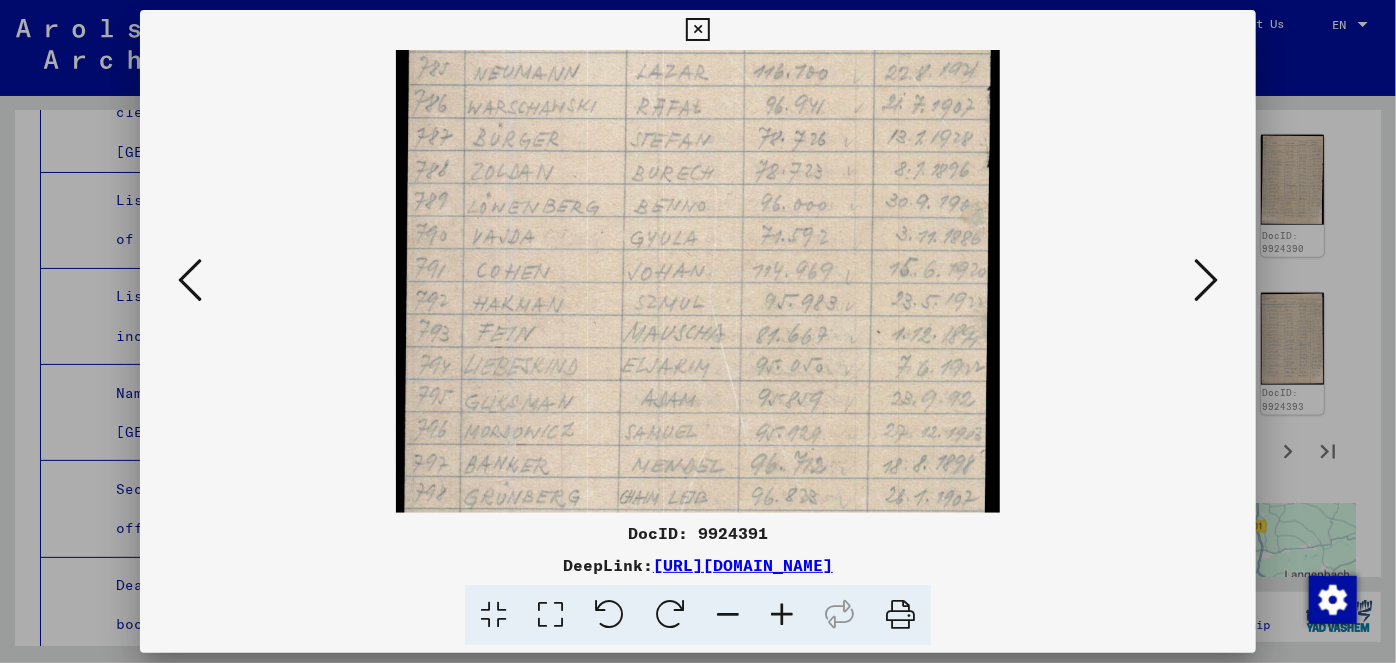 drag, startPoint x: 738, startPoint y: 436, endPoint x: 739, endPoint y: 400, distance: 36.013885 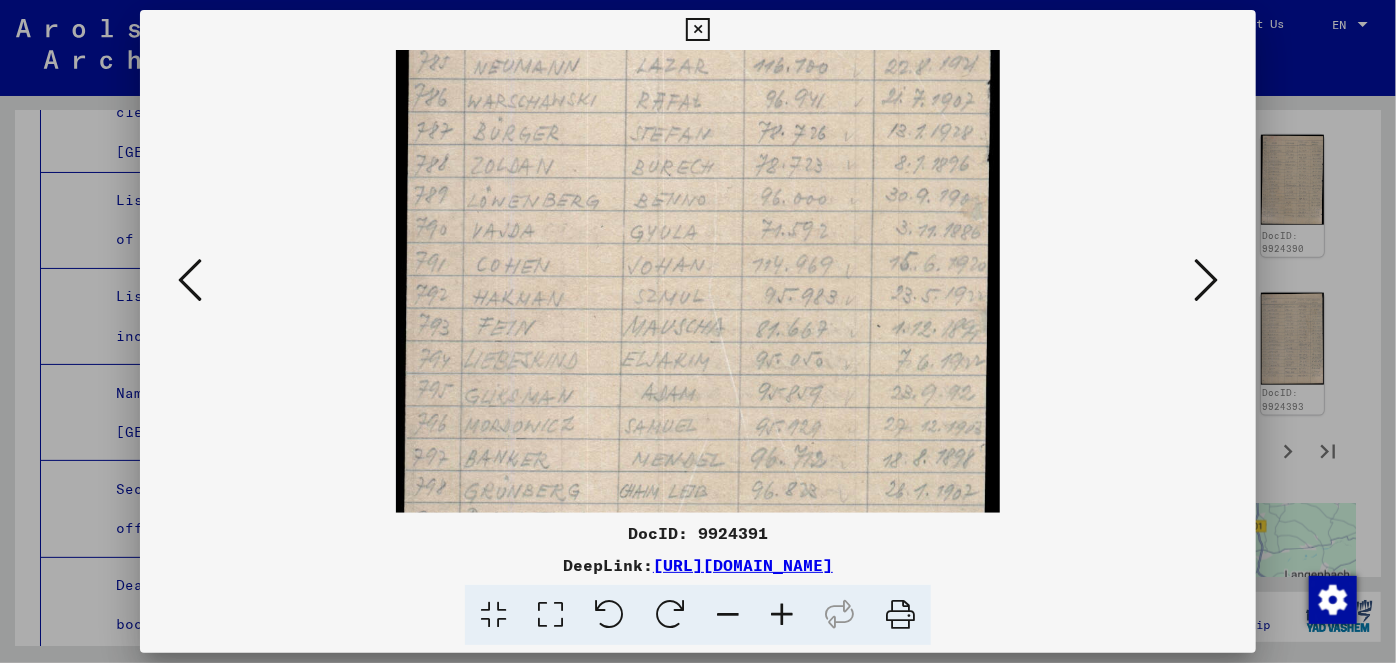 scroll, scrollTop: 400, scrollLeft: 0, axis: vertical 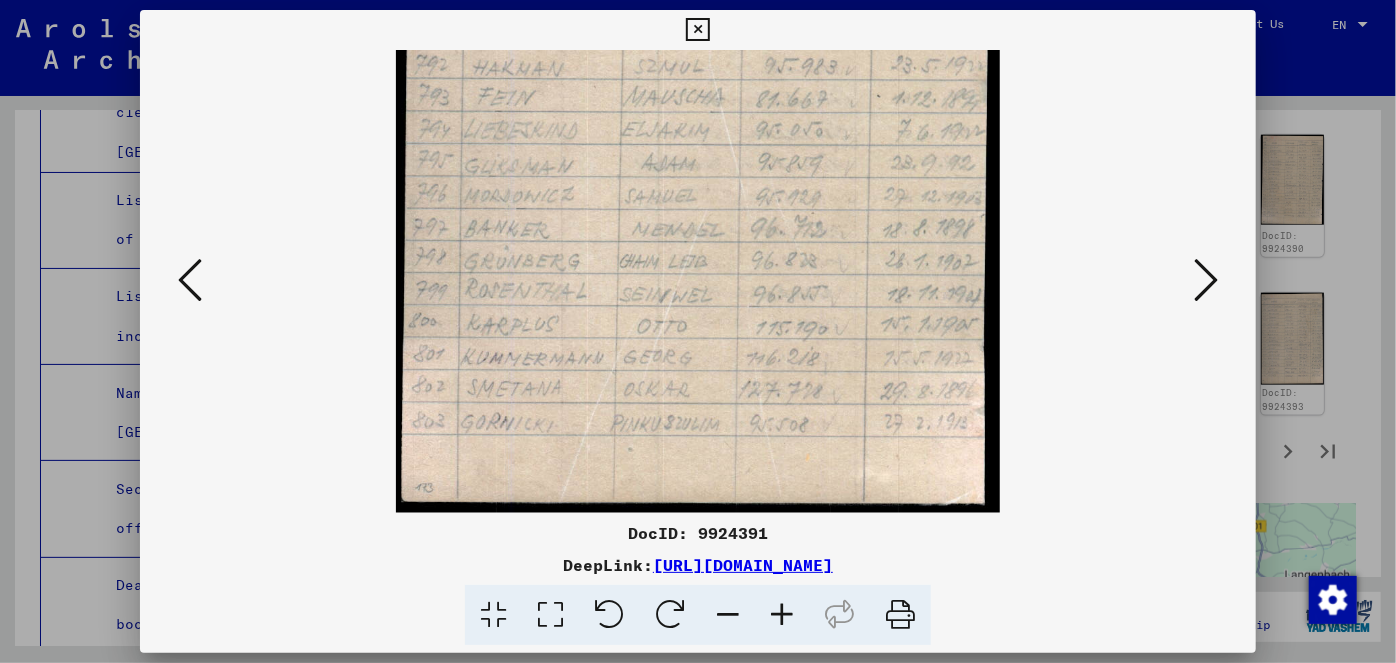 drag, startPoint x: 759, startPoint y: 414, endPoint x: 772, endPoint y: -10, distance: 424.19925 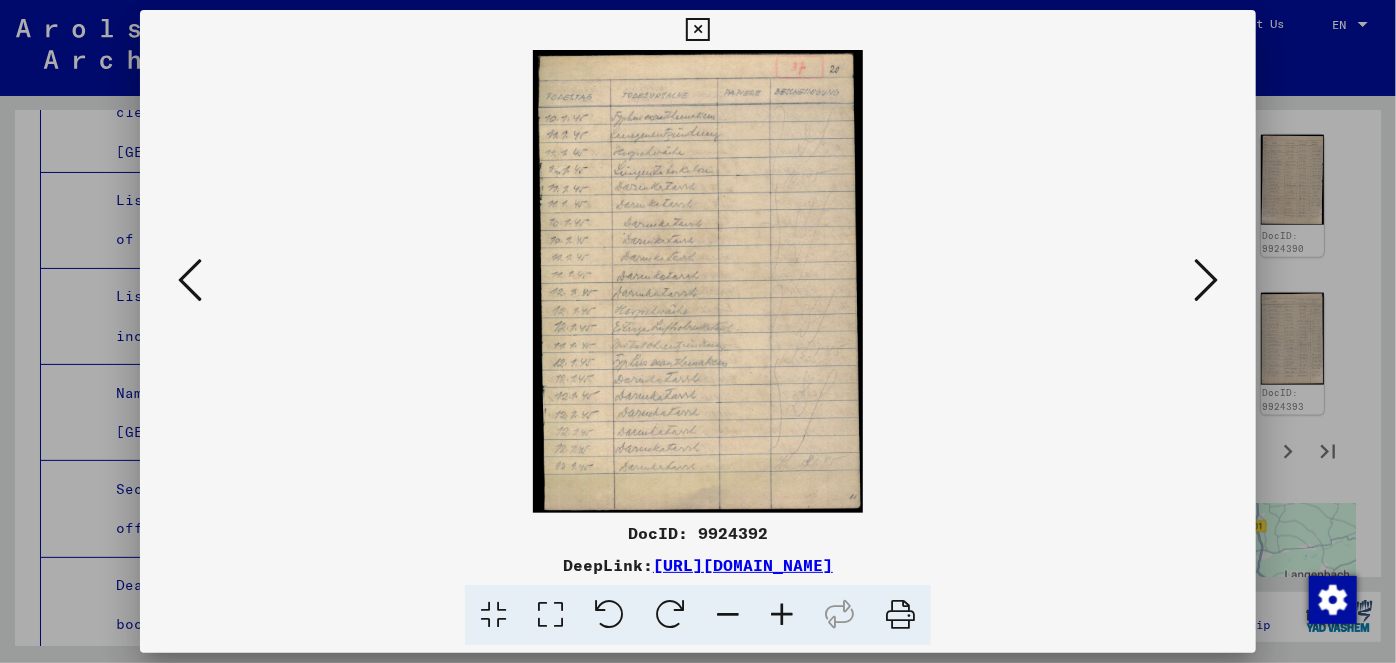 click at bounding box center (782, 615) 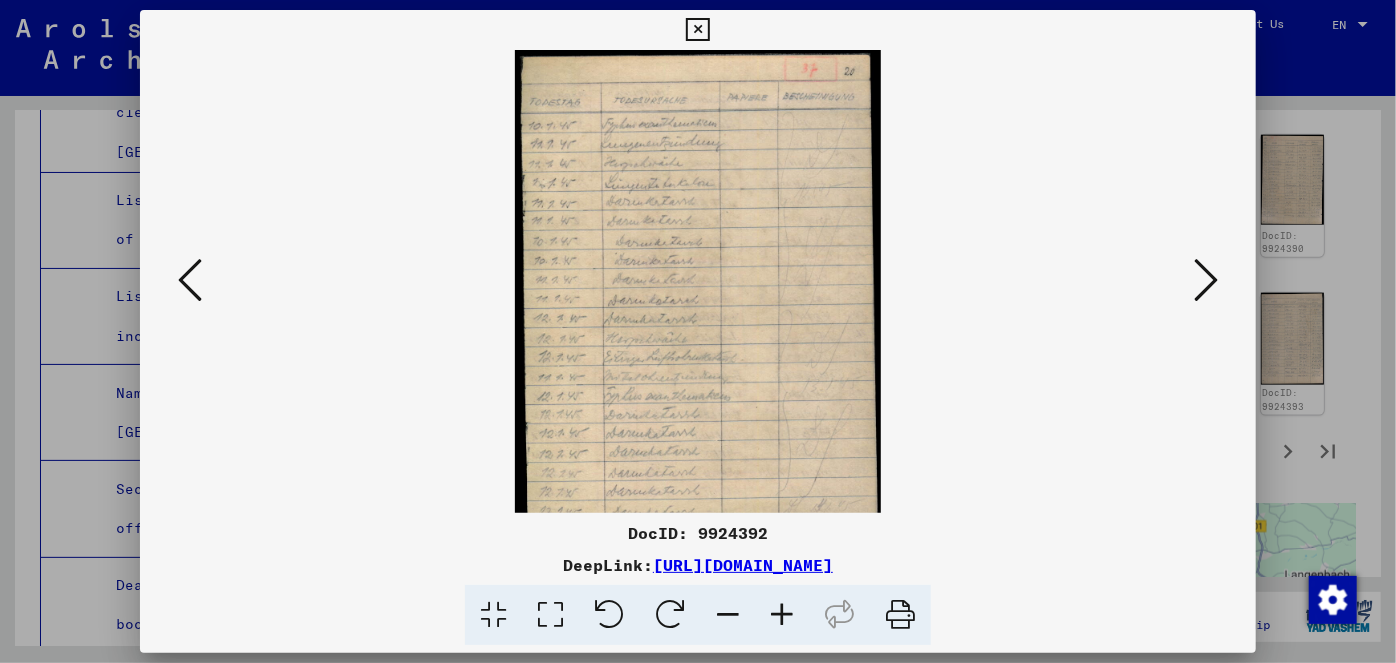 click at bounding box center [782, 615] 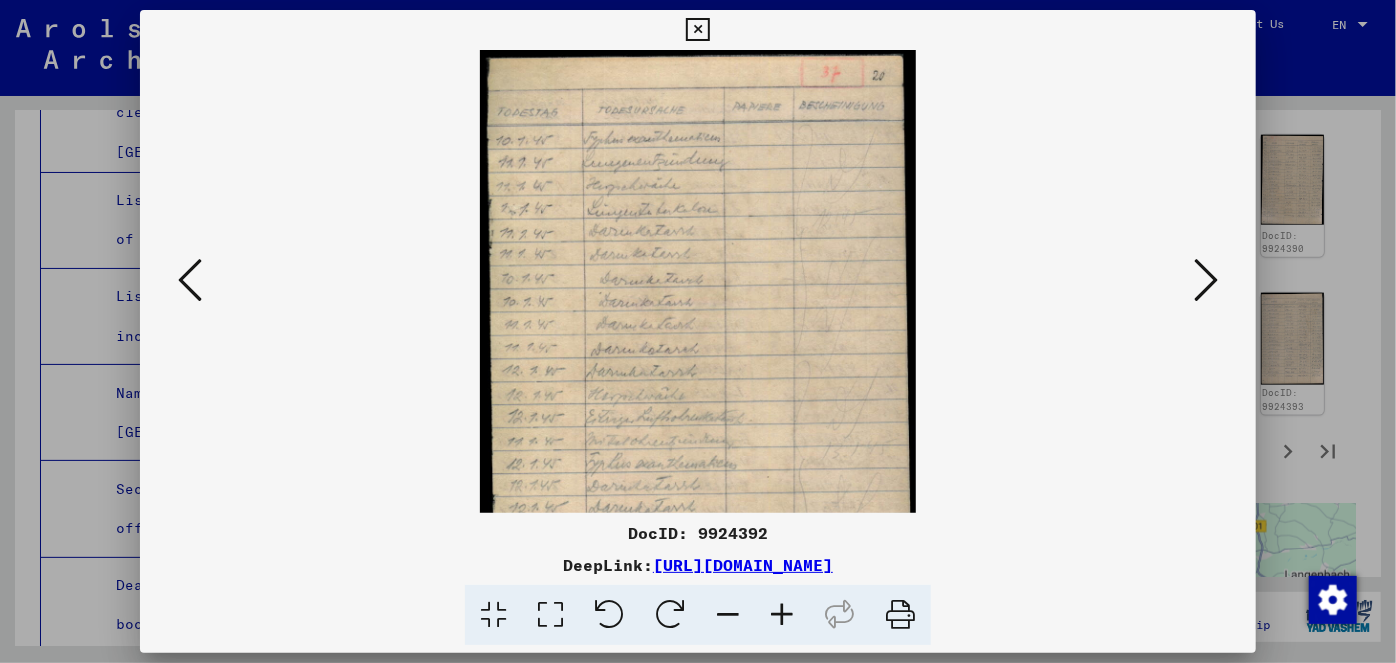 click at bounding box center [782, 615] 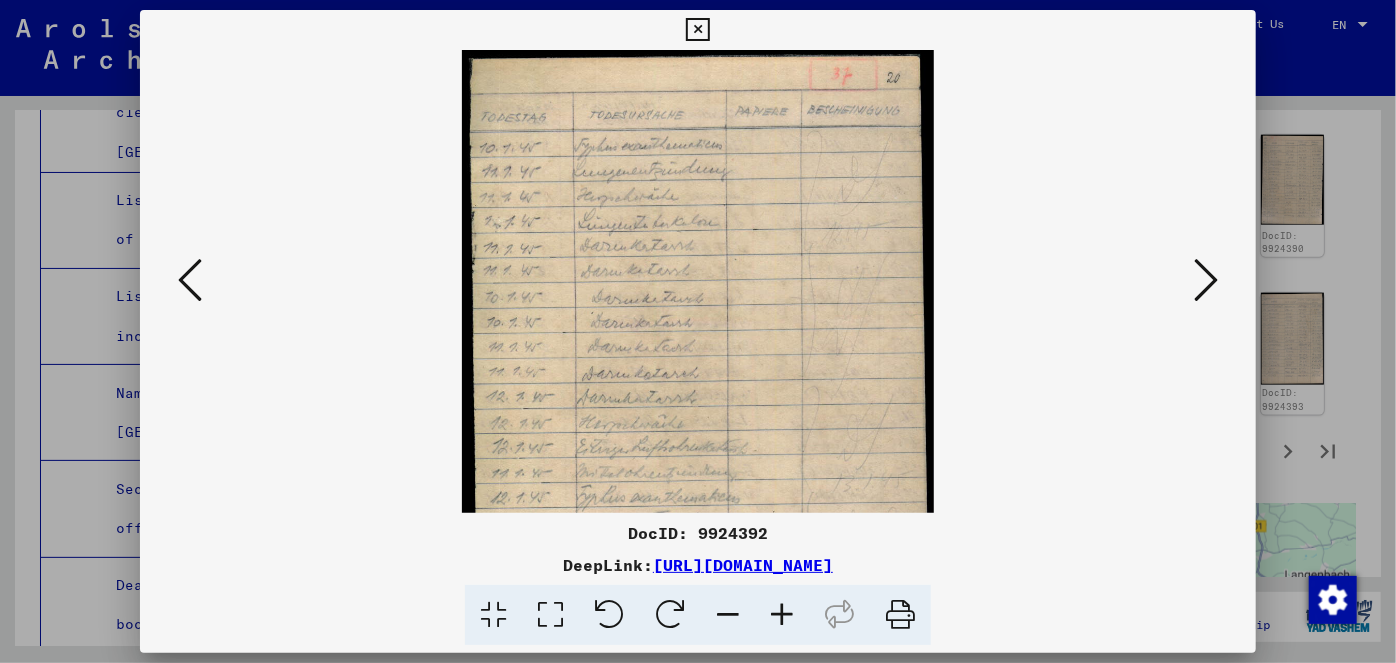 click at bounding box center [782, 615] 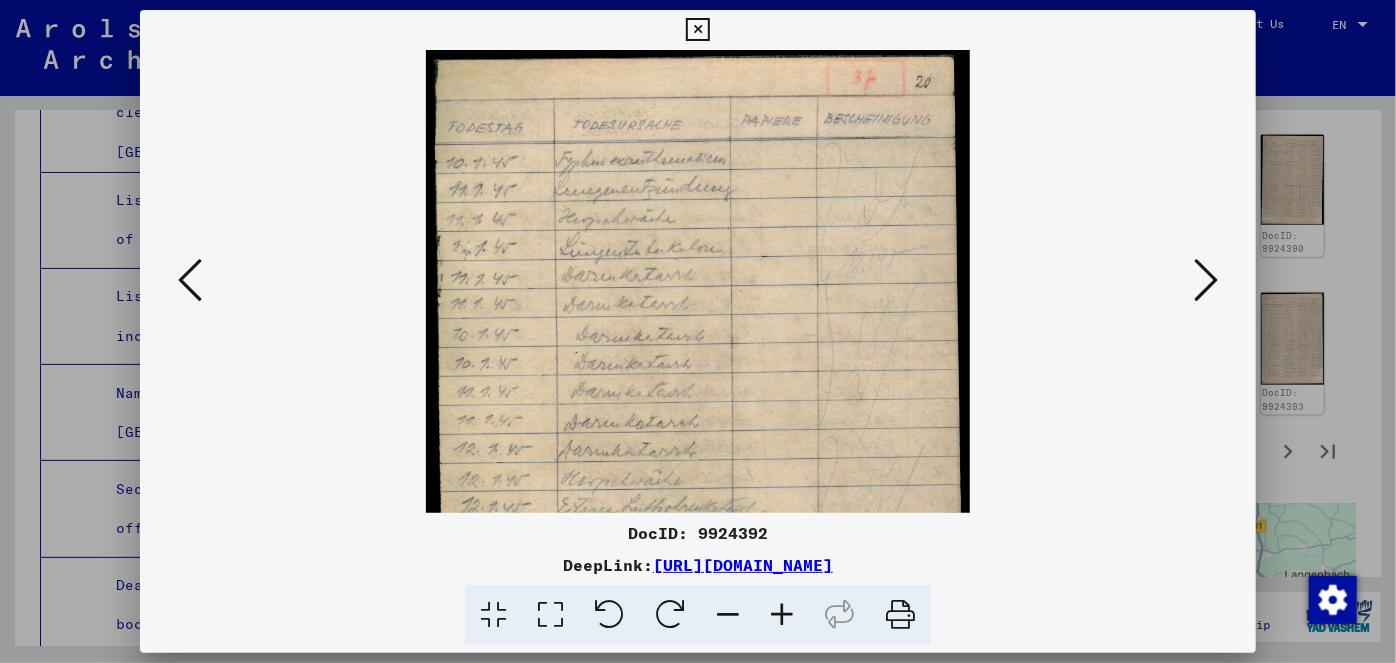 click at bounding box center [782, 615] 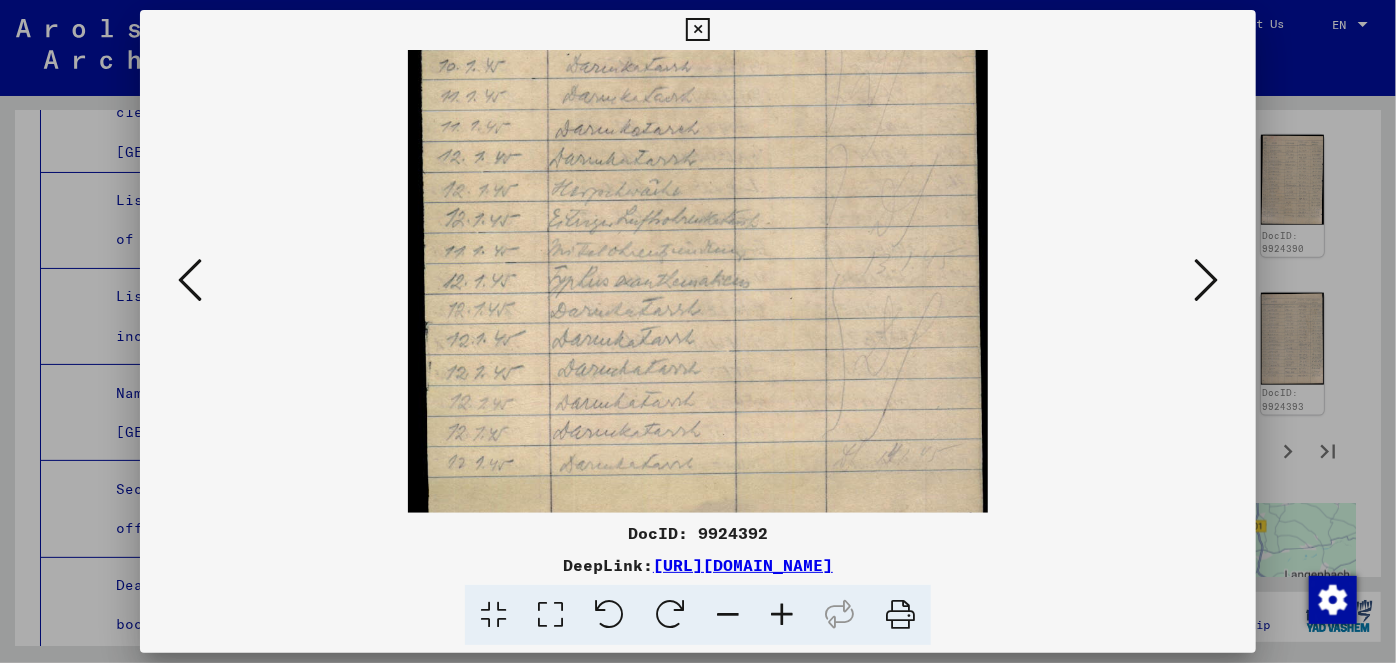 drag, startPoint x: 776, startPoint y: 491, endPoint x: 753, endPoint y: 160, distance: 331.79813 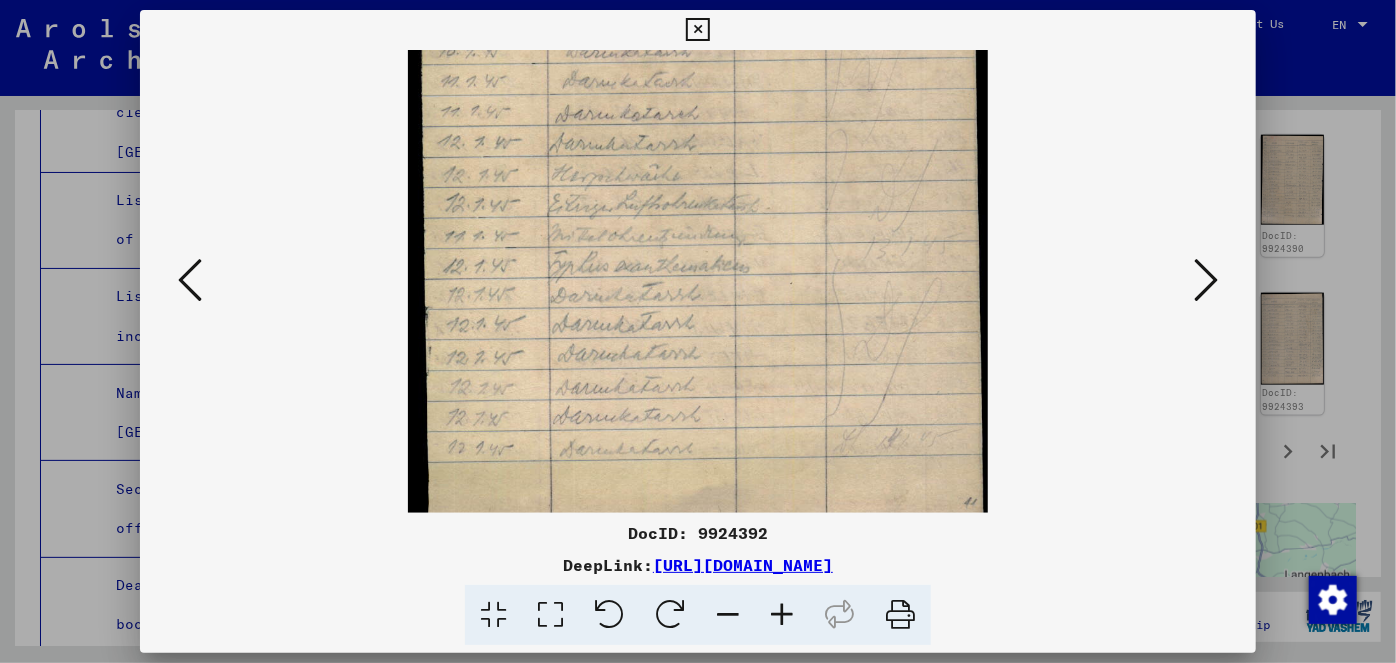 click at bounding box center (1206, 280) 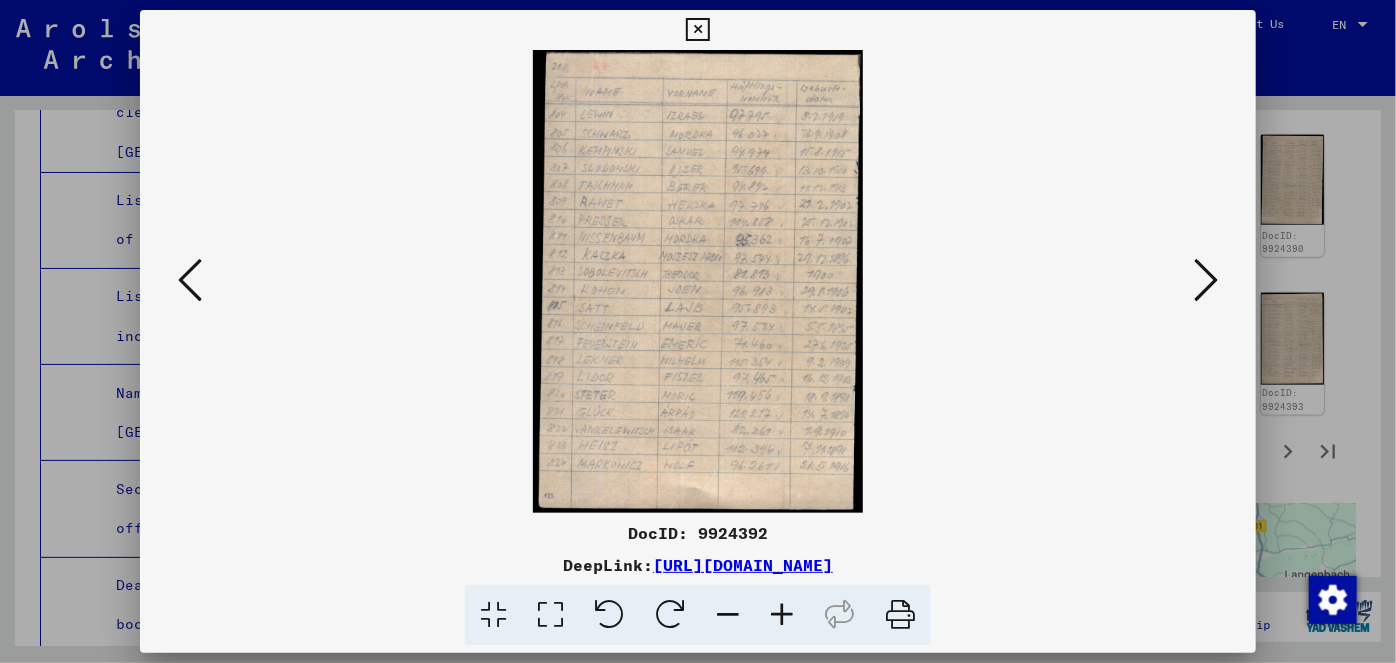 scroll, scrollTop: 0, scrollLeft: 0, axis: both 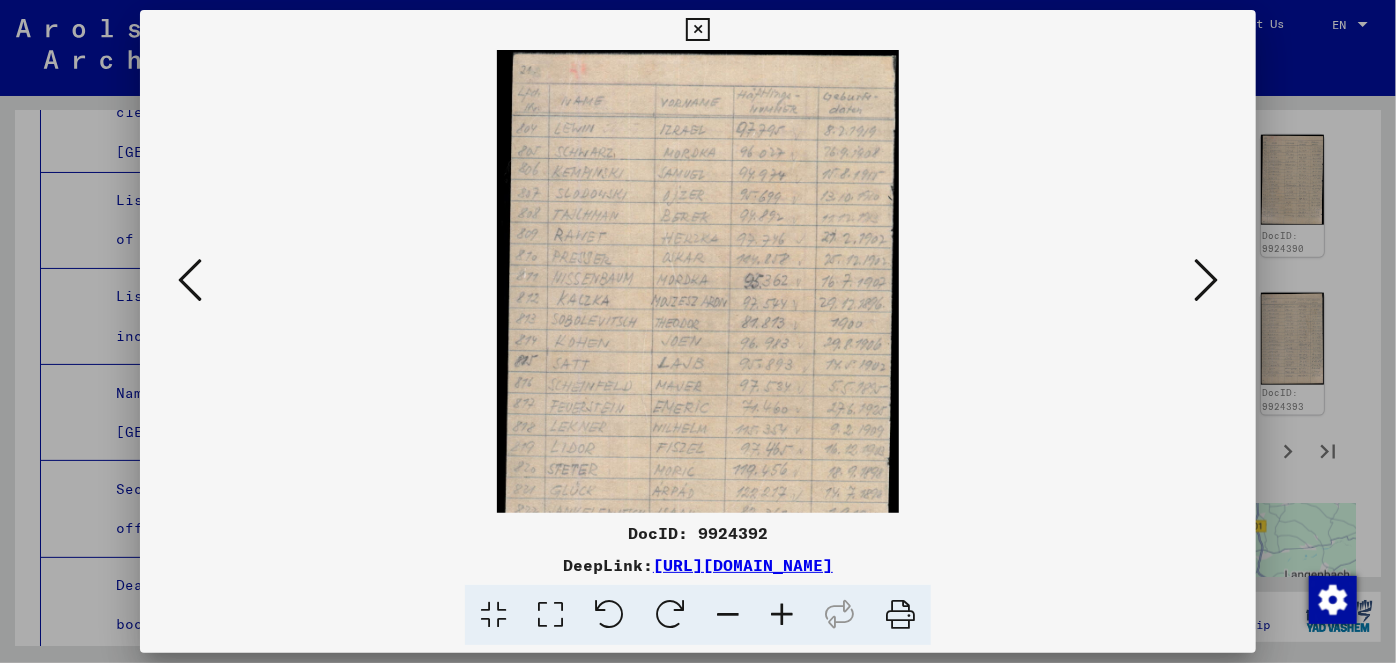 click at bounding box center (782, 615) 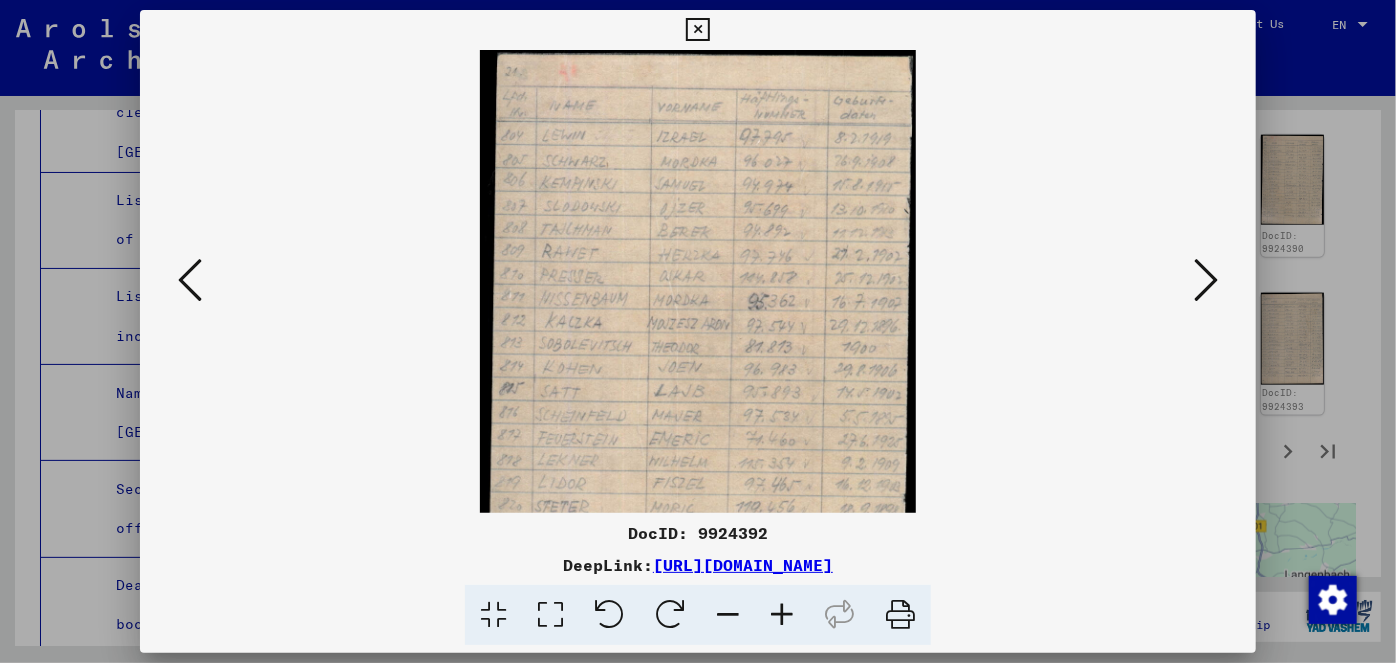 click at bounding box center (782, 615) 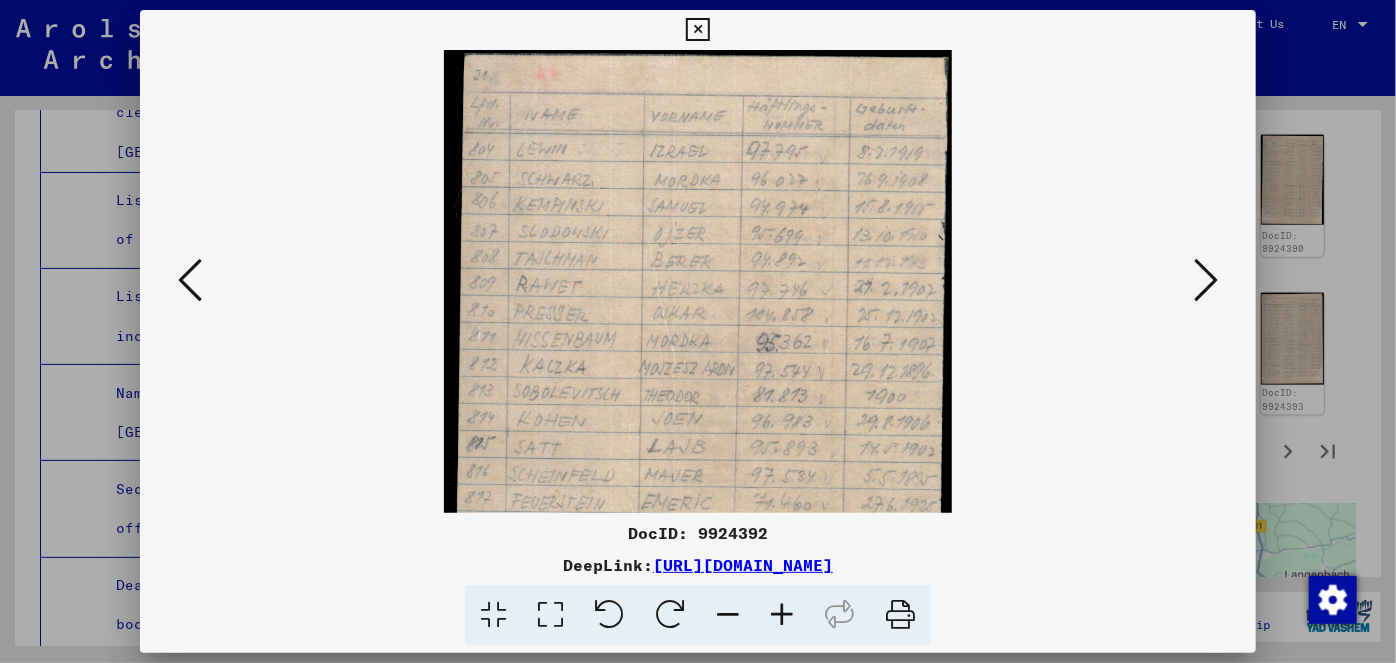 click at bounding box center [782, 615] 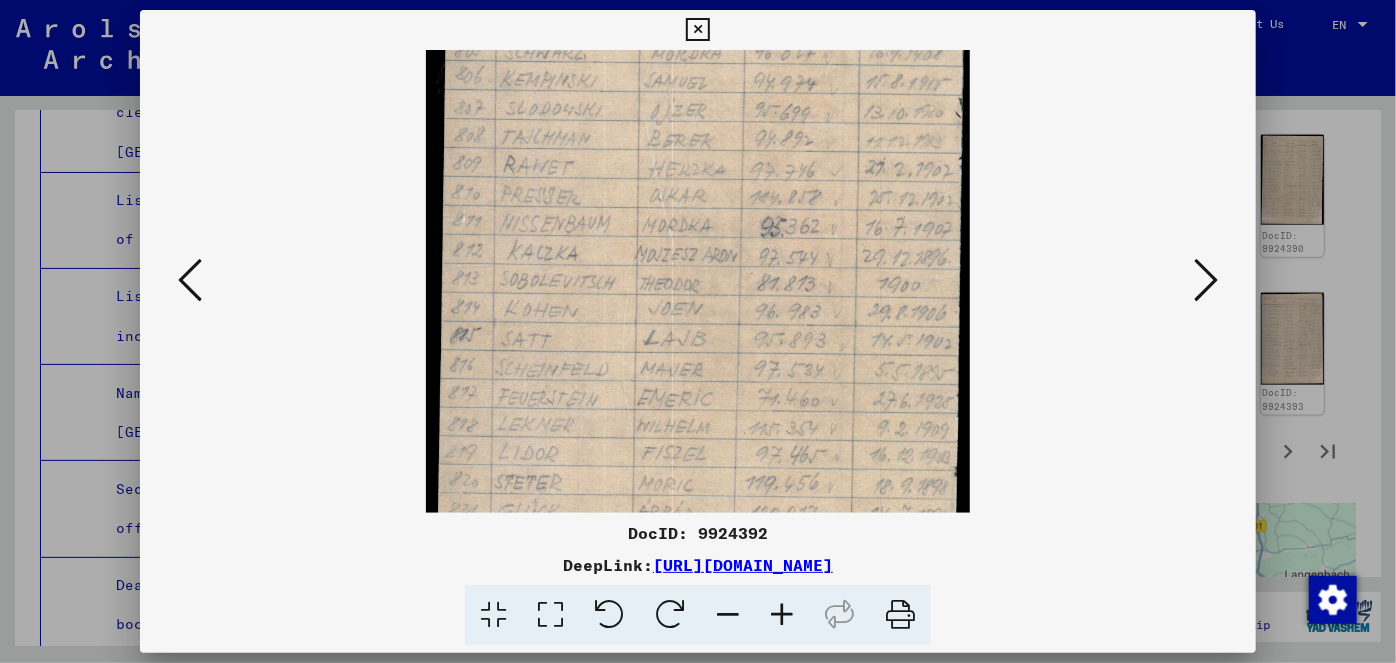 scroll, scrollTop: 165, scrollLeft: 0, axis: vertical 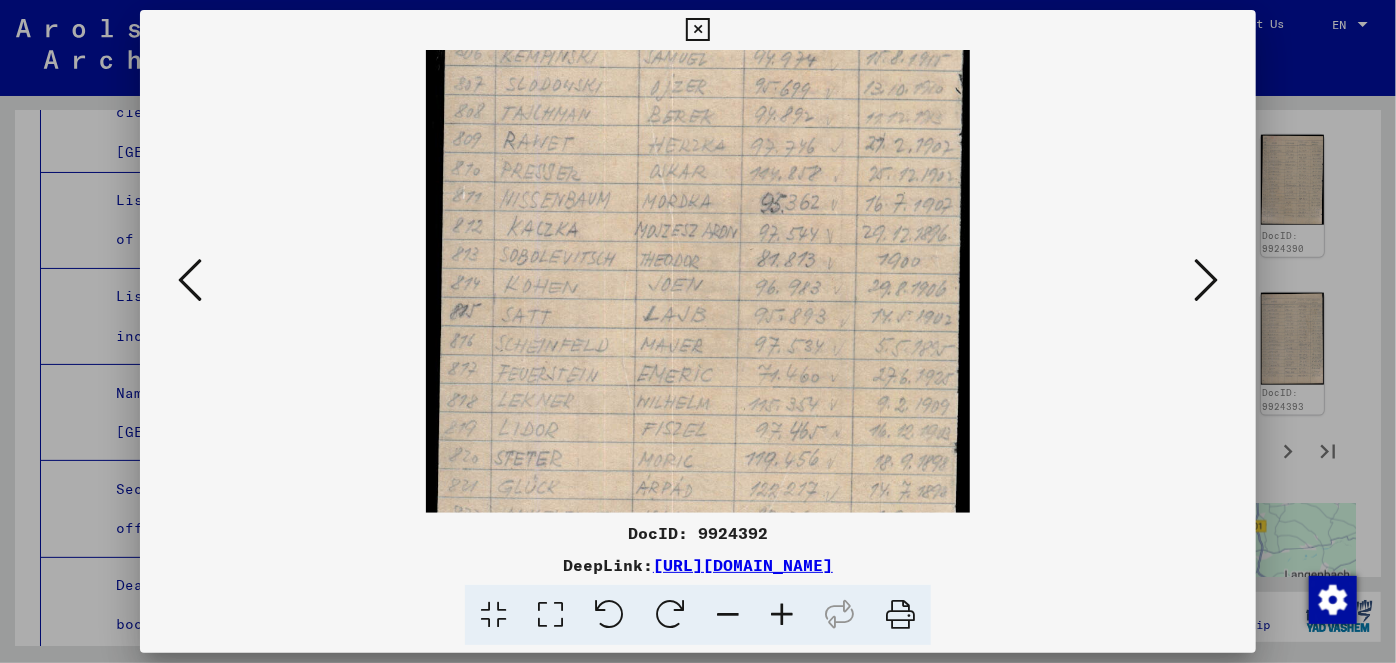 drag, startPoint x: 874, startPoint y: 391, endPoint x: 870, endPoint y: 221, distance: 170.04706 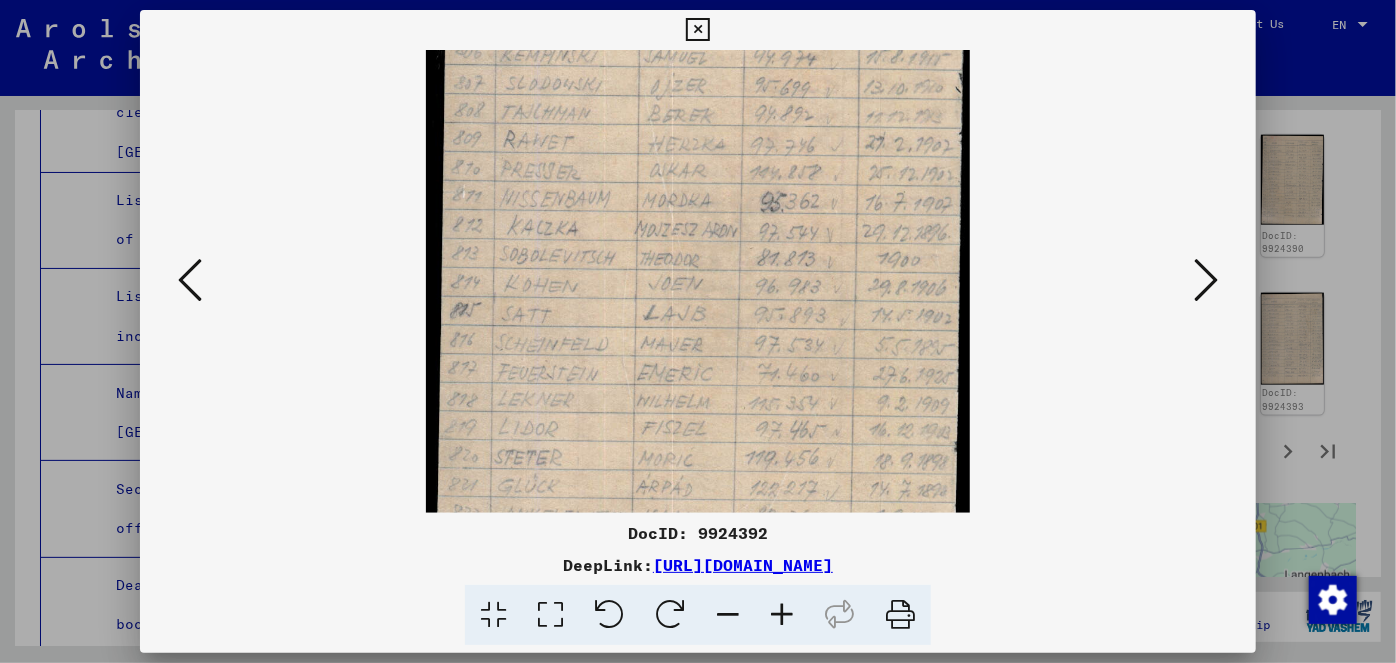 click at bounding box center [698, 270] 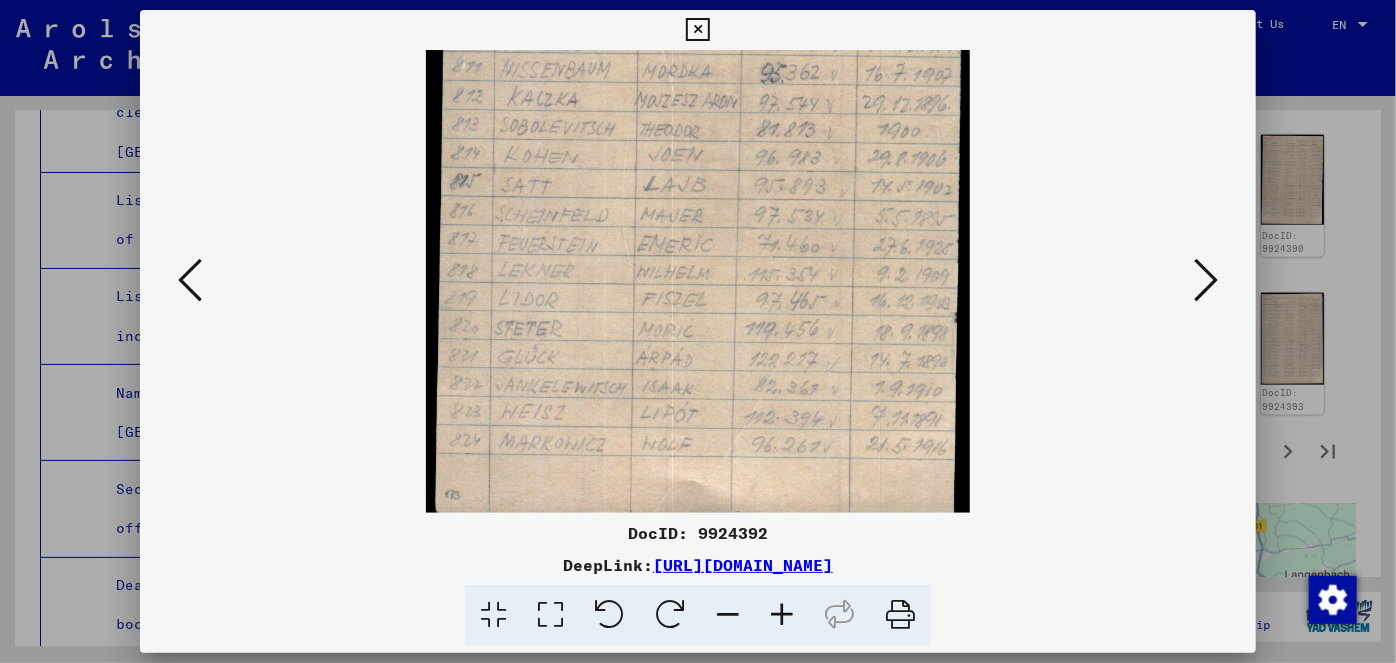 scroll, scrollTop: 291, scrollLeft: 0, axis: vertical 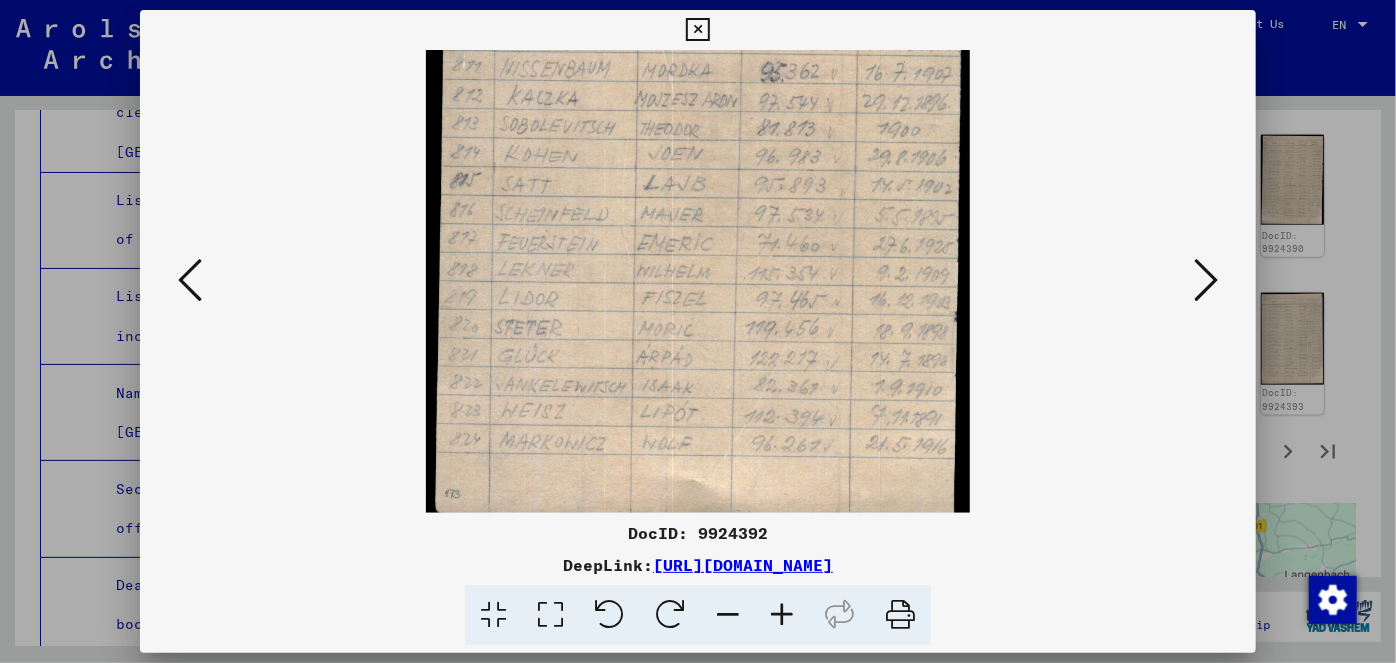 drag, startPoint x: 856, startPoint y: 382, endPoint x: 886, endPoint y: 254, distance: 131.46863 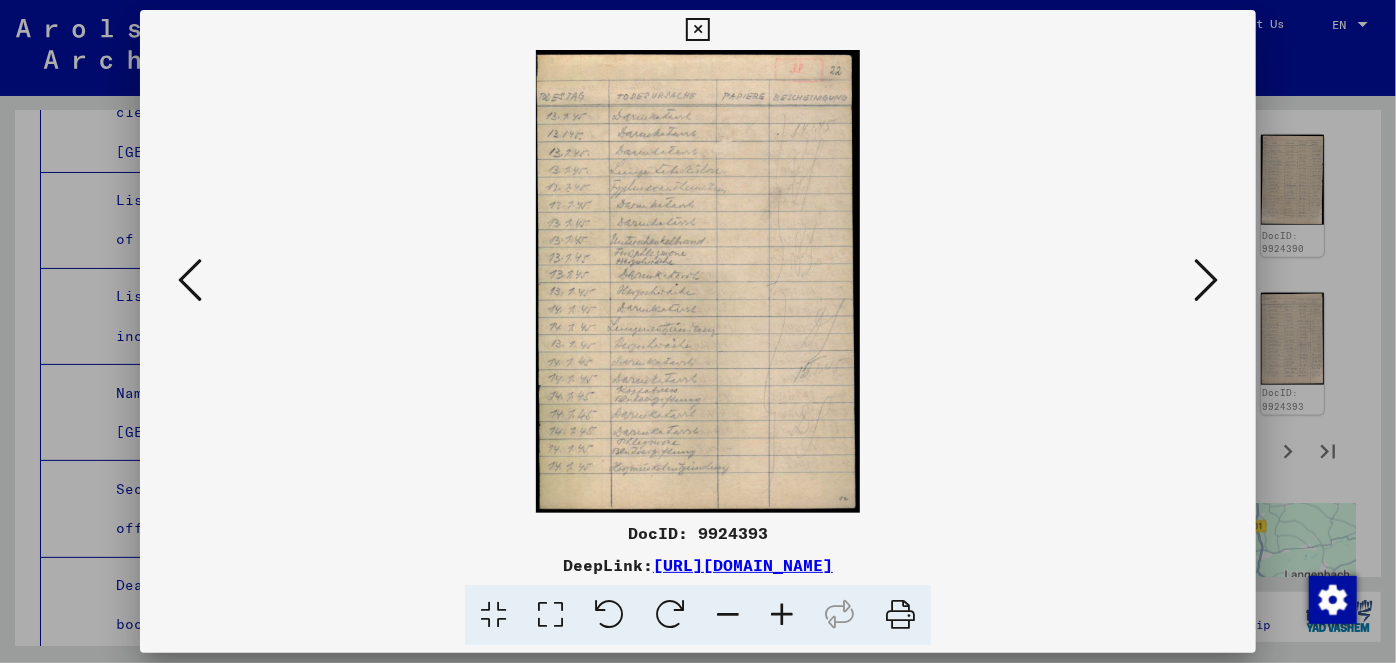 scroll, scrollTop: 0, scrollLeft: 0, axis: both 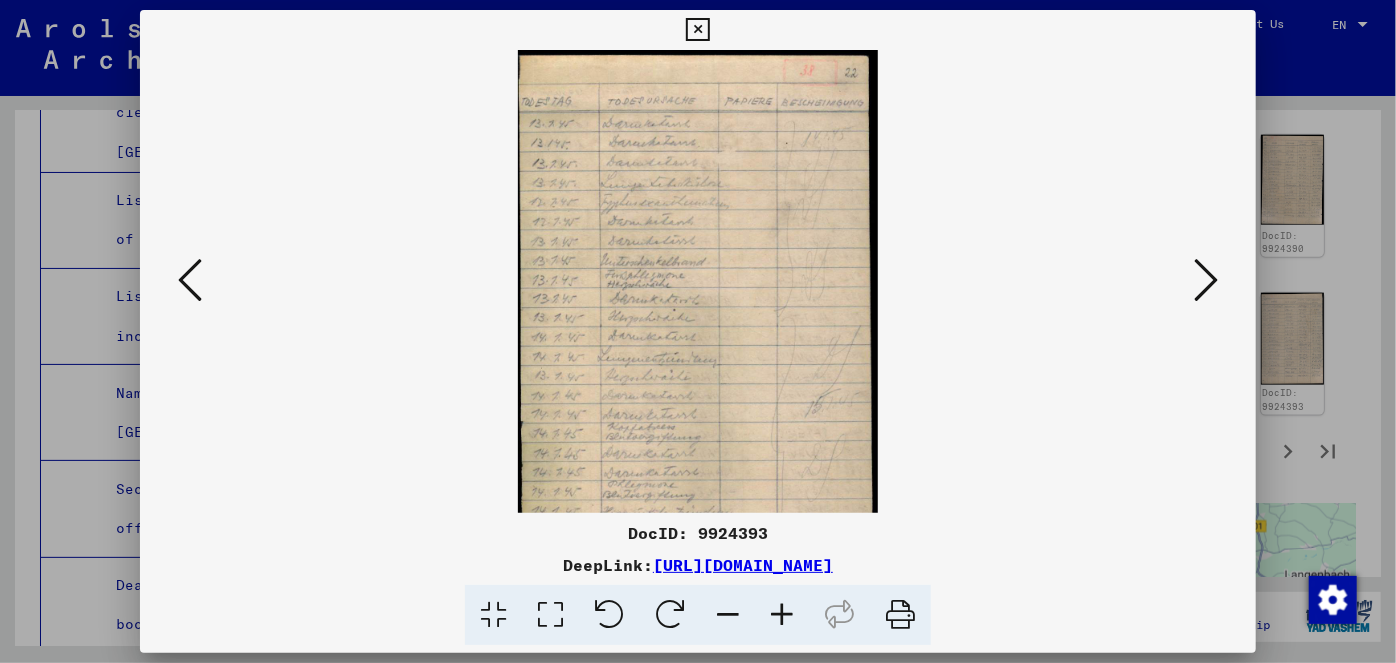 click at bounding box center (782, 615) 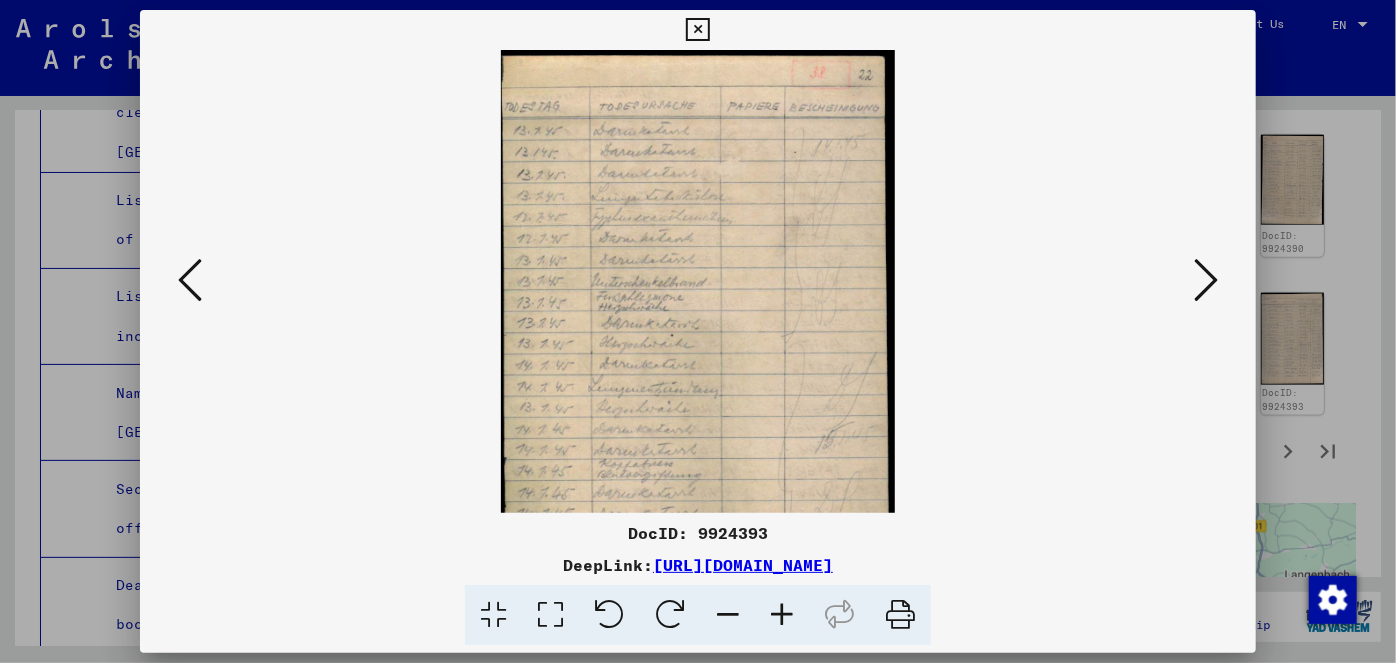 click at bounding box center [782, 615] 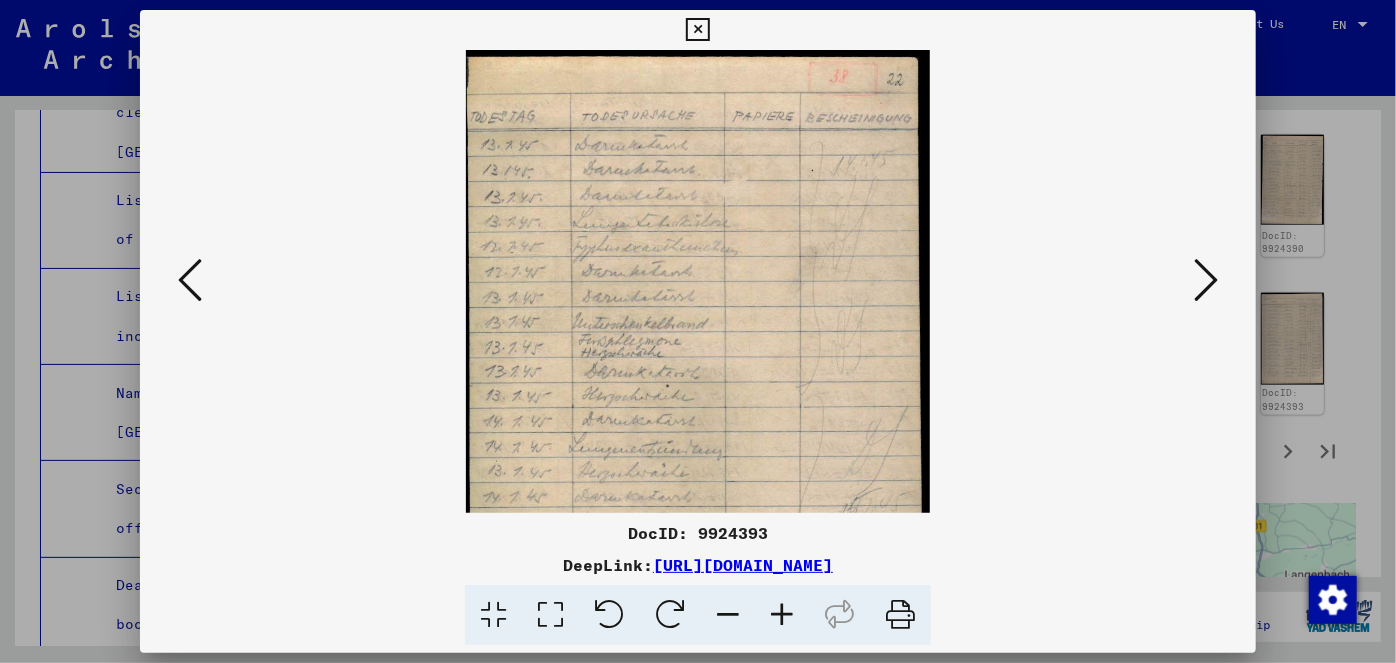 click at bounding box center [782, 615] 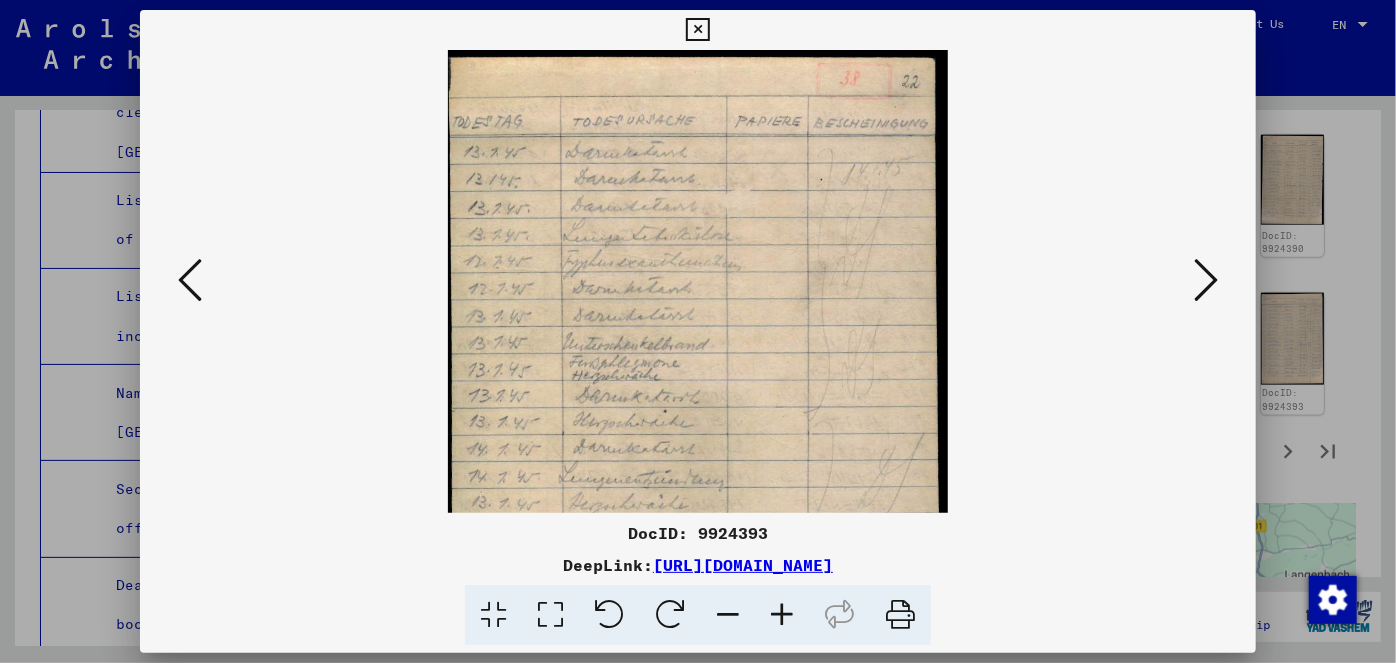 click at bounding box center [782, 615] 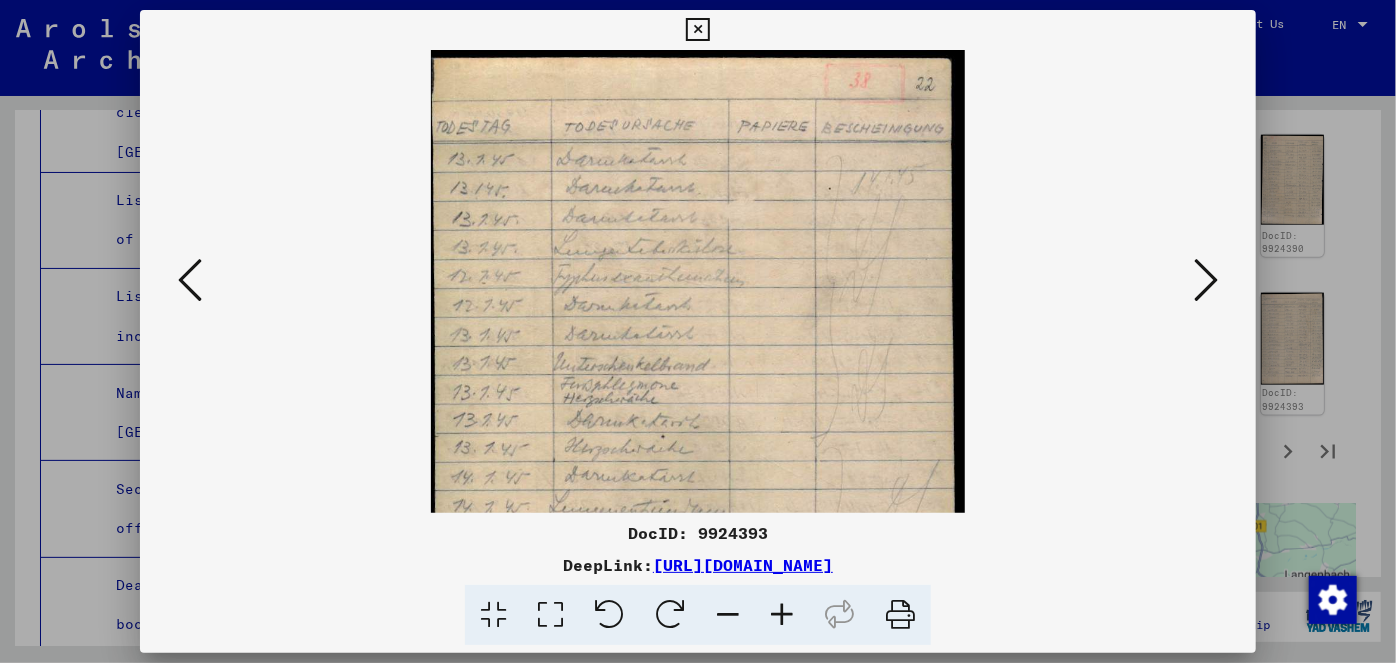 click at bounding box center (782, 615) 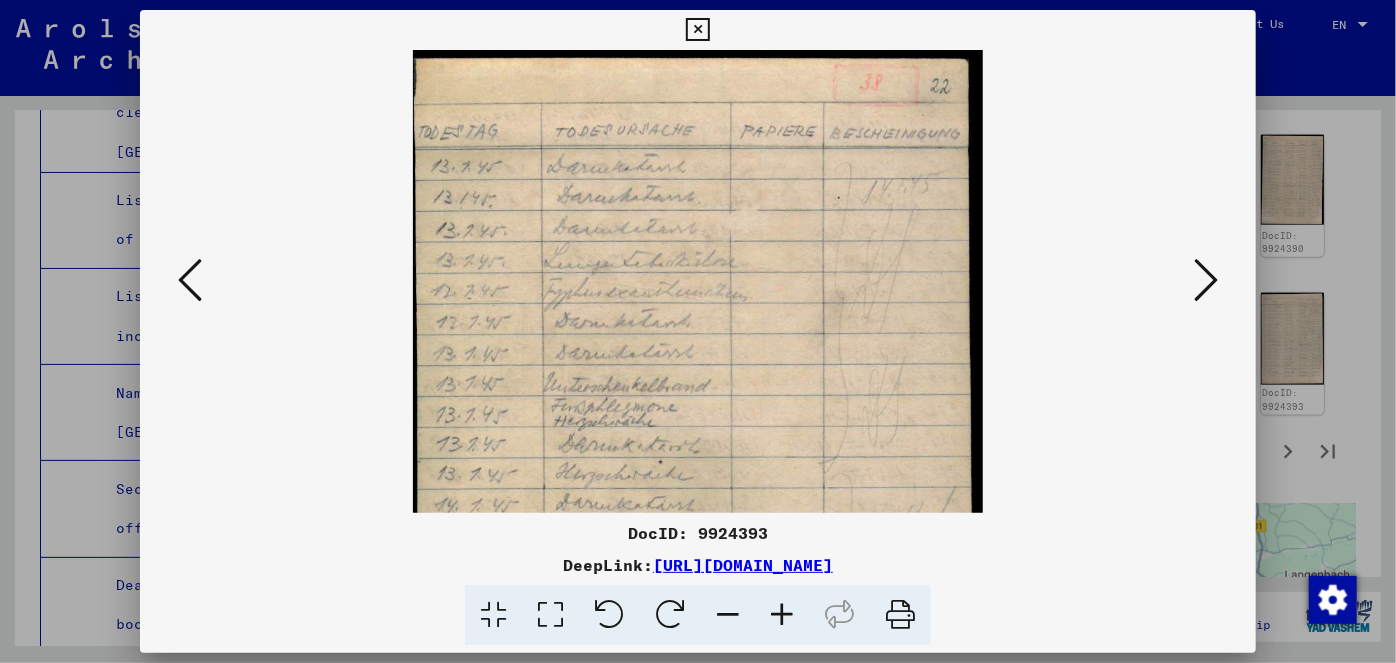 click at bounding box center (1206, 280) 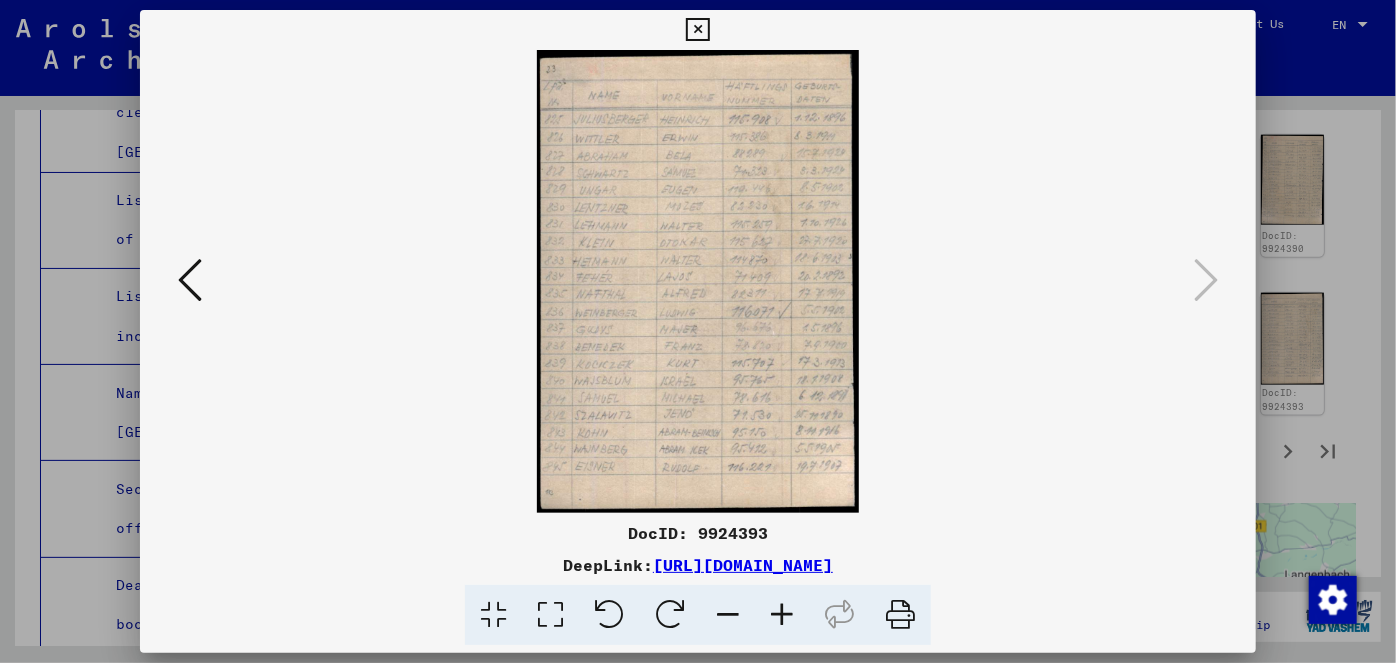 click at bounding box center (782, 615) 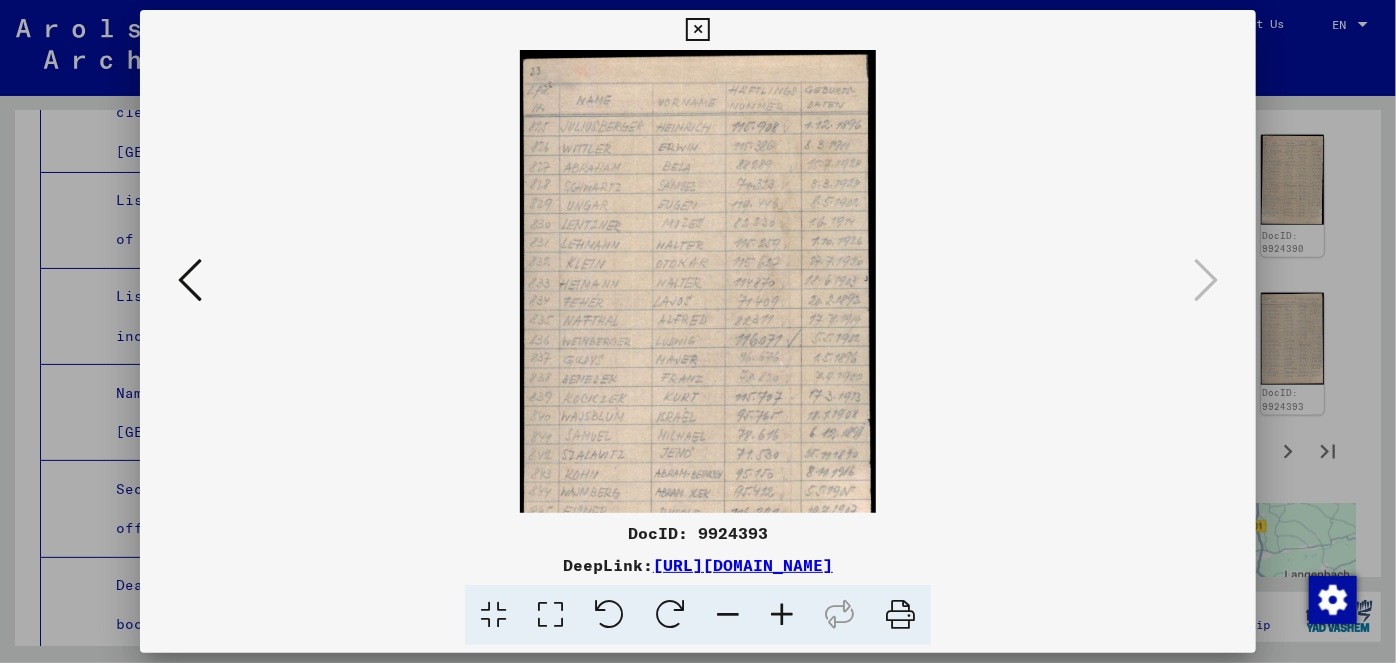 click at bounding box center (782, 615) 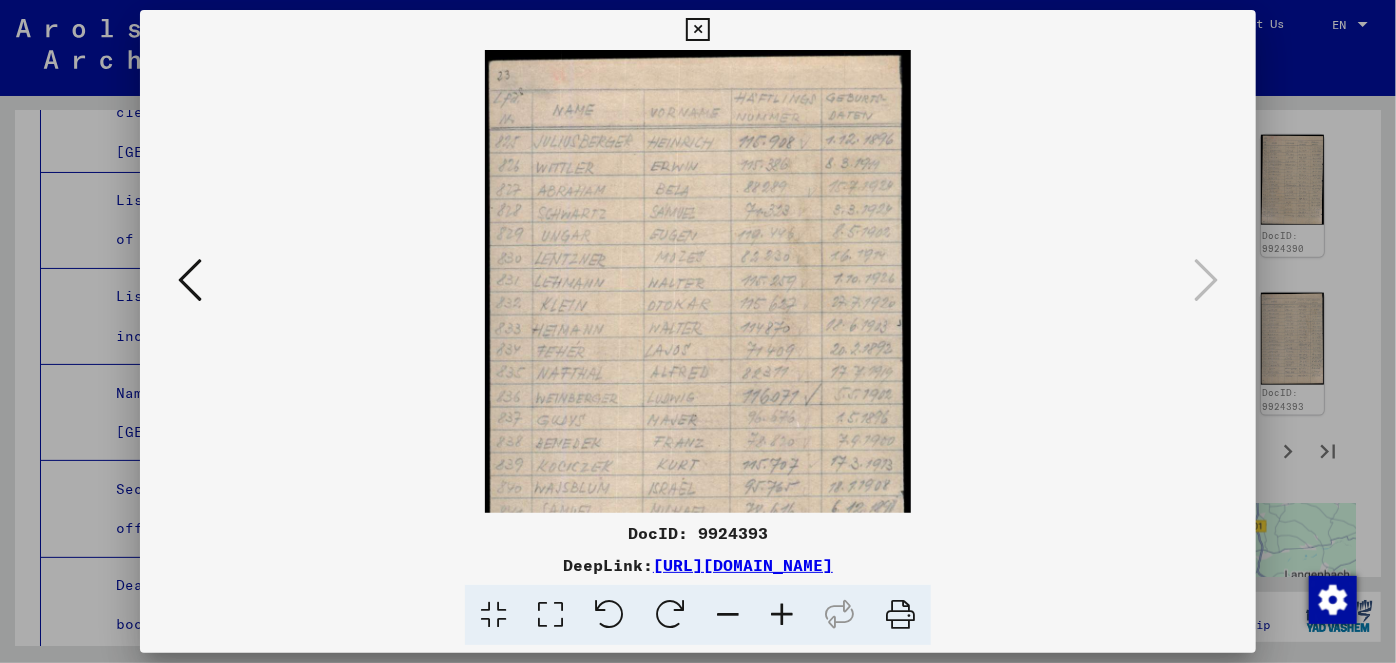click at bounding box center [782, 615] 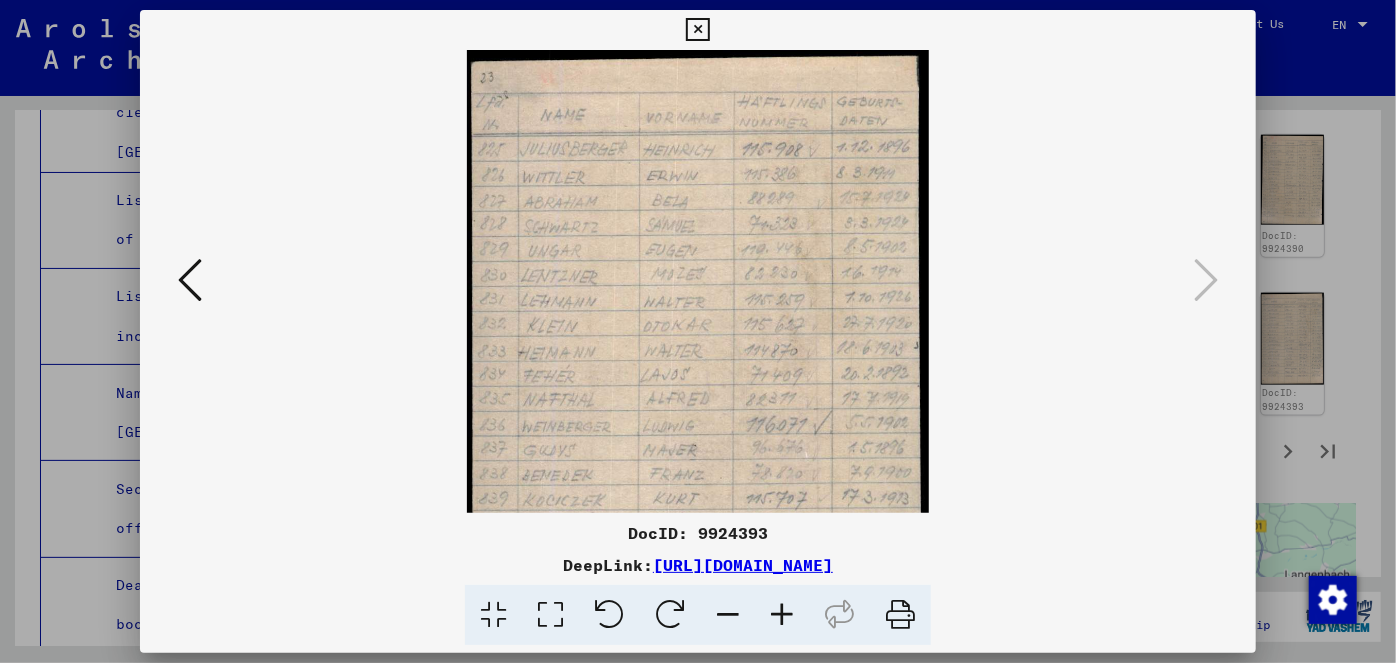 click at bounding box center [782, 615] 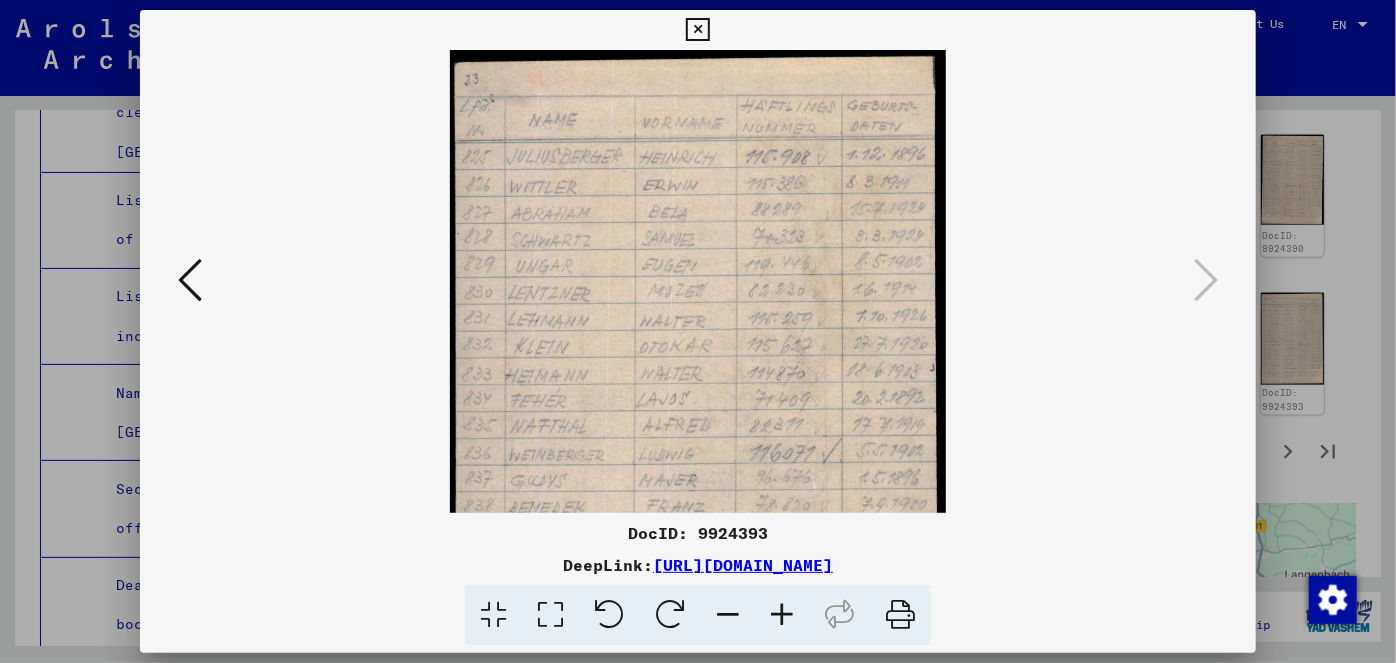 click at bounding box center (782, 615) 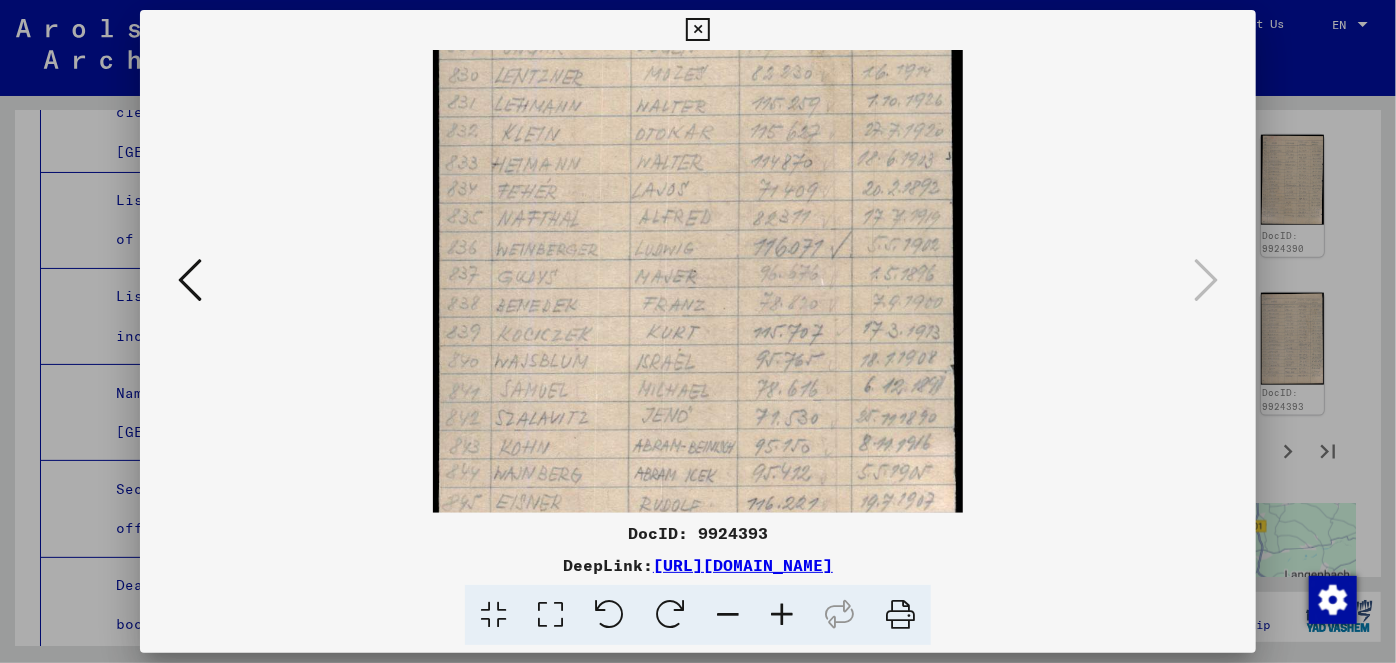 scroll, scrollTop: 255, scrollLeft: 0, axis: vertical 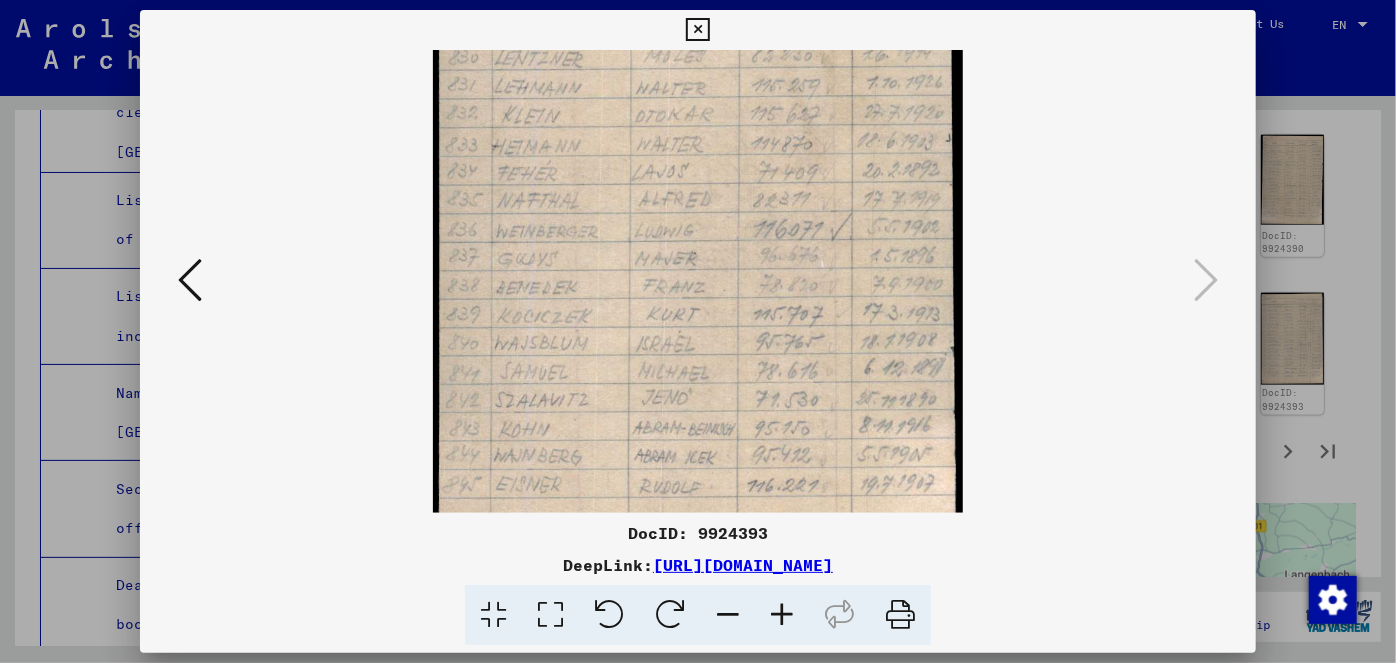 drag, startPoint x: 773, startPoint y: 454, endPoint x: 776, endPoint y: 203, distance: 251.01793 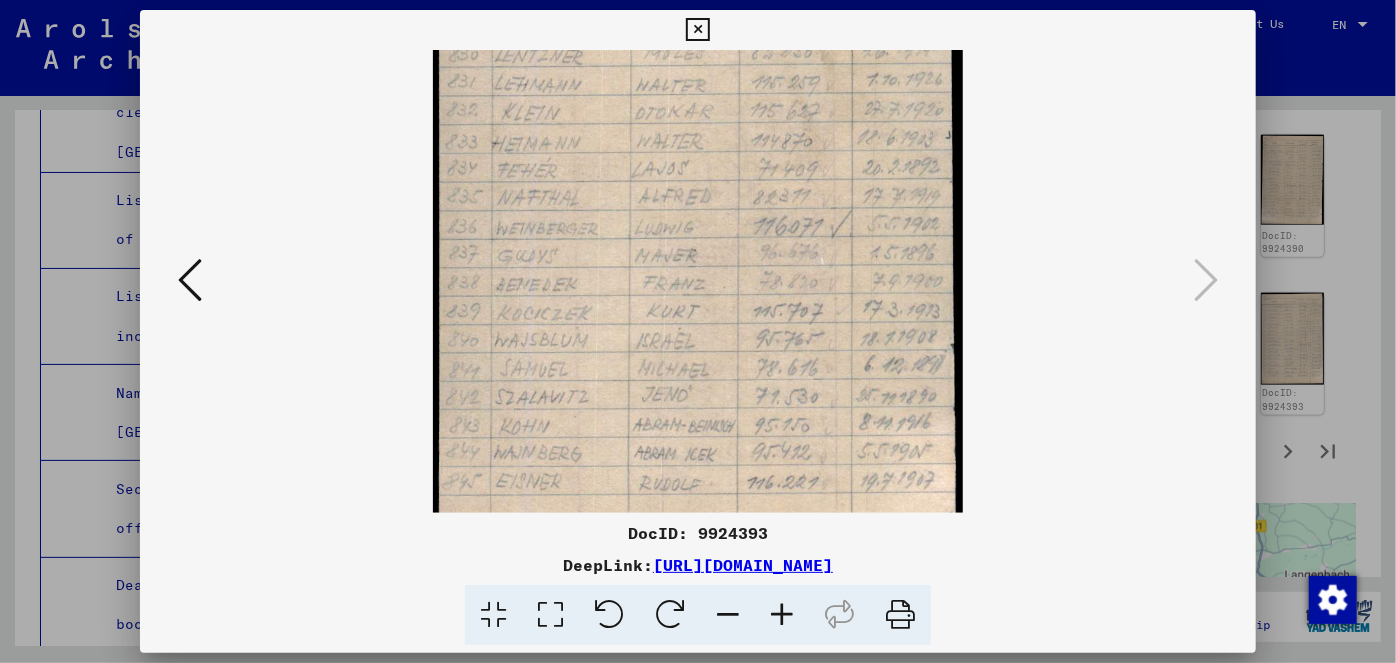 click at bounding box center (697, 30) 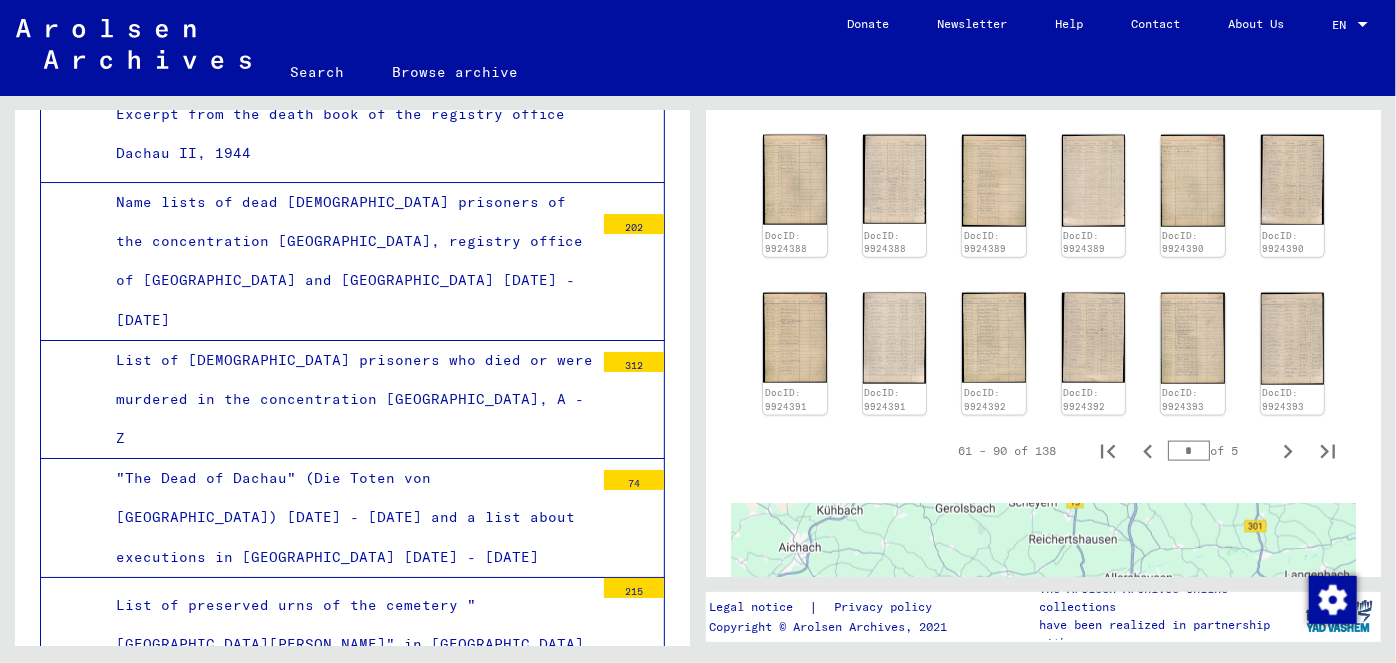 scroll, scrollTop: 12203, scrollLeft: 0, axis: vertical 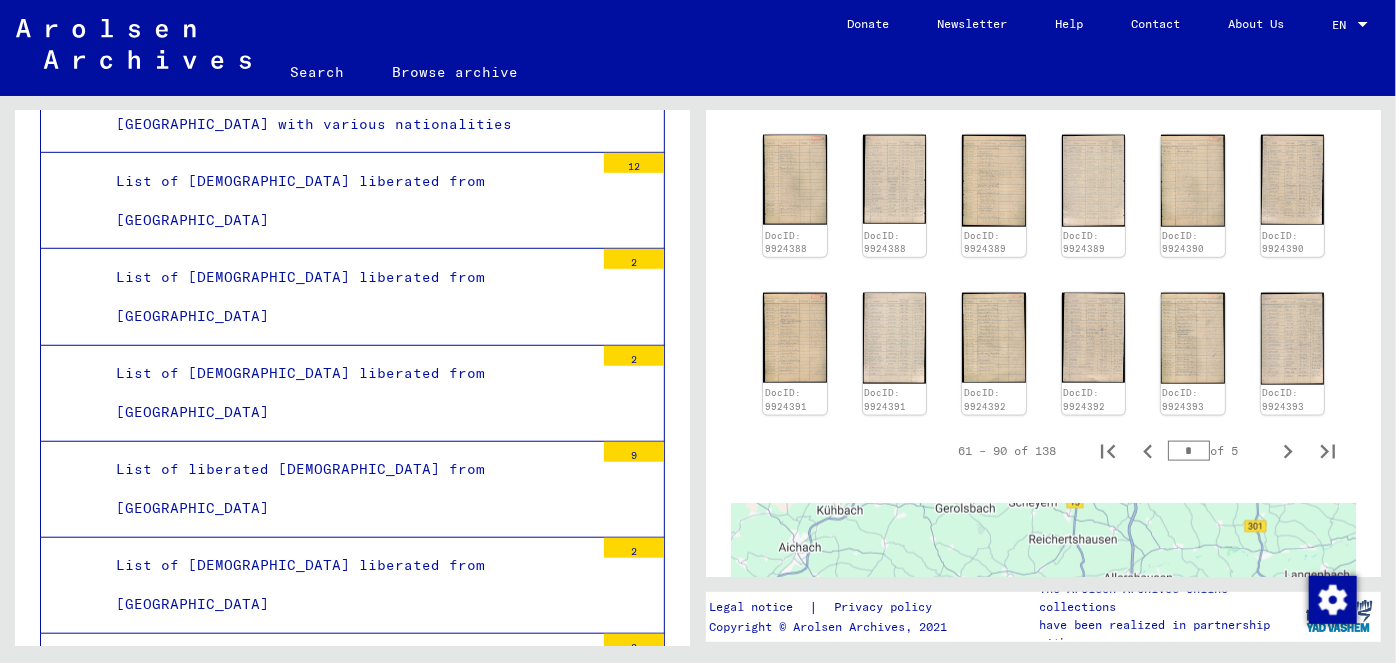 click on "List of [DEMOGRAPHIC_DATA] women who were liberated from [GEOGRAPHIC_DATA]" at bounding box center (347, 970) 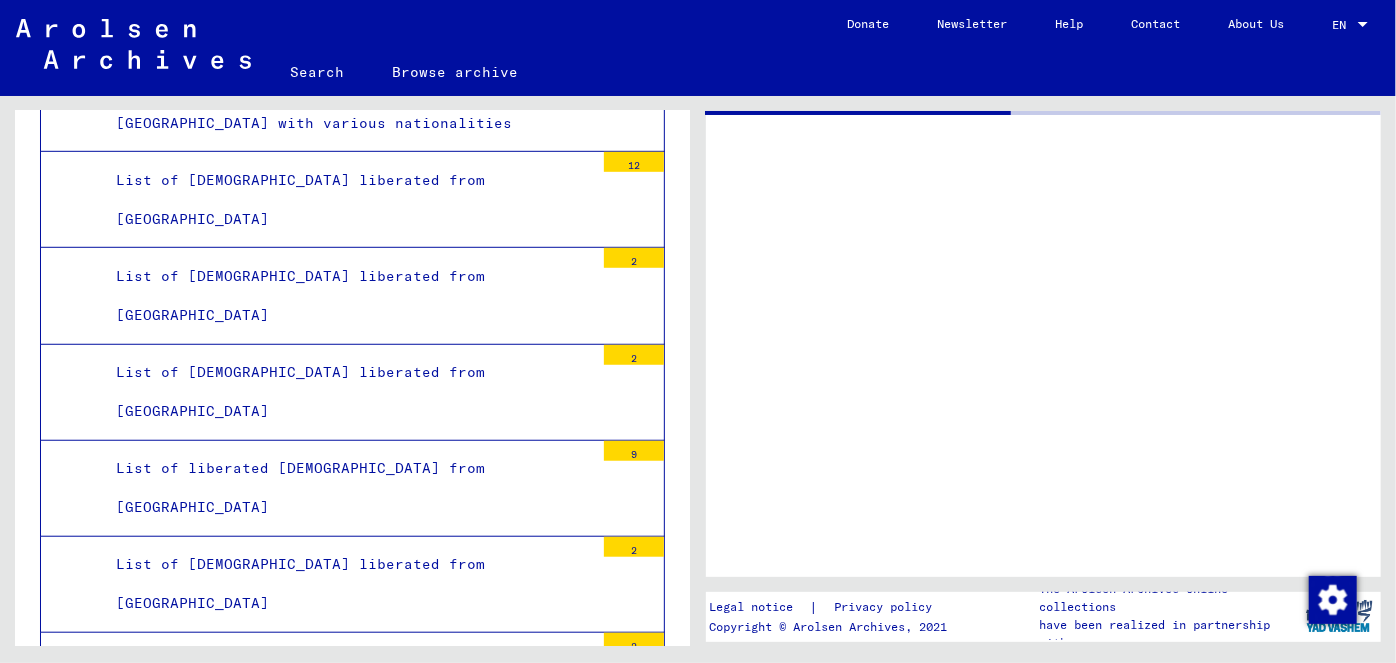 scroll, scrollTop: 0, scrollLeft: 0, axis: both 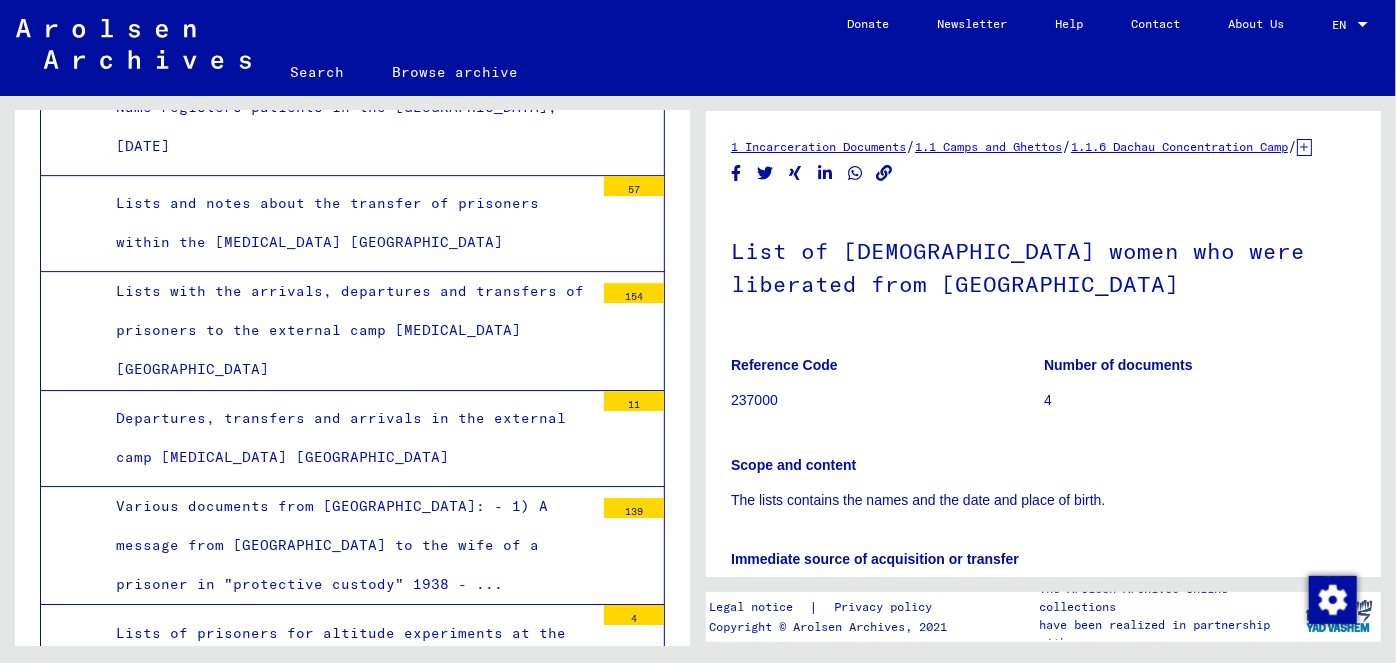 click on "Transport lists from the concentration [GEOGRAPHIC_DATA] to various      concentration camps" at bounding box center (347, 1398) 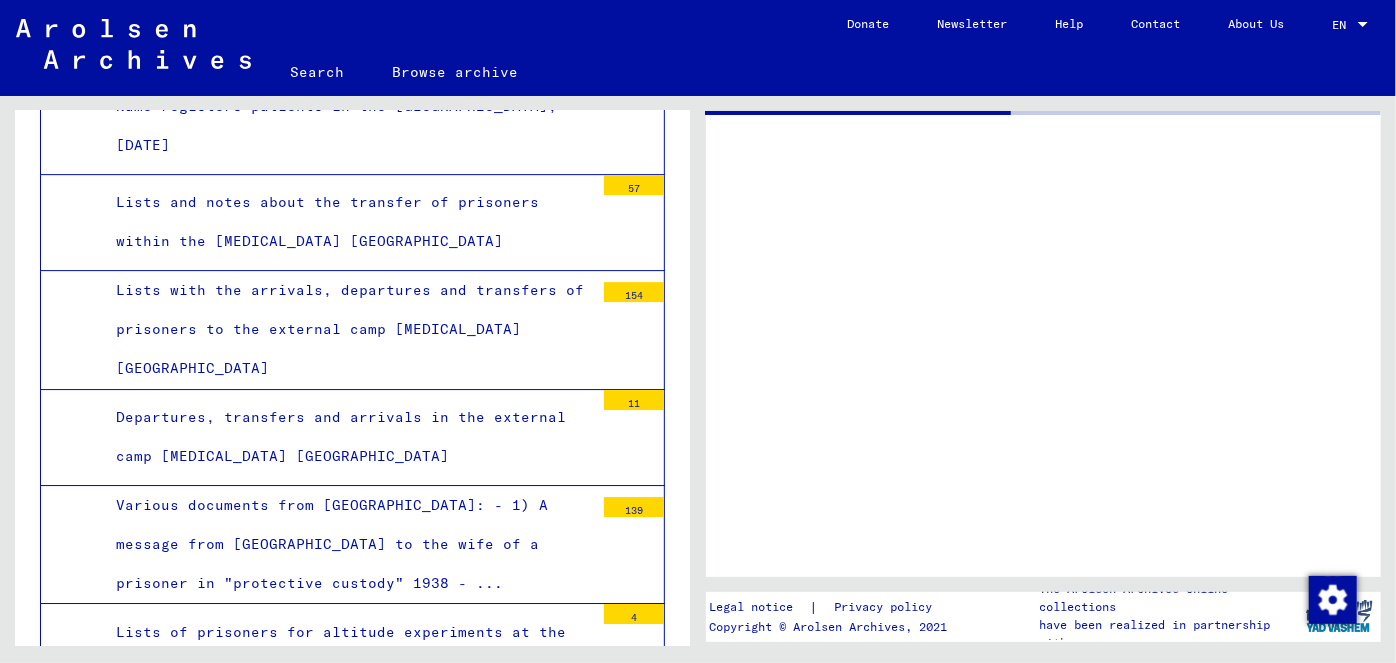 scroll, scrollTop: 18602, scrollLeft: 0, axis: vertical 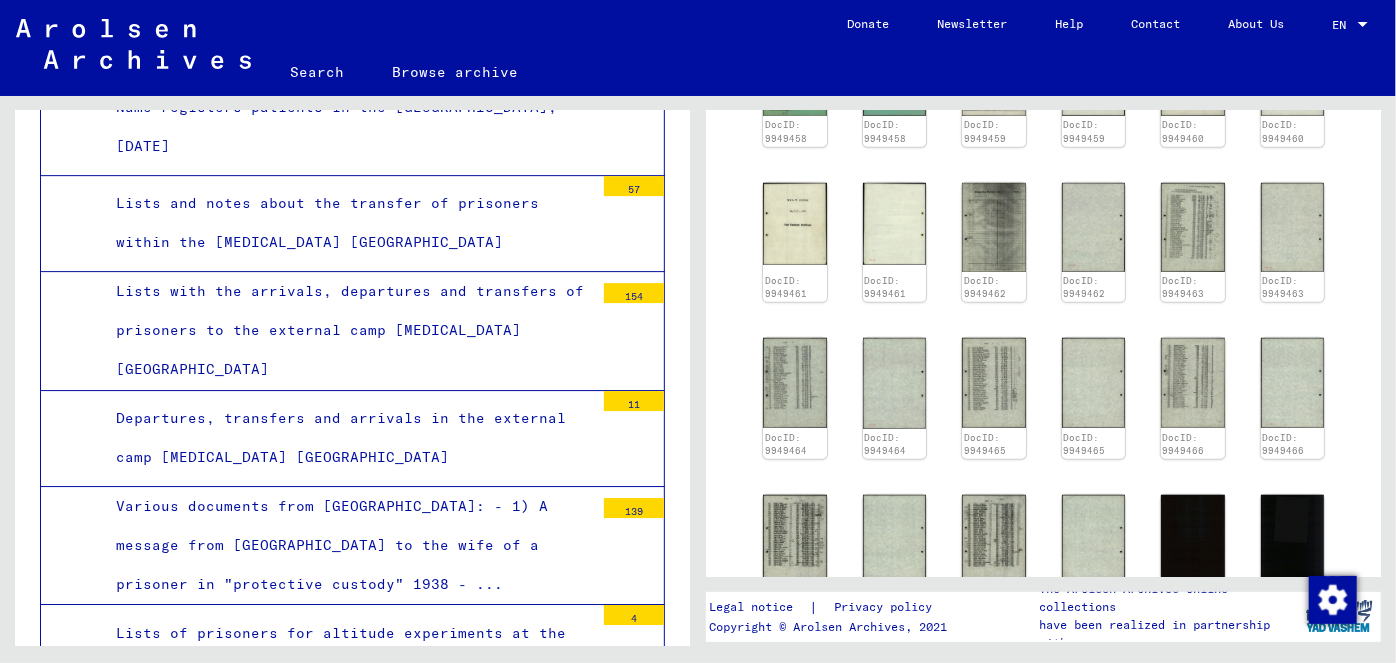 click on "DocID: 9949458 DocID: 9949458 DocID: 9949459 DocID: 9949459 DocID: 9949460 DocID: 9949460 DocID: 9949461 DocID: 9949461 DocID: 9949462 DocID: 9949462 DocID: 9949463 DocID: 9949463 DocID: 9949464 DocID: 9949464 DocID: 9949465 DocID: 9949465 DocID: 9949466 DocID: 9949466 DocID: 9949467 DocID: 9949467 DocID: 9949468 DocID: 9949468 DocID: 9949469 DocID: 9949469 DocID: 9949470 DocID: 9949470 DocID: 9949471 DocID: 9949471 DocID: 9949472 DocID: 9949472" 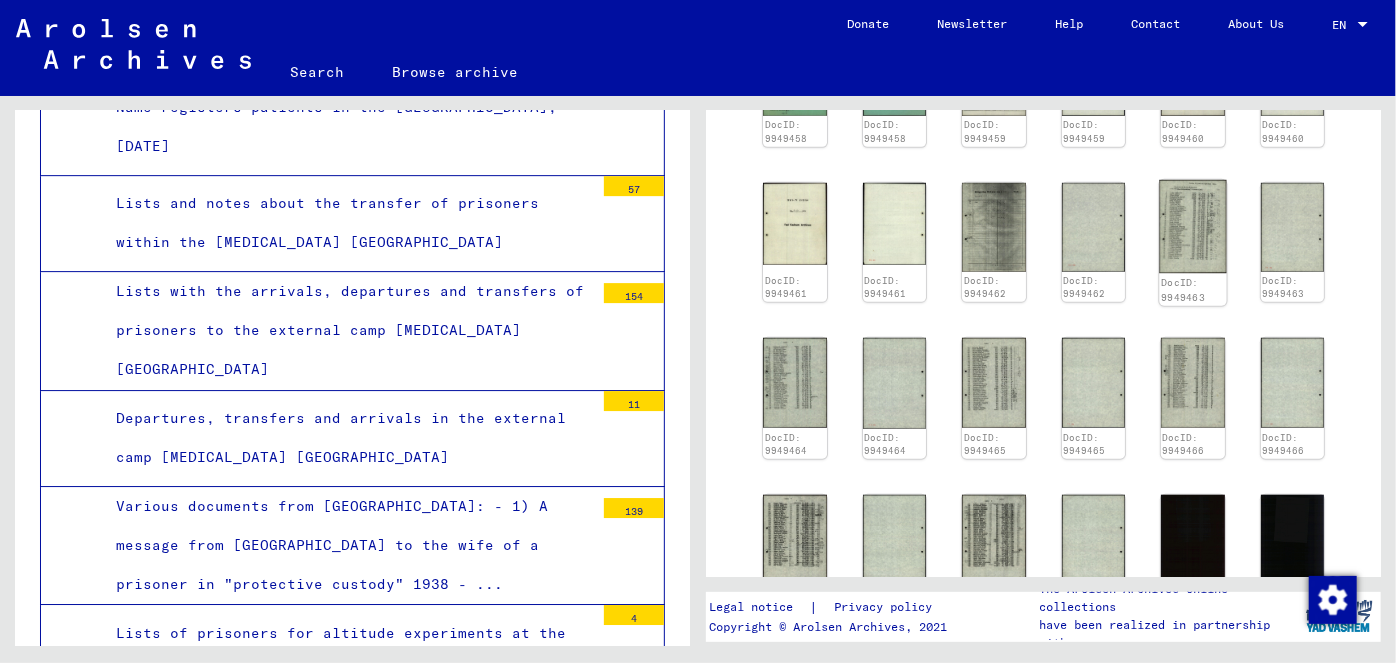 click 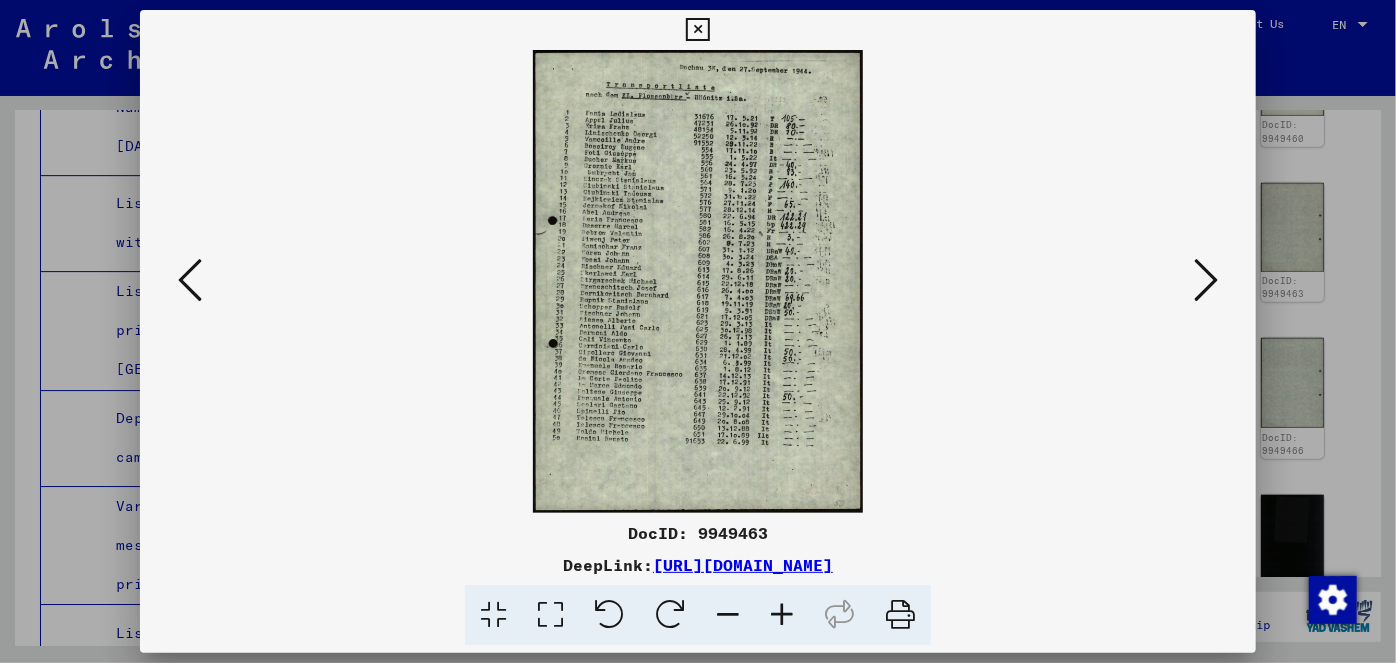 click at bounding box center [698, 281] 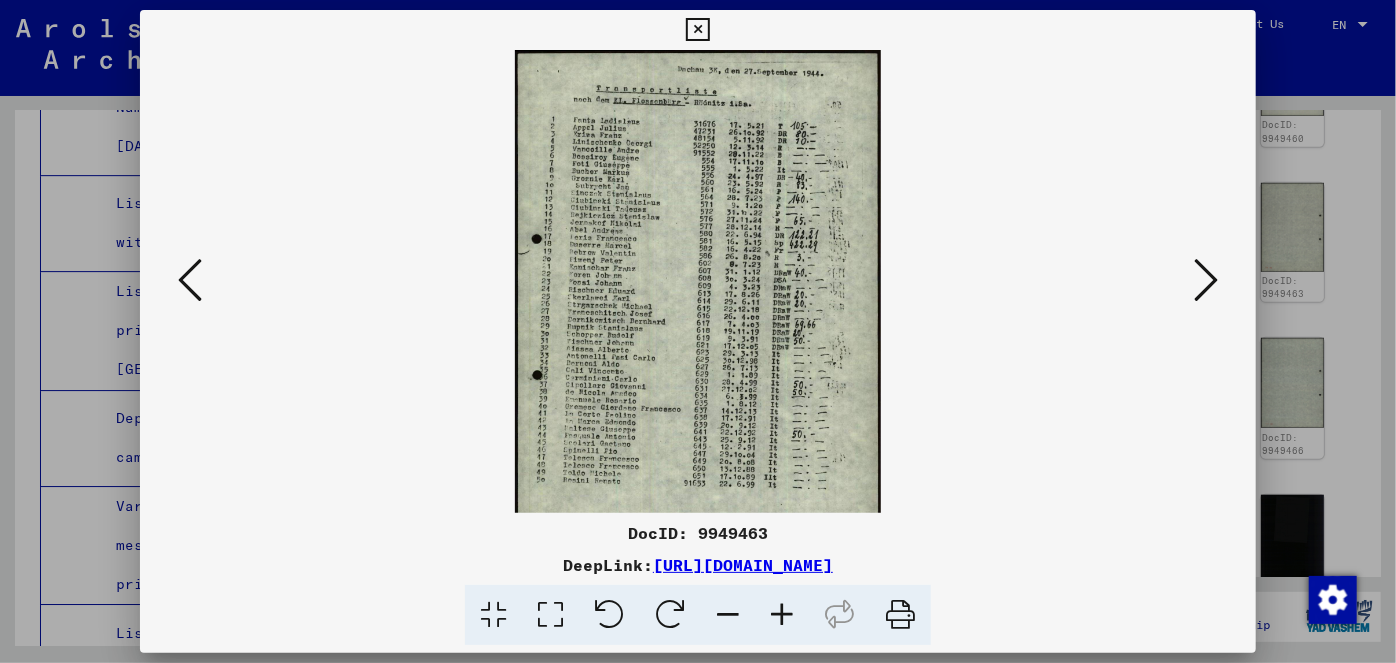click at bounding box center (782, 615) 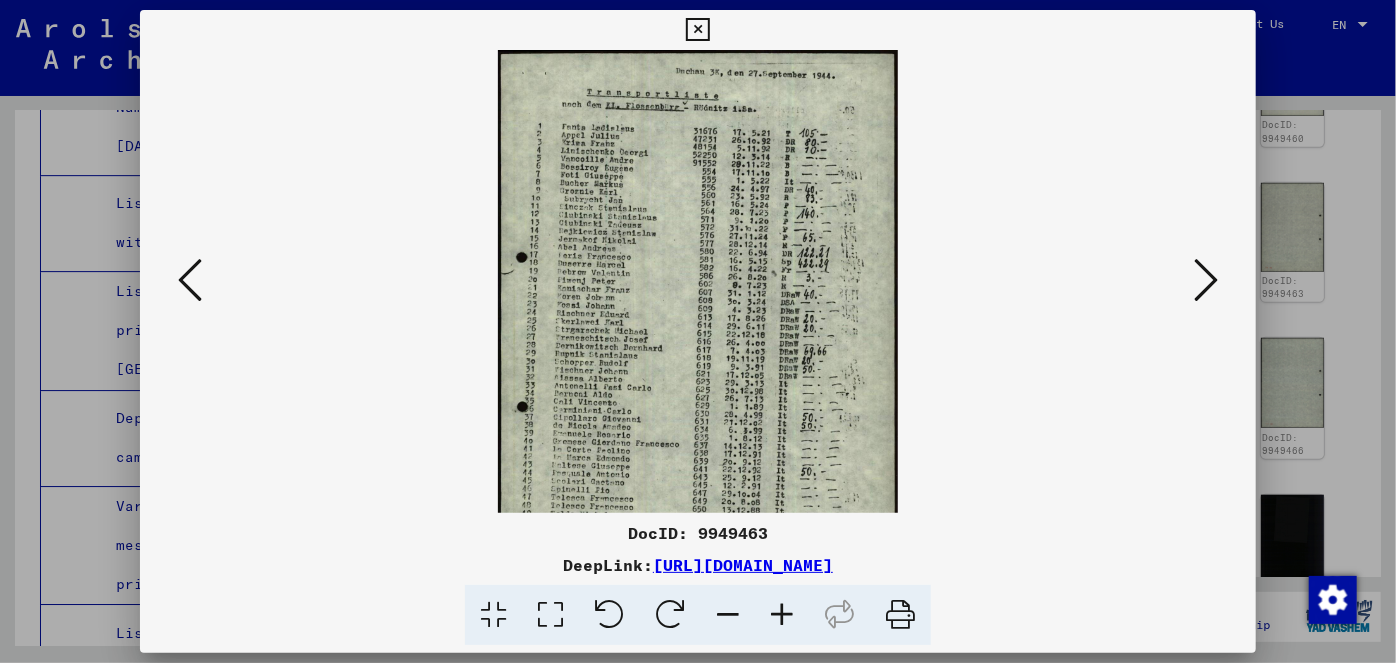 click at bounding box center (782, 615) 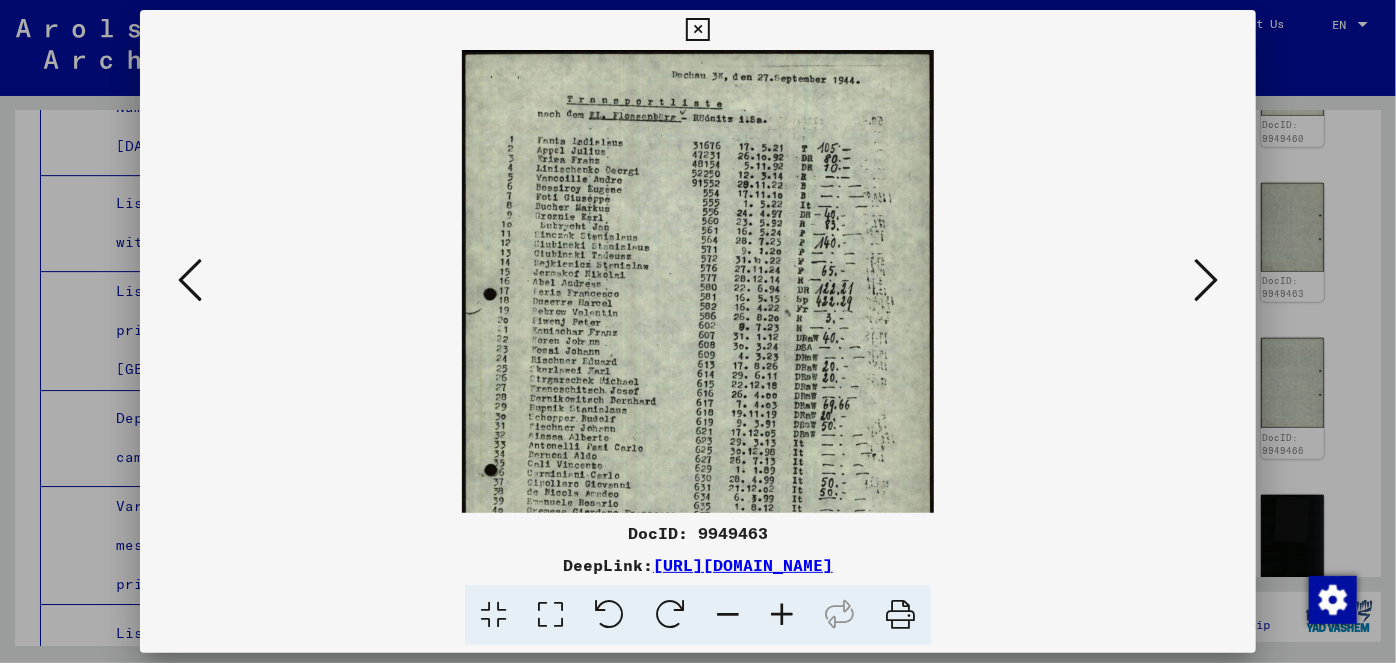 click at bounding box center [782, 615] 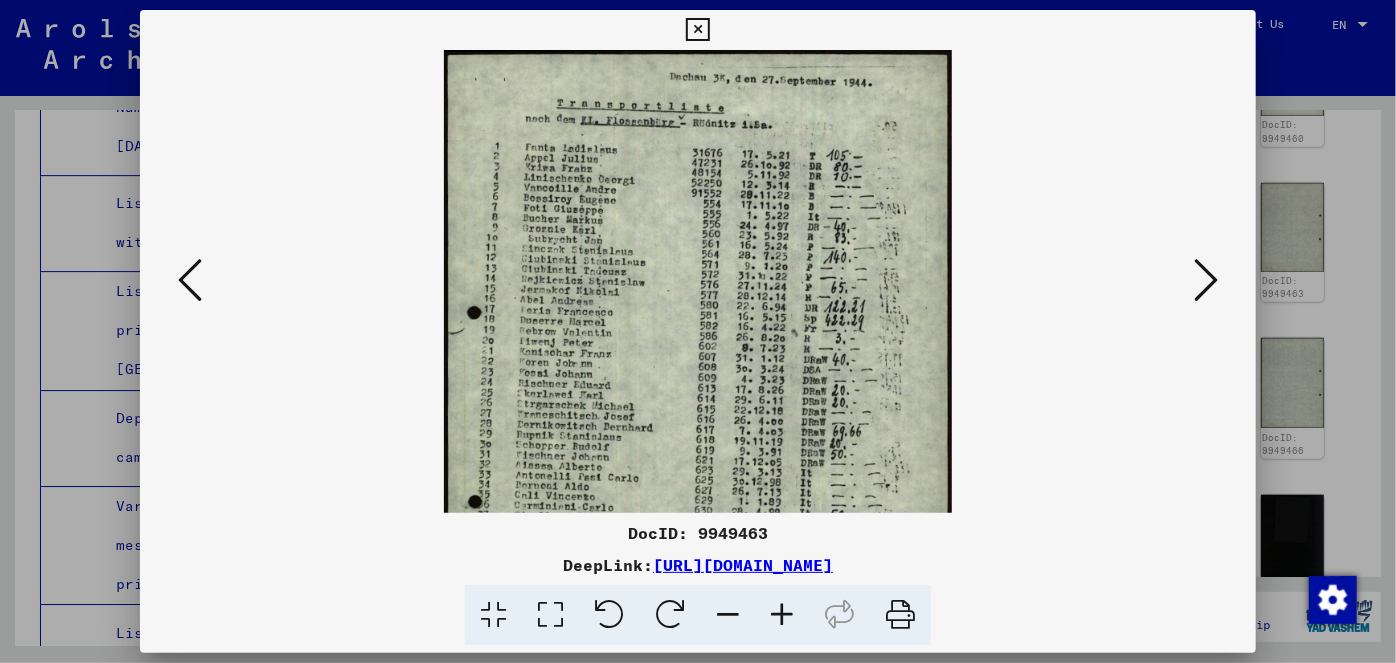 click at bounding box center [782, 615] 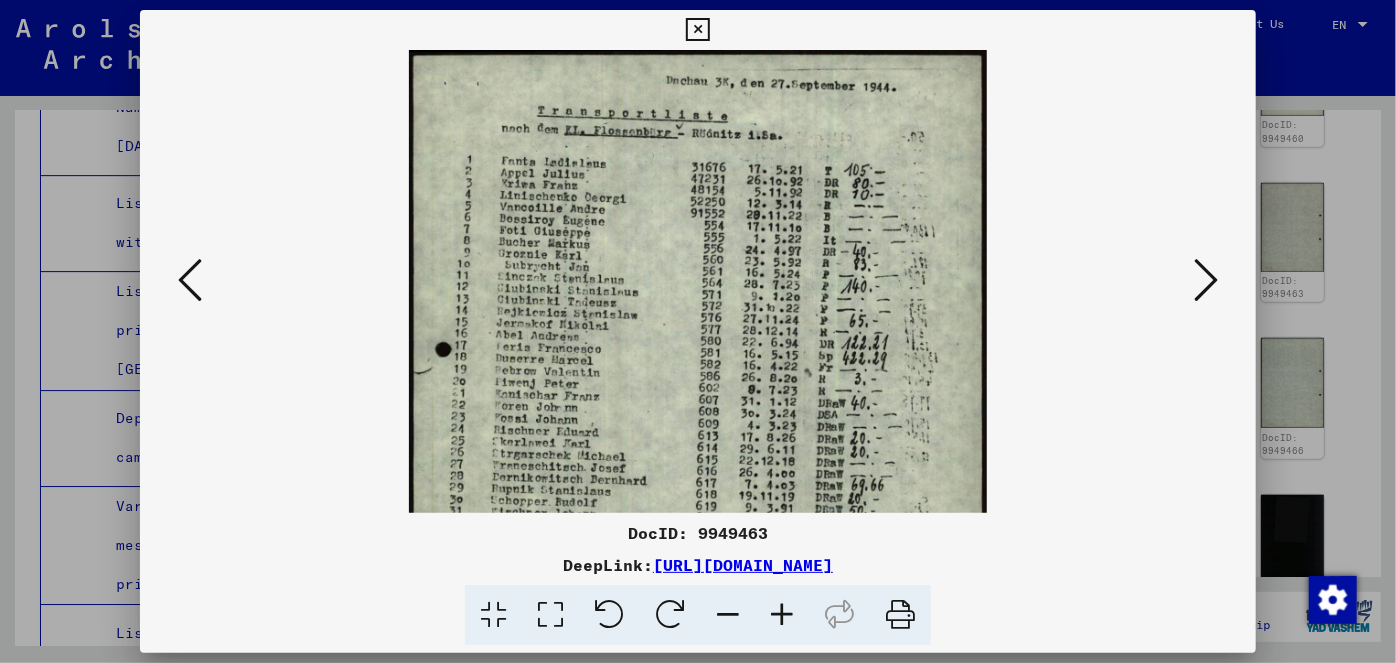 click at bounding box center [782, 615] 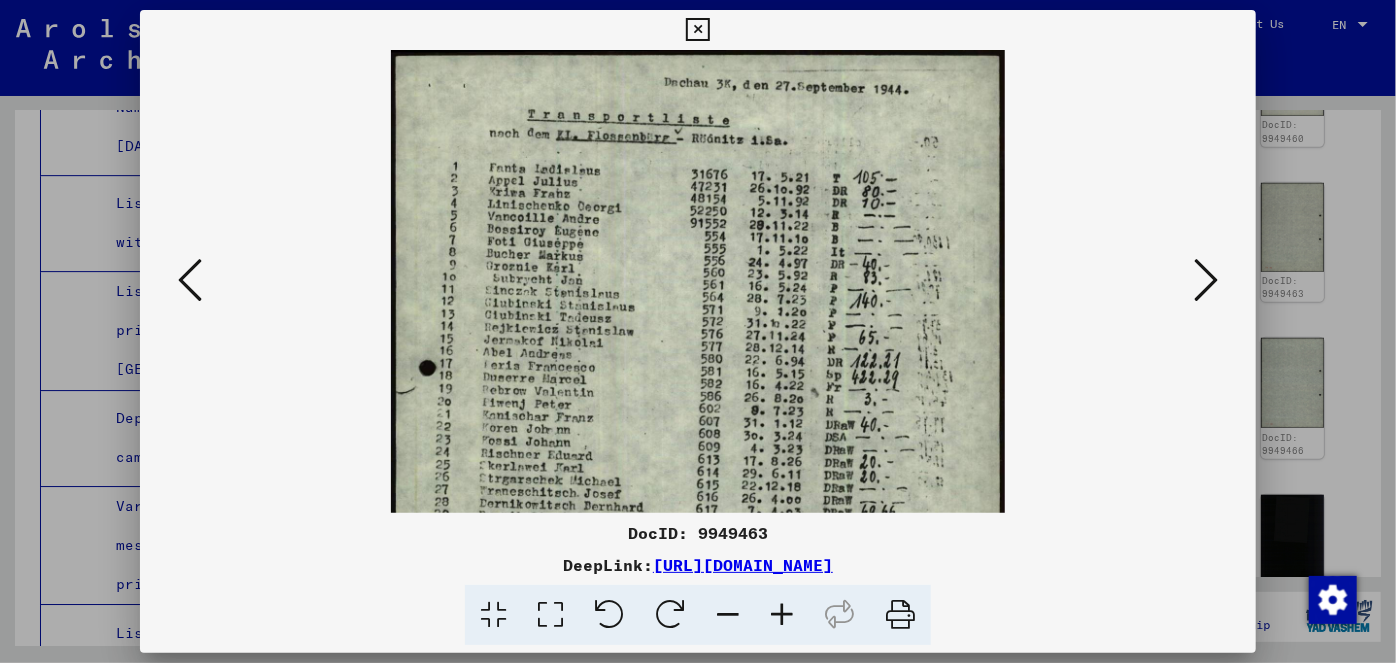 click at bounding box center [782, 615] 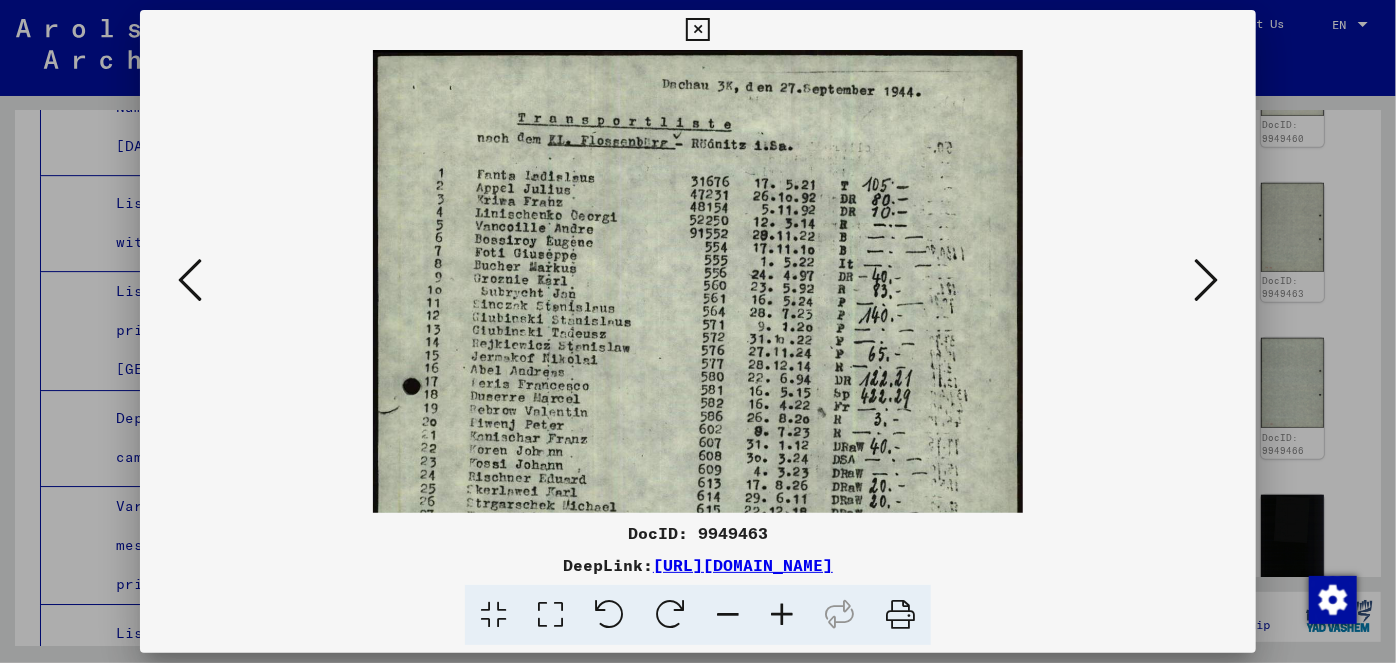 click at bounding box center (782, 615) 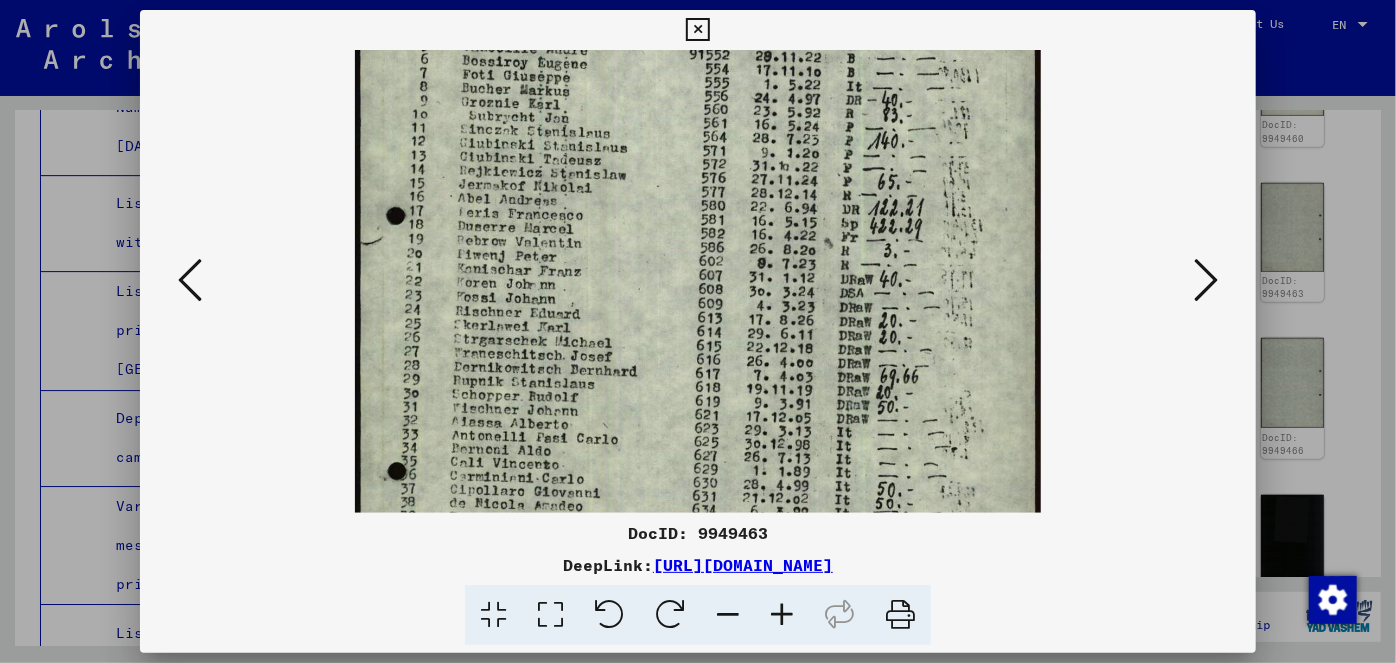 scroll, scrollTop: 194, scrollLeft: 0, axis: vertical 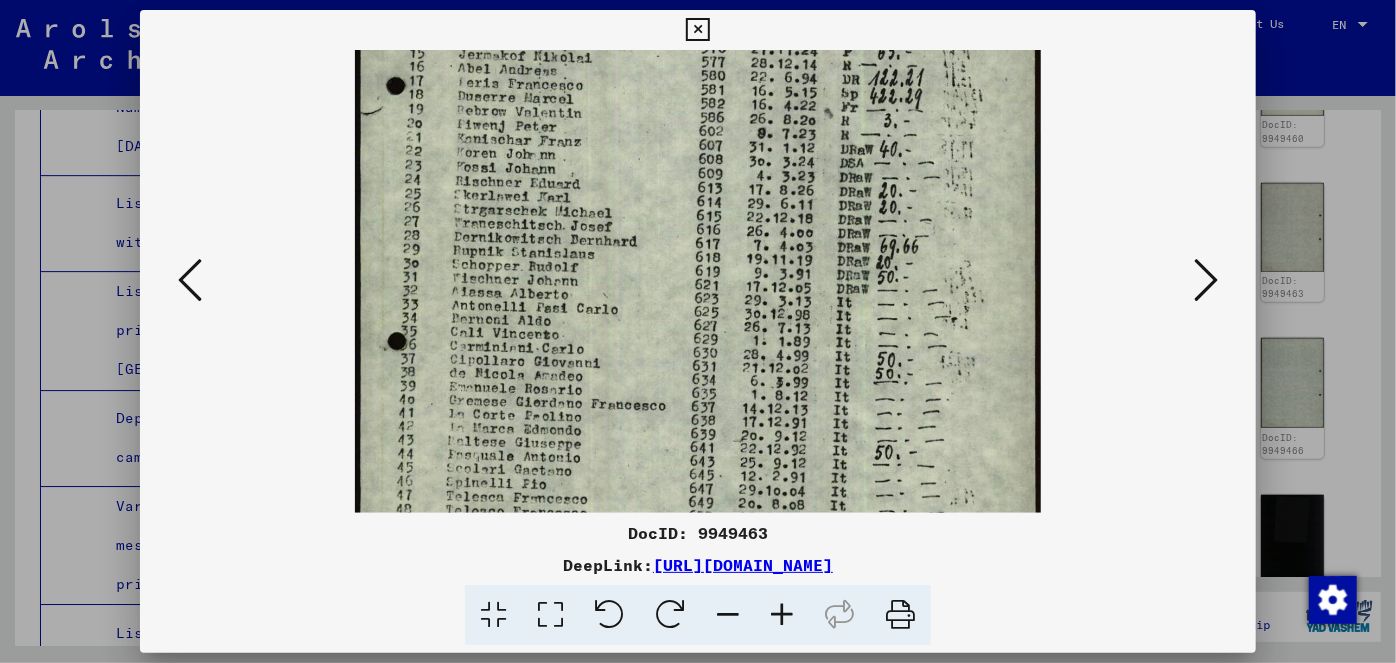 drag, startPoint x: 800, startPoint y: 448, endPoint x: 829, endPoint y: 125, distance: 324.29926 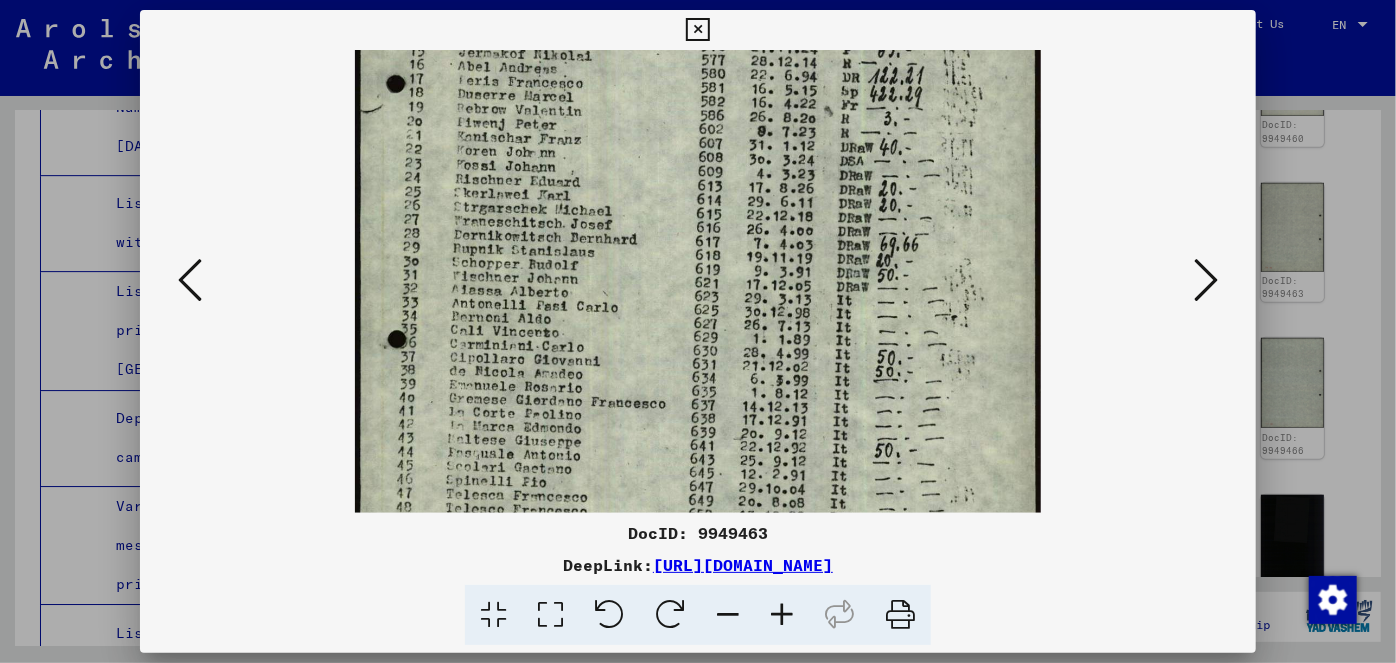 scroll, scrollTop: 499, scrollLeft: 0, axis: vertical 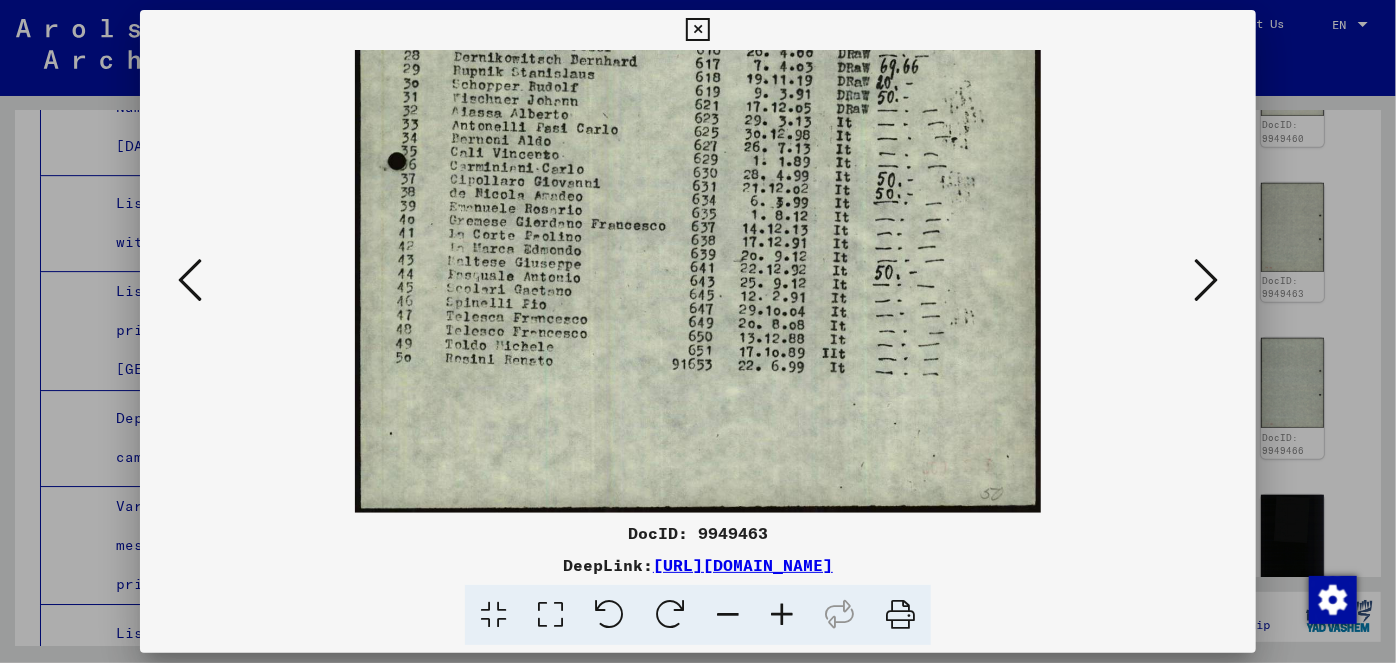 drag, startPoint x: 797, startPoint y: 424, endPoint x: 839, endPoint y: 118, distance: 308.8689 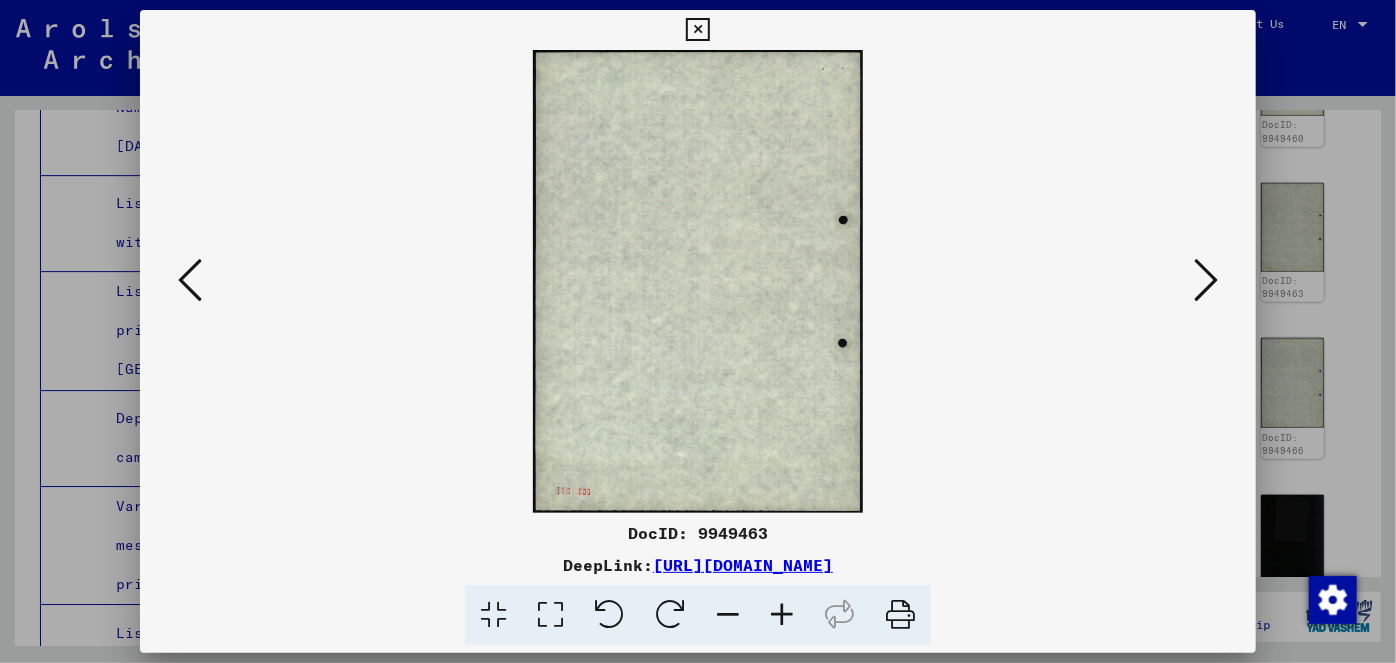 click at bounding box center (1206, 280) 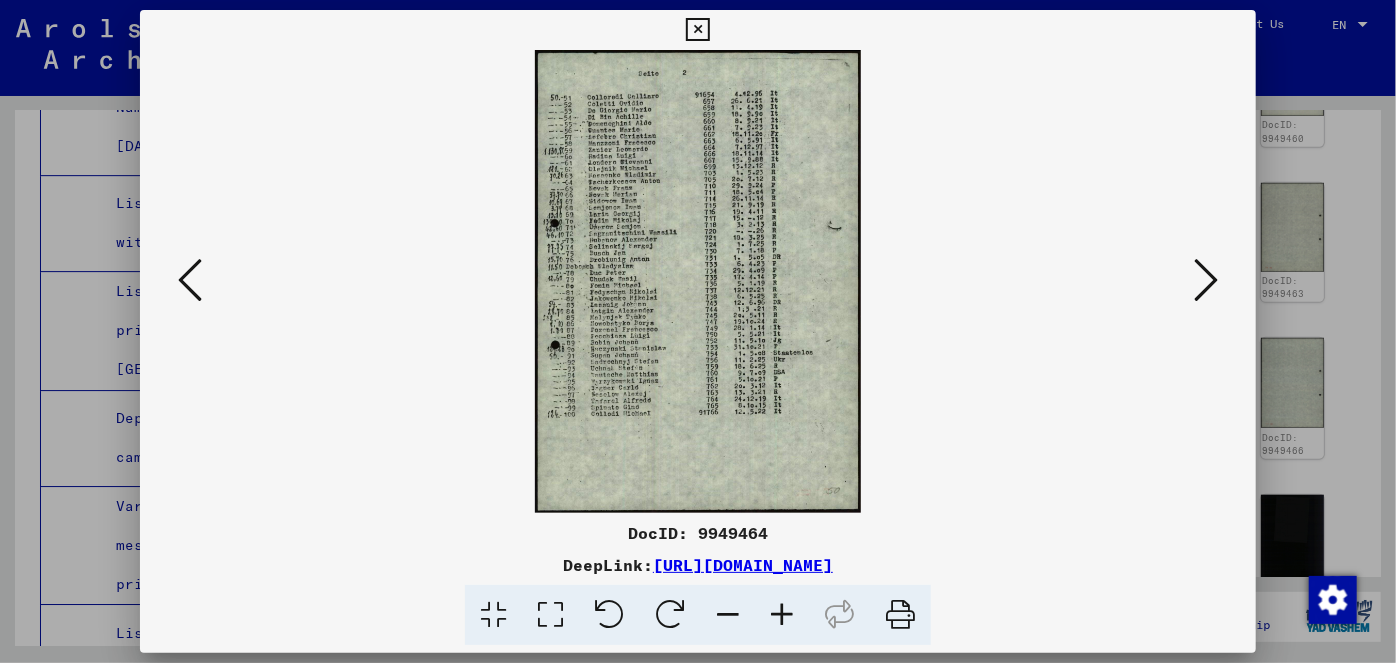 click at bounding box center (782, 615) 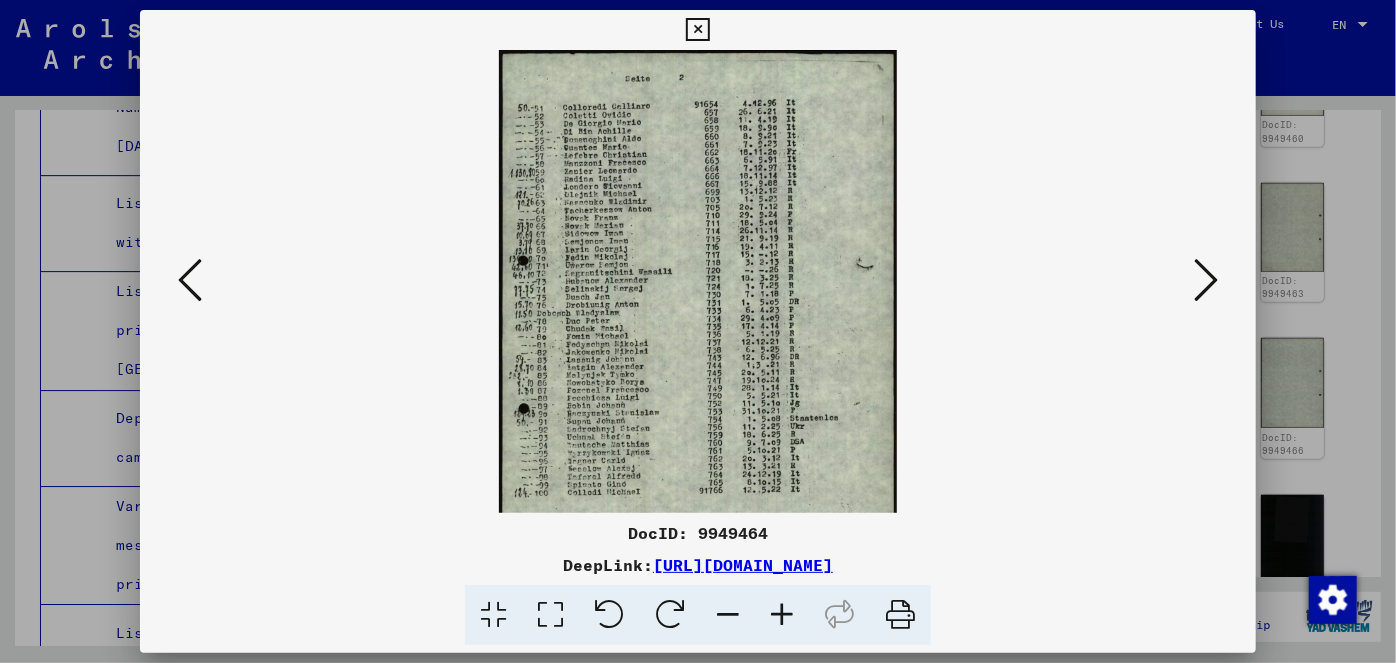 click at bounding box center (782, 615) 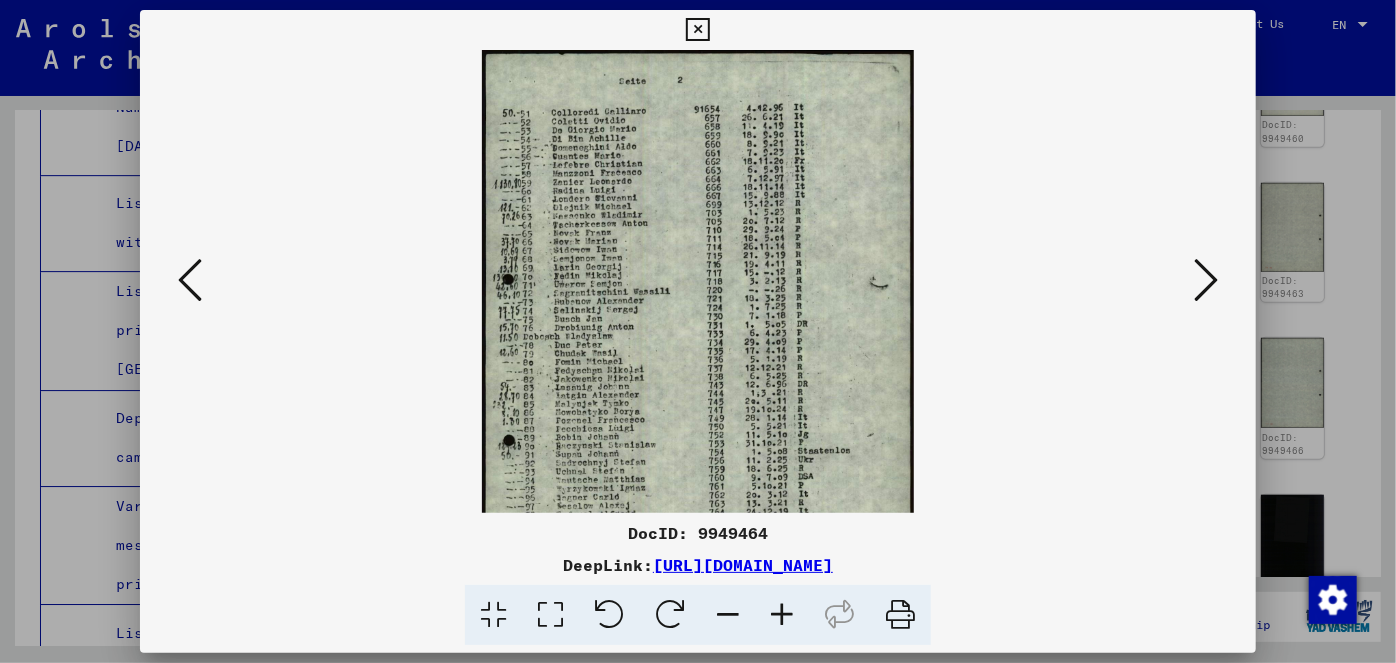 click at bounding box center (782, 615) 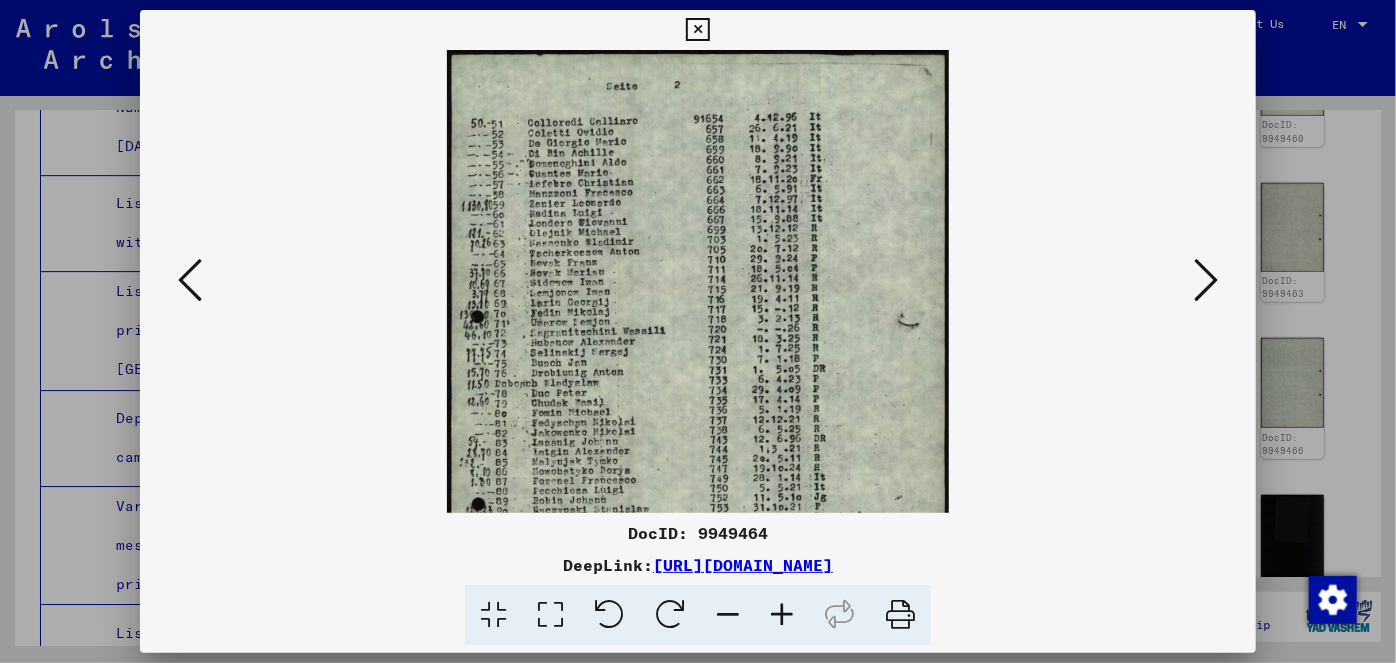 click at bounding box center (782, 615) 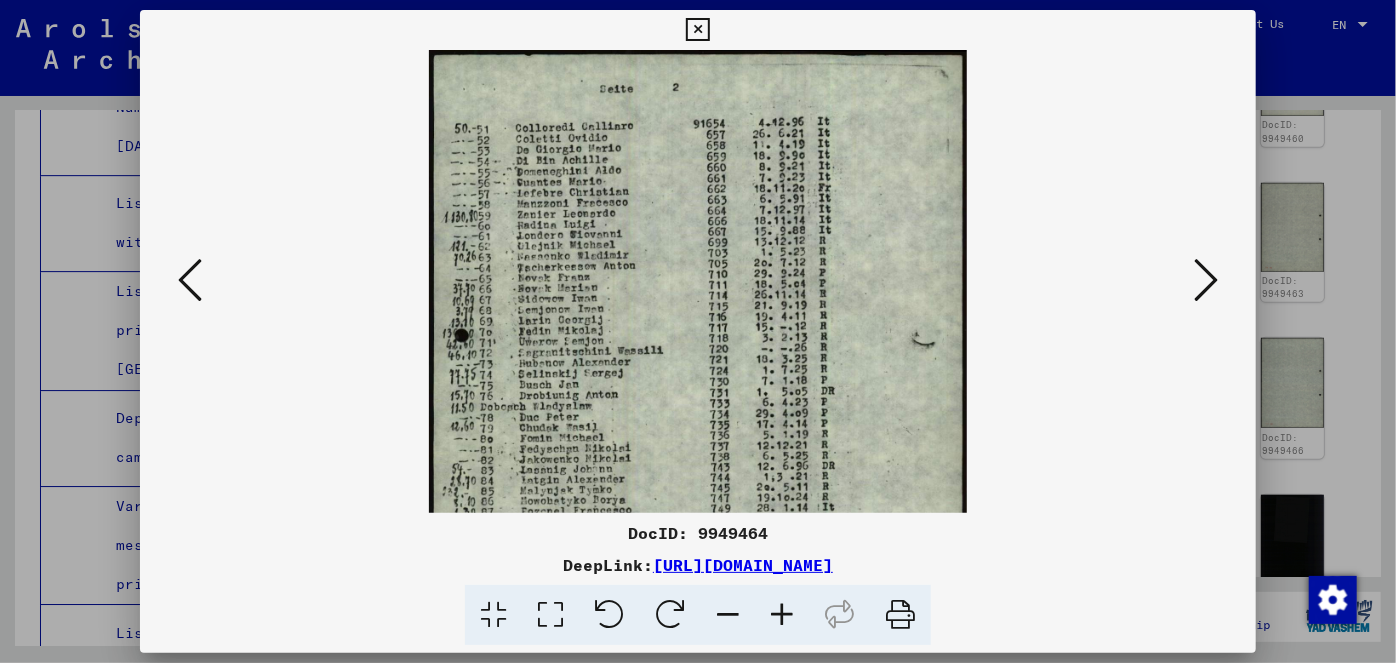 click at bounding box center (782, 615) 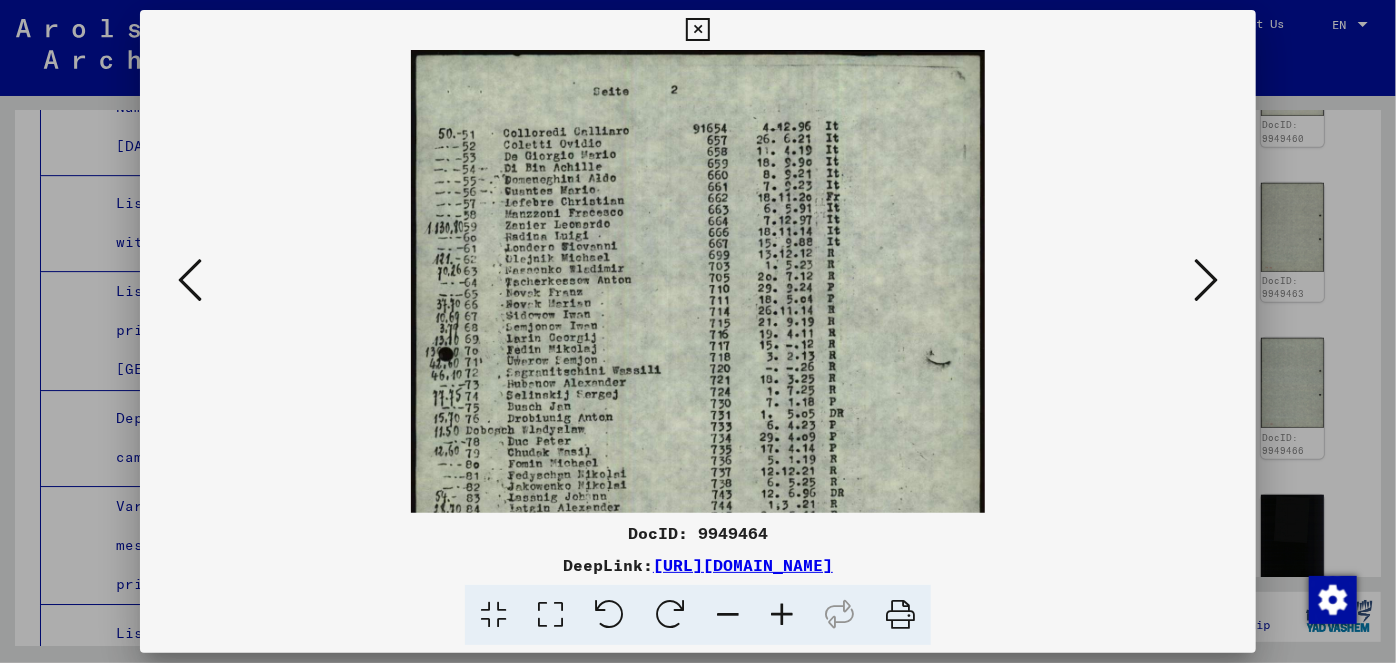 click at bounding box center [782, 615] 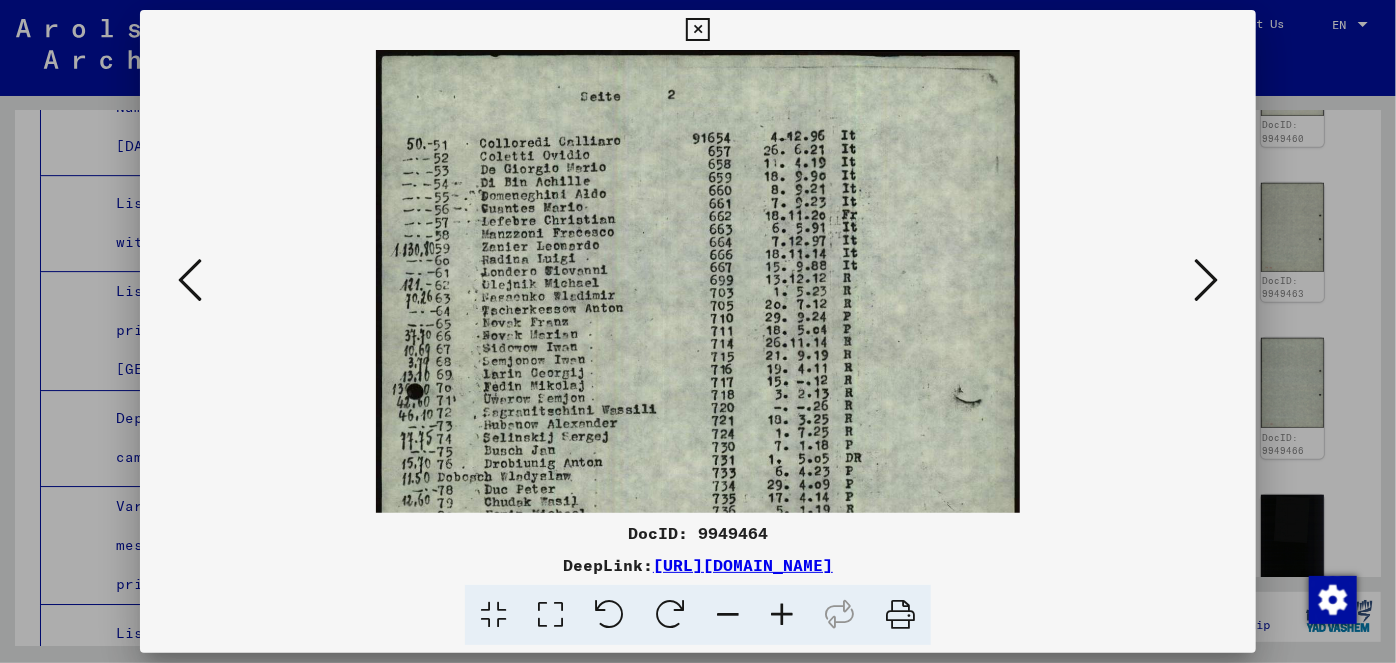 click at bounding box center [782, 615] 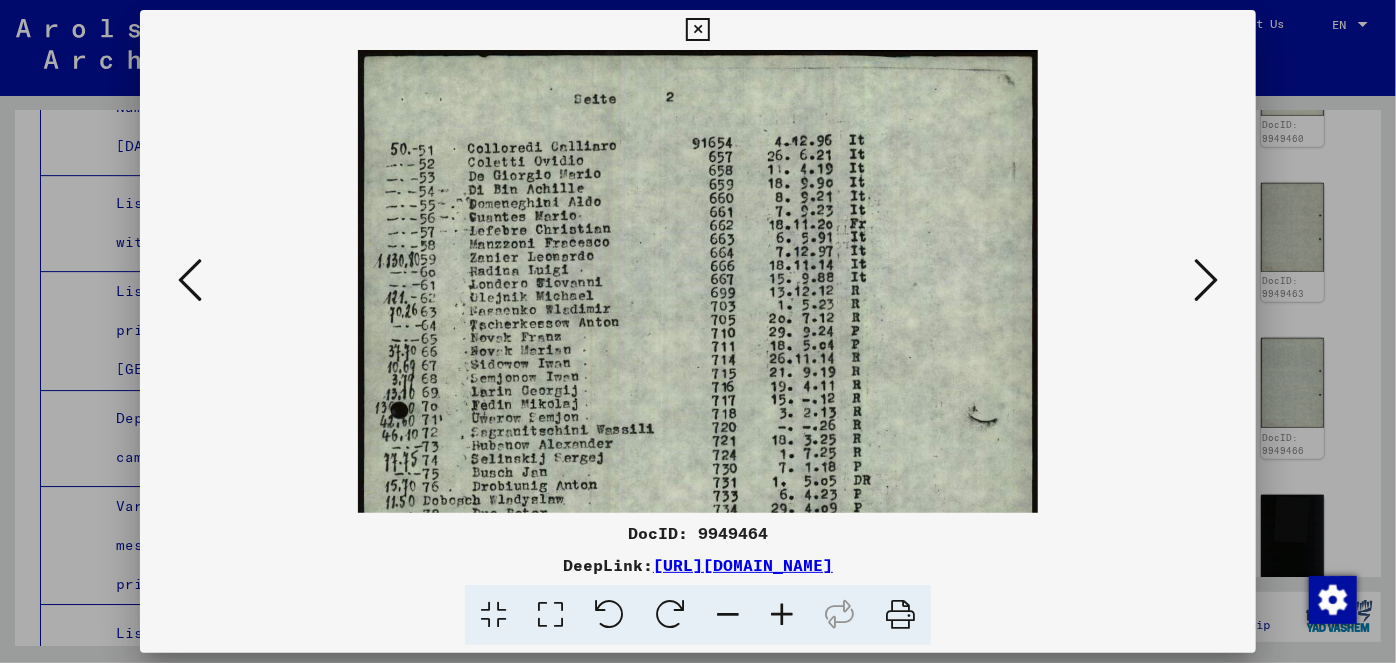 click at bounding box center [782, 615] 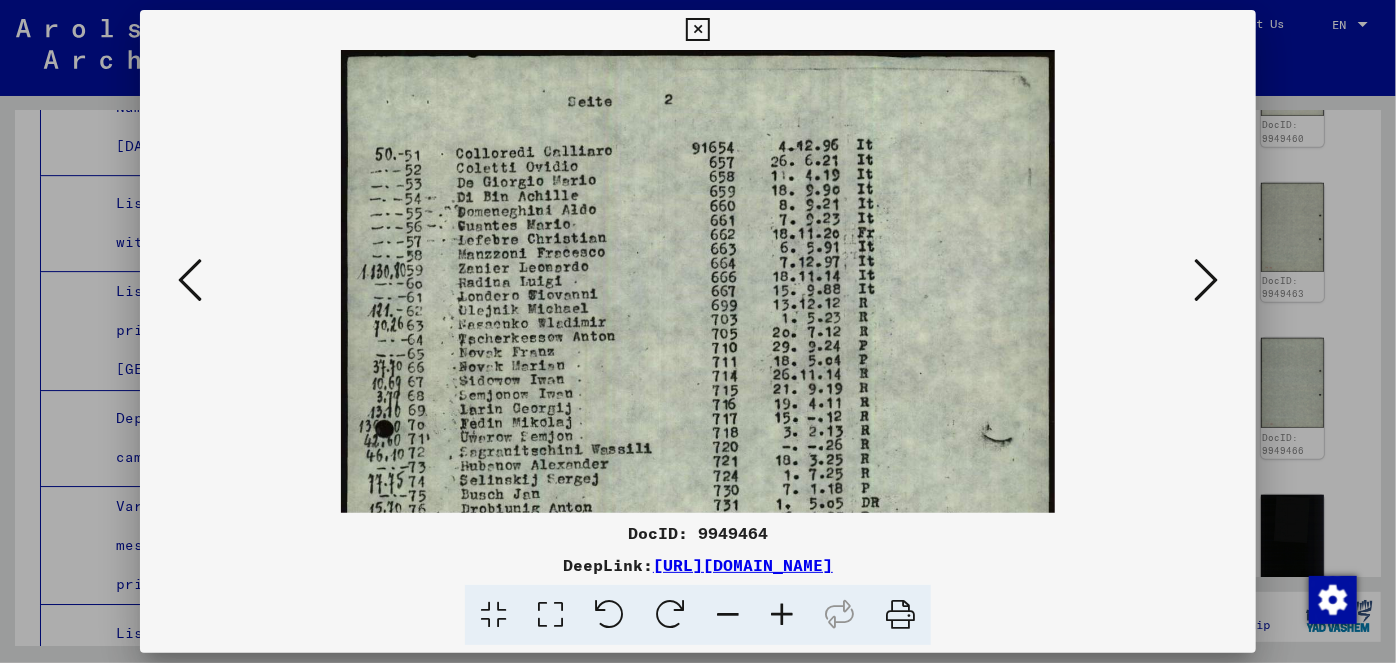 click at bounding box center (782, 615) 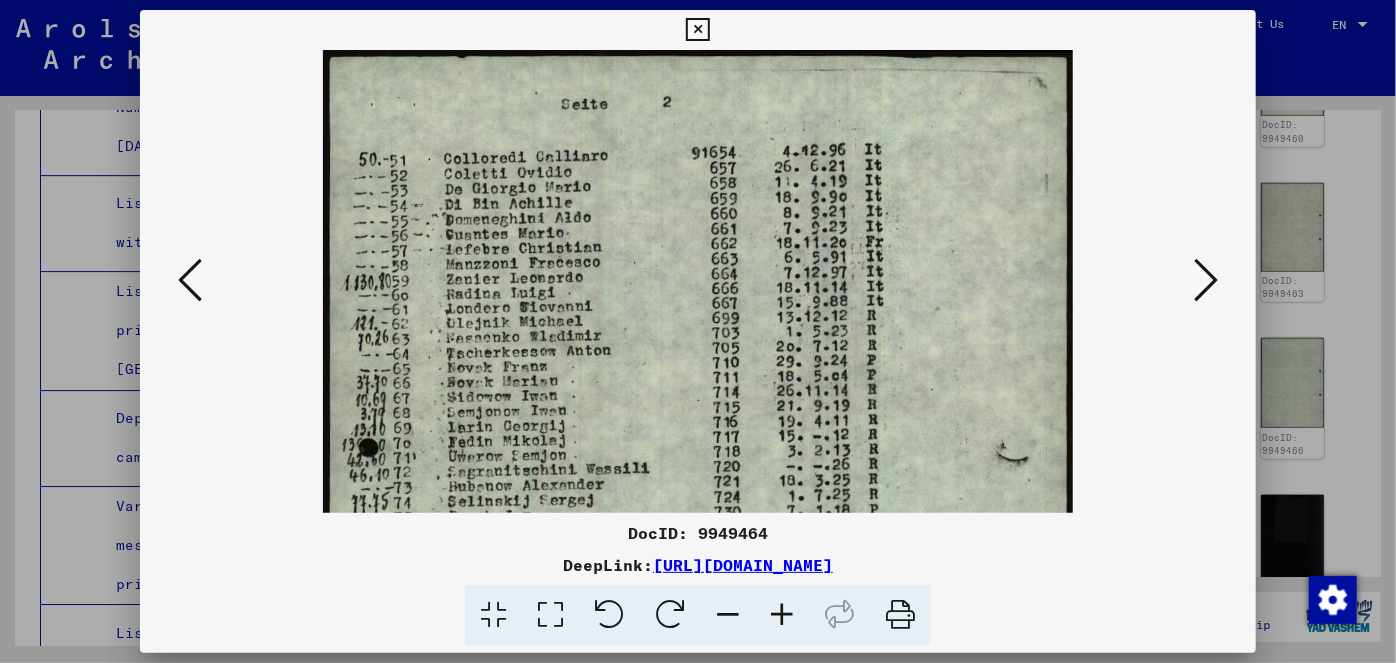 click at bounding box center [782, 615] 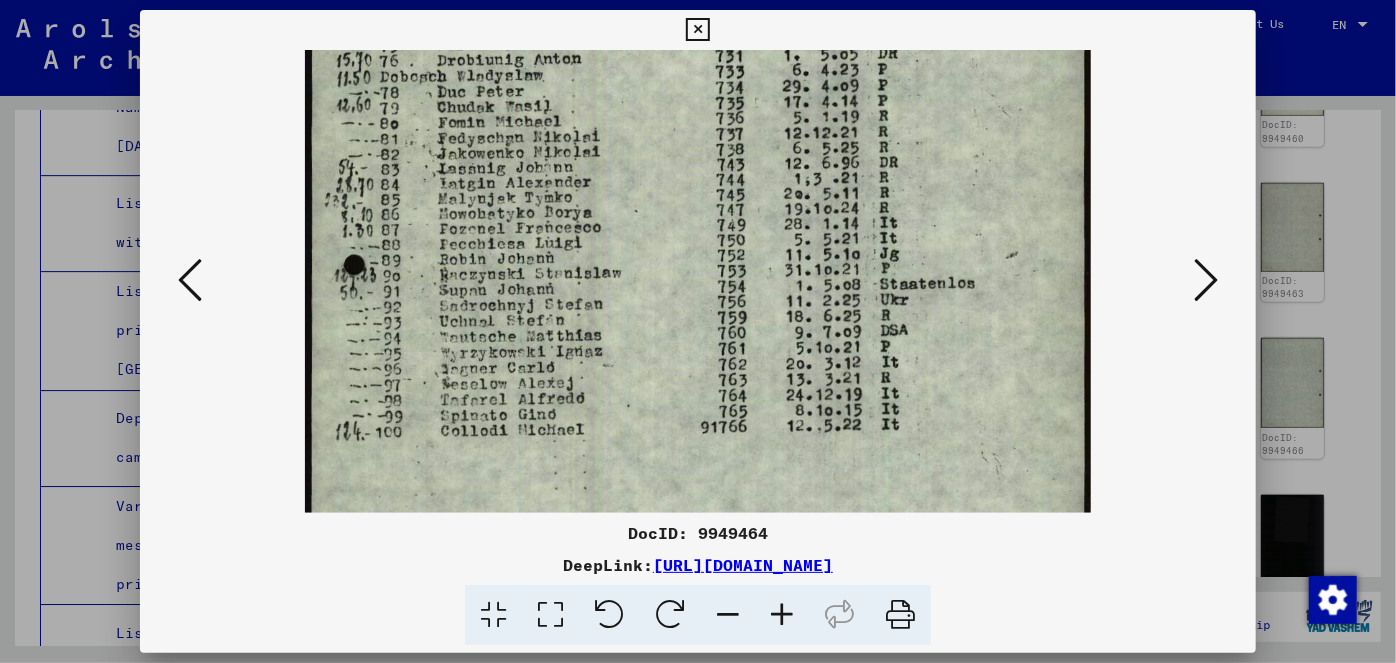 drag, startPoint x: 767, startPoint y: 478, endPoint x: 722, endPoint y: -20, distance: 500.029 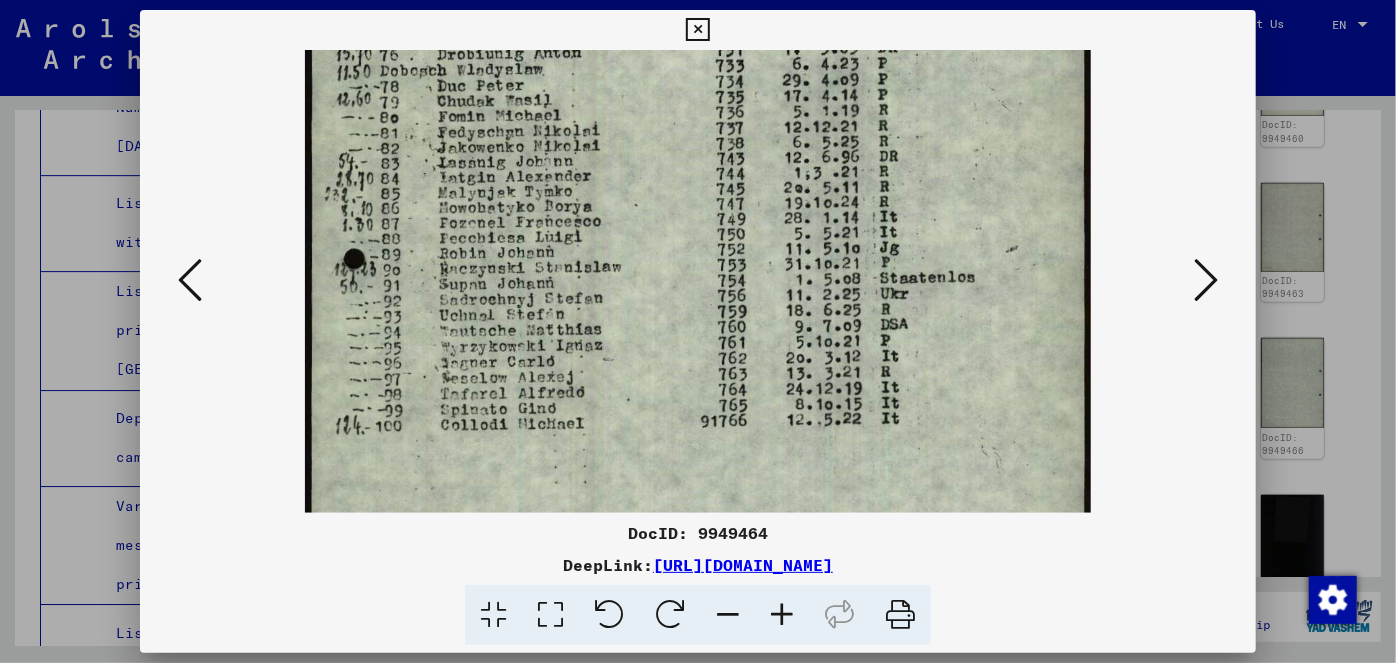 click at bounding box center [1206, 280] 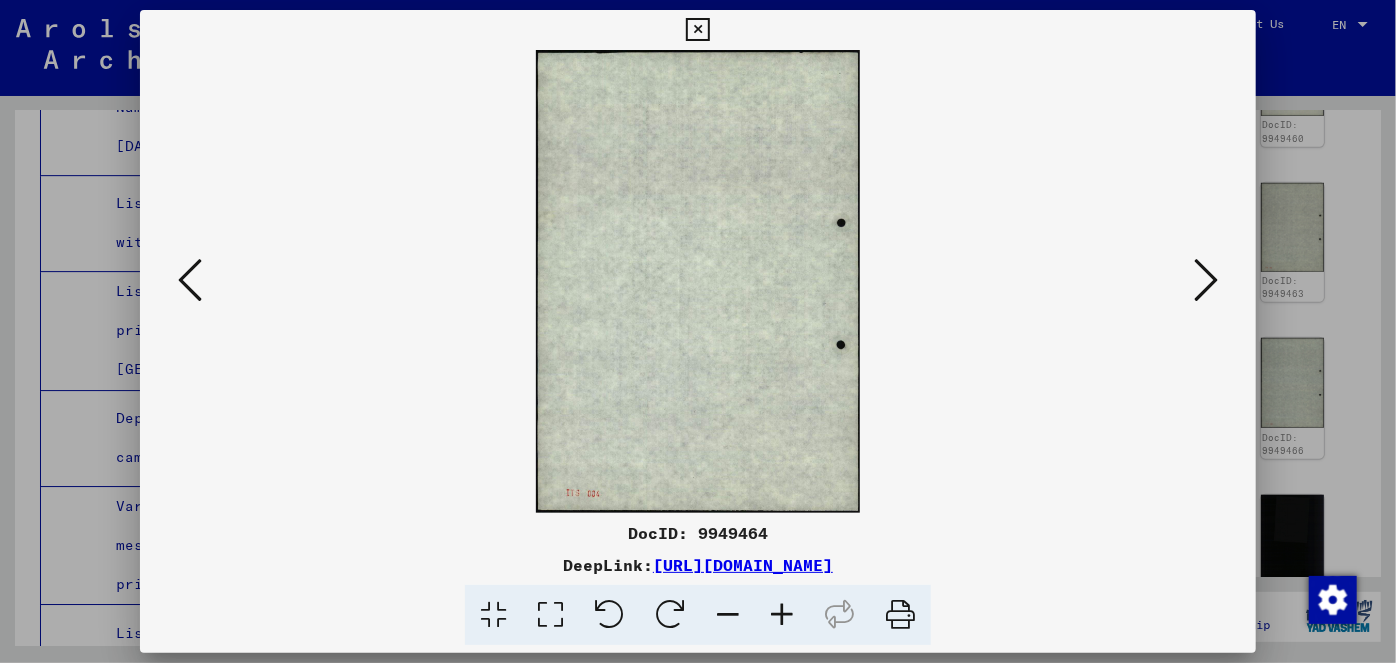 click at bounding box center (698, 281) 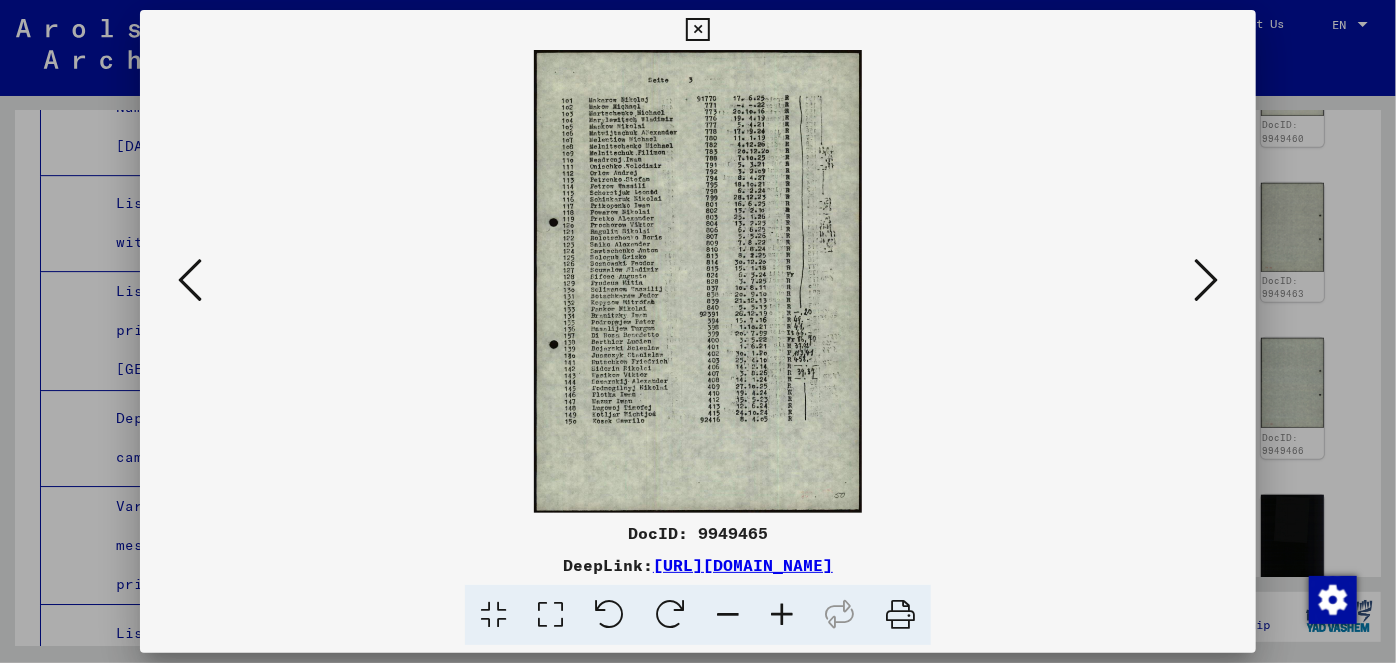 click at bounding box center (782, 615) 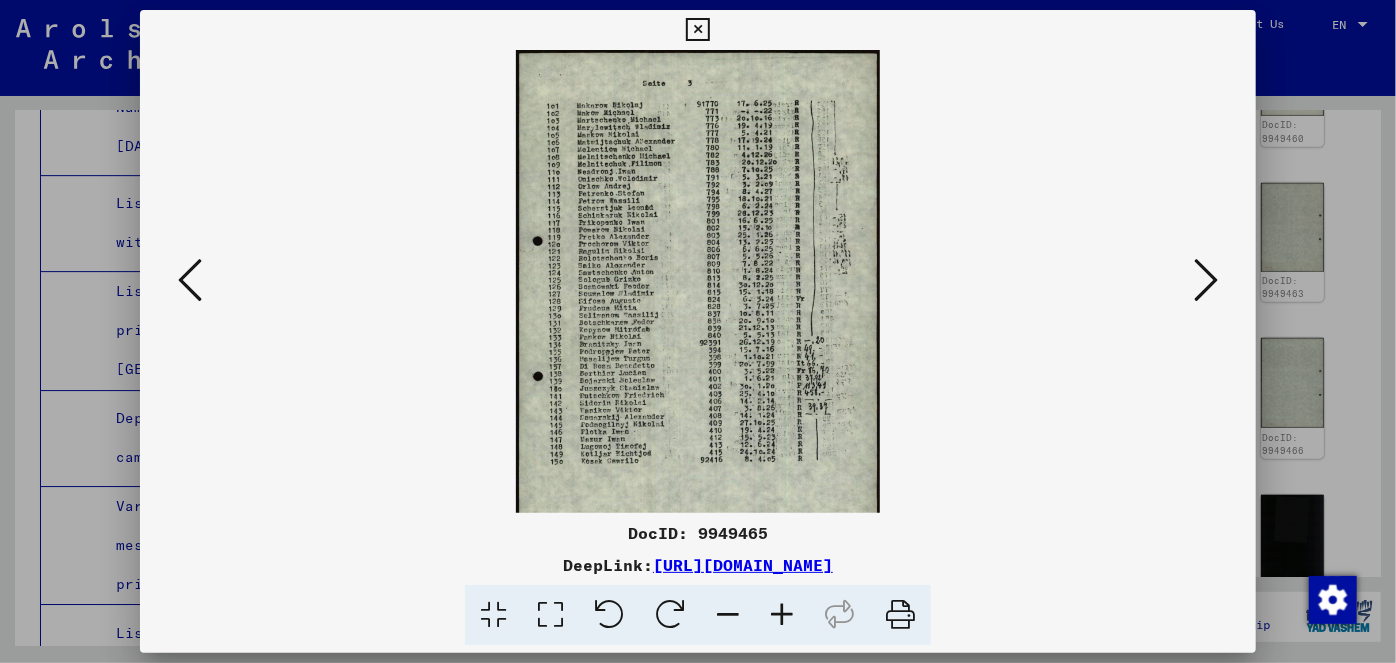click at bounding box center (782, 615) 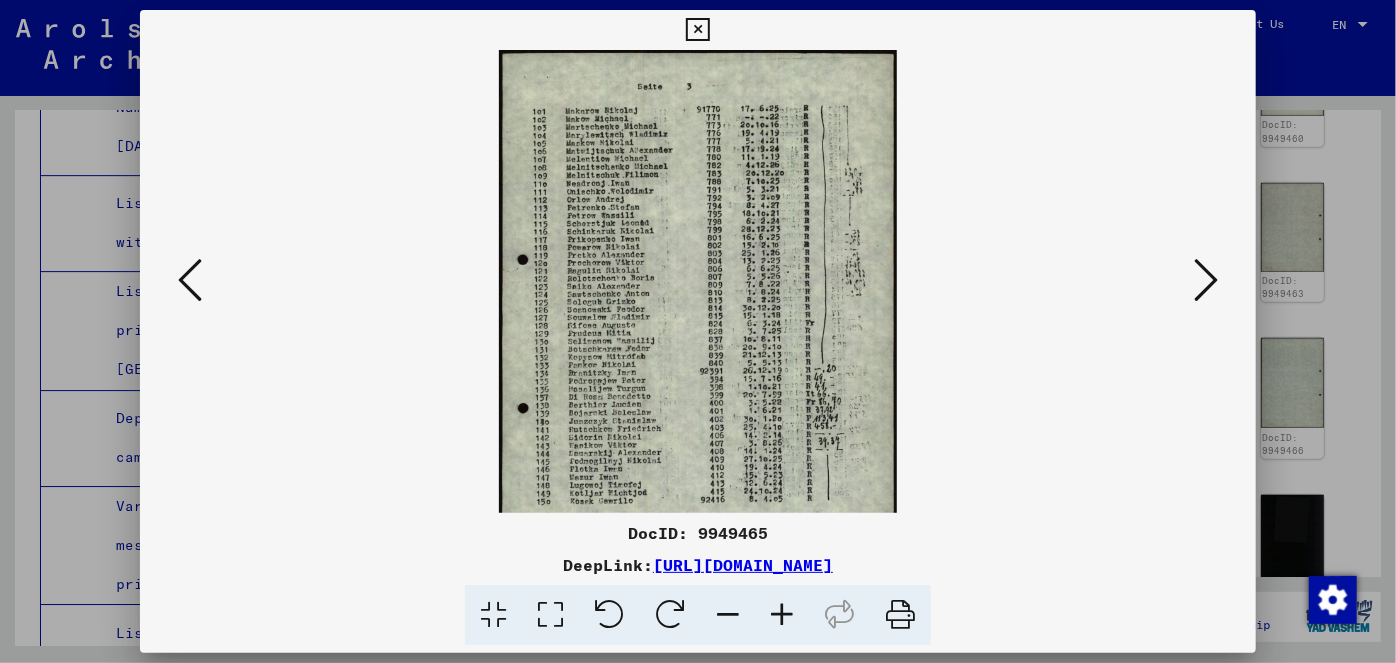 click at bounding box center (782, 615) 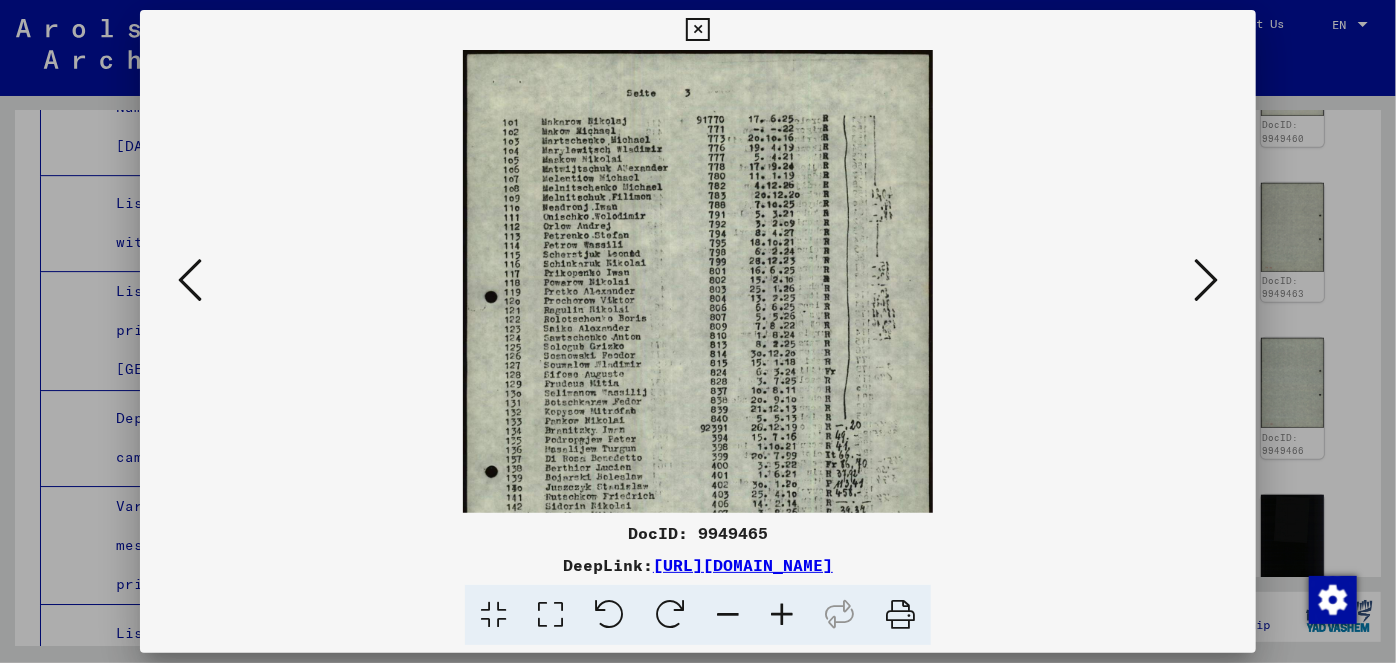 click at bounding box center (782, 615) 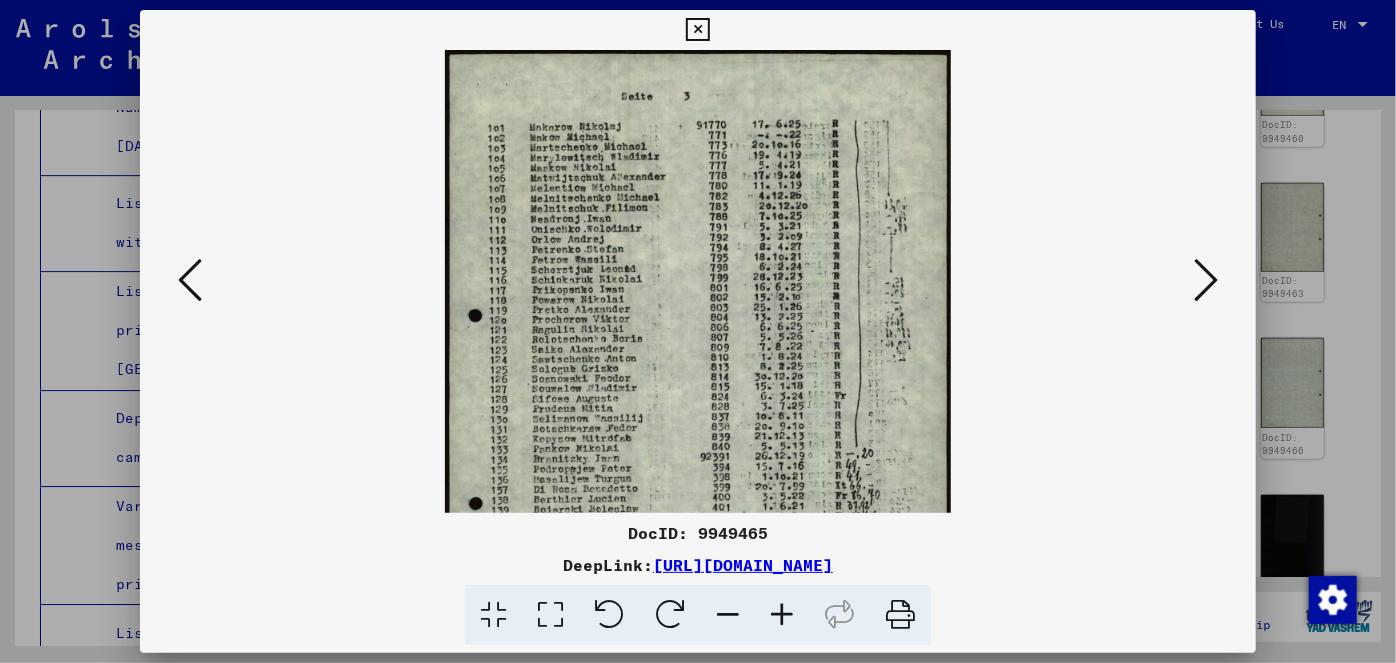click at bounding box center (782, 615) 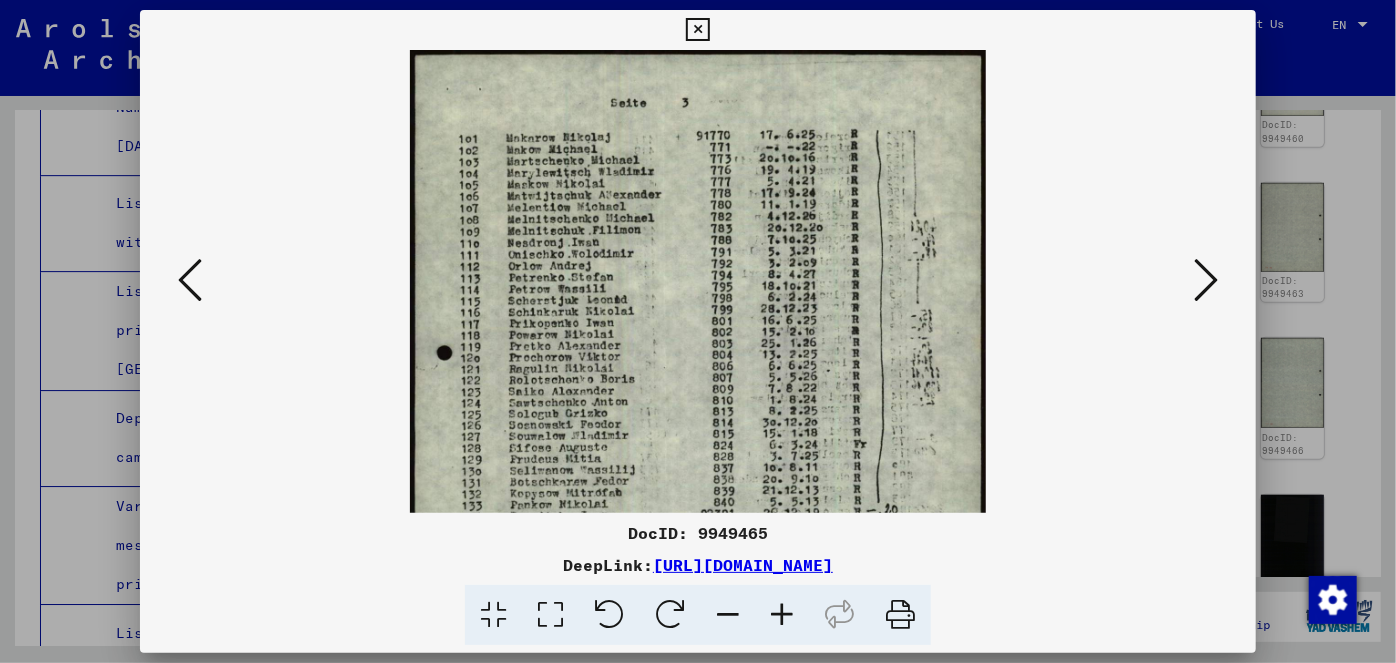 click at bounding box center [782, 615] 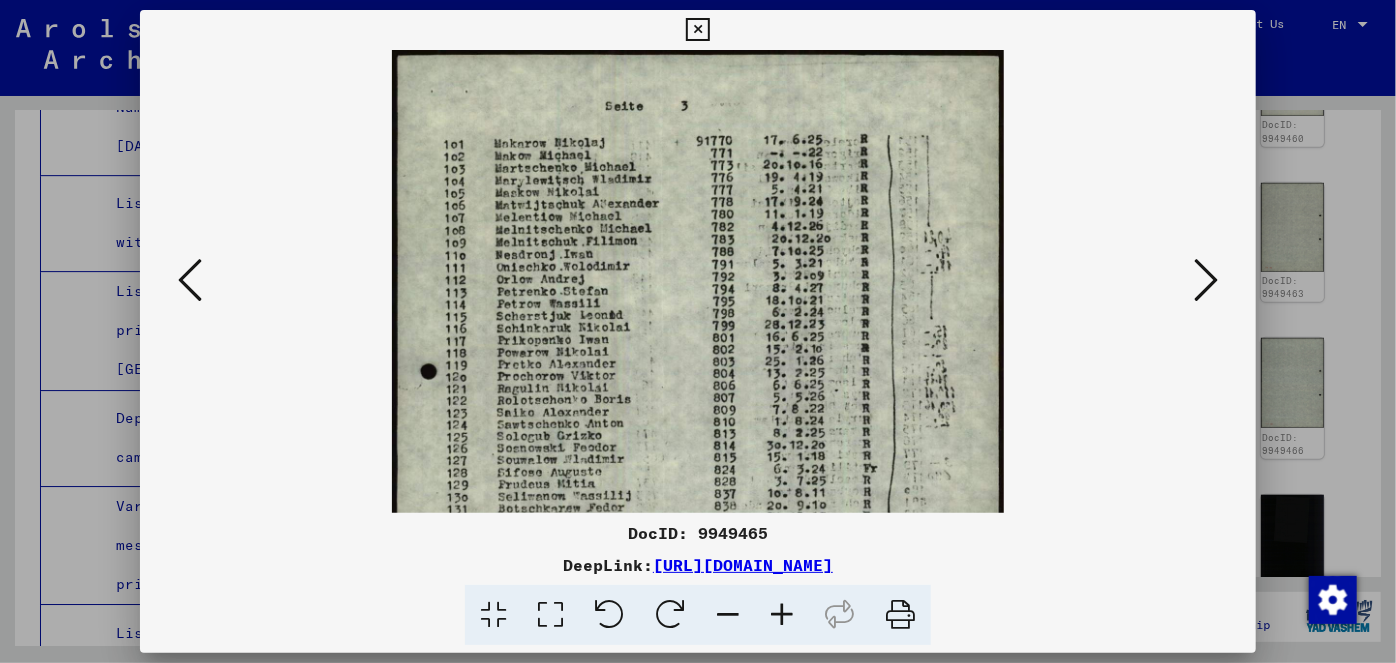 click at bounding box center [782, 615] 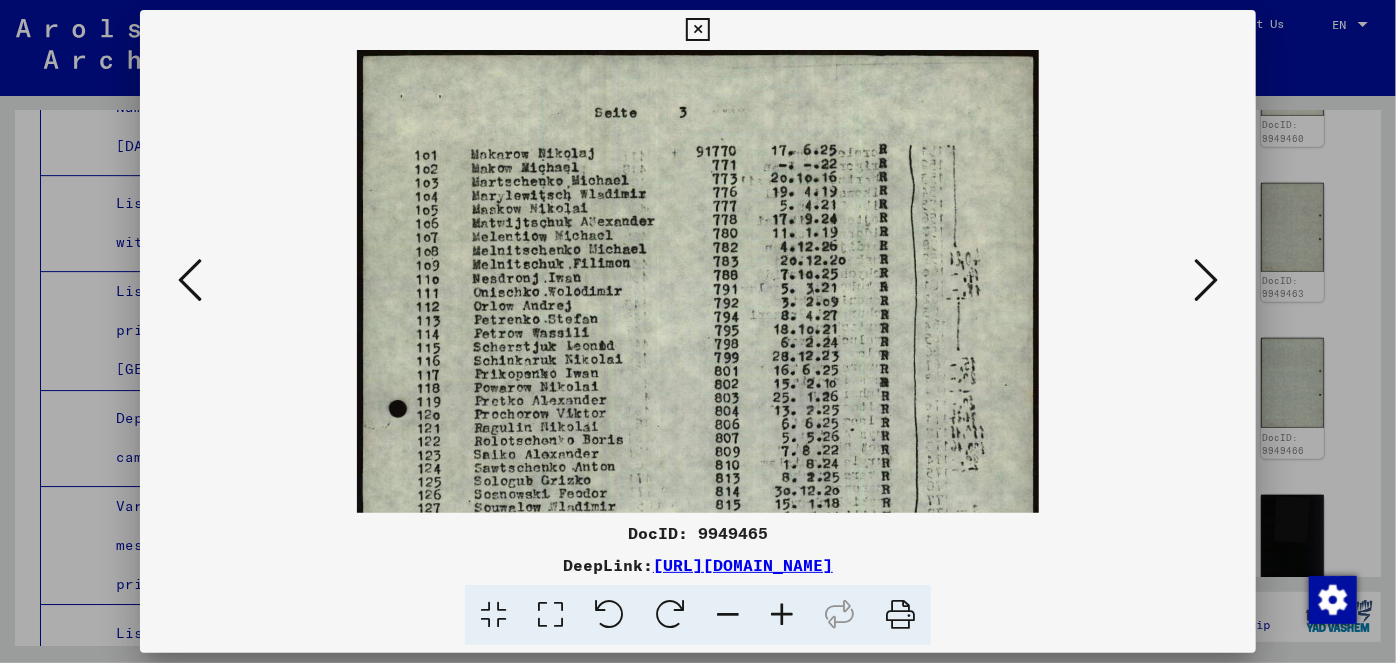 click at bounding box center [782, 615] 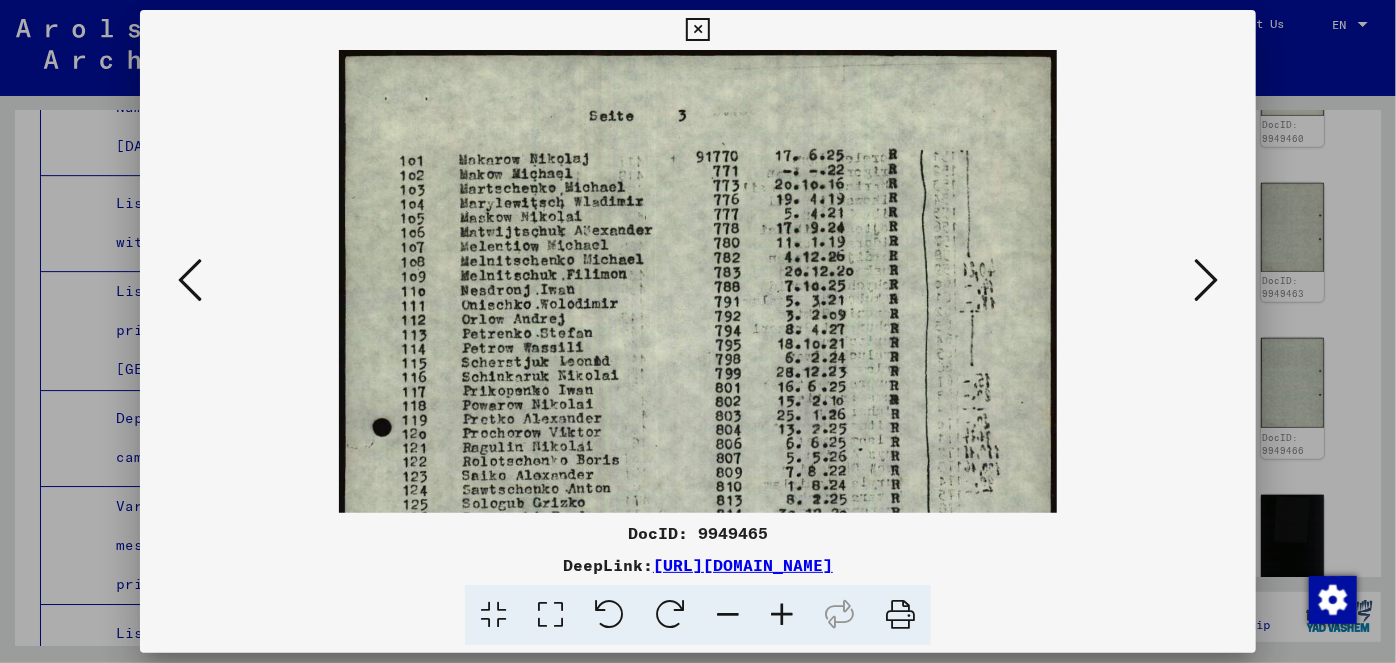 click at bounding box center [782, 615] 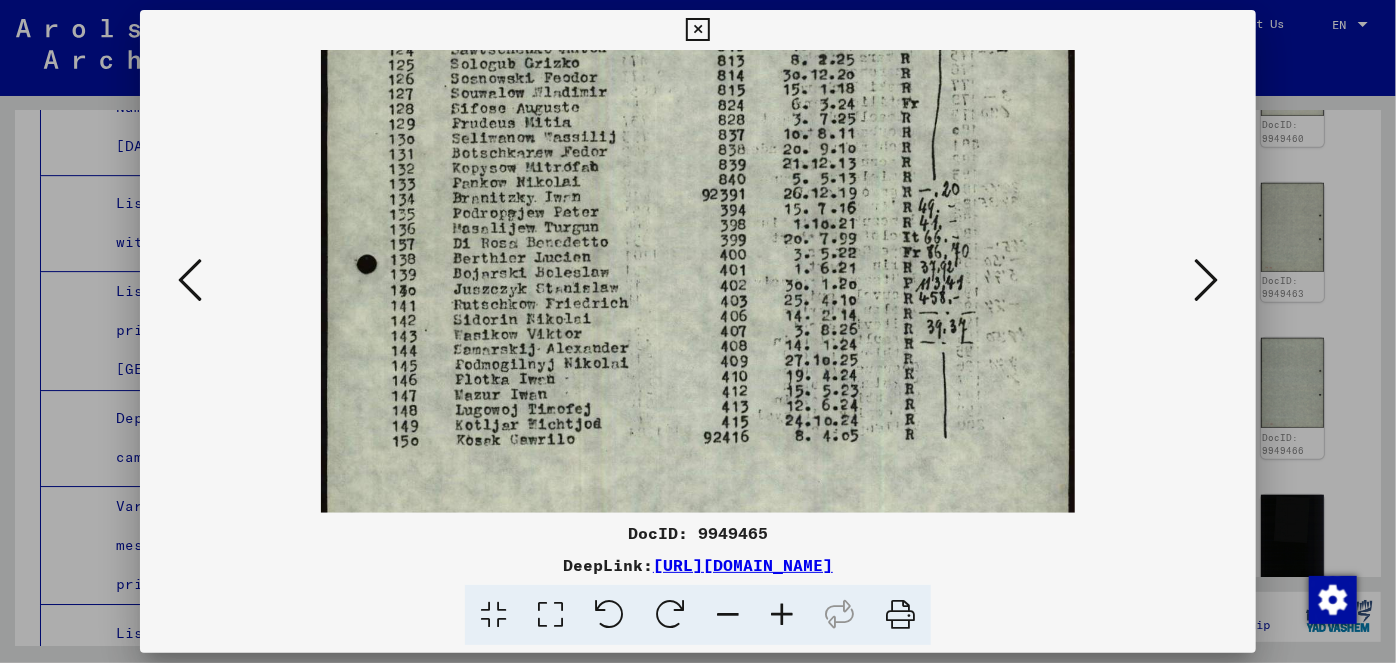 drag, startPoint x: 767, startPoint y: 462, endPoint x: 759, endPoint y: -10, distance: 472.06778 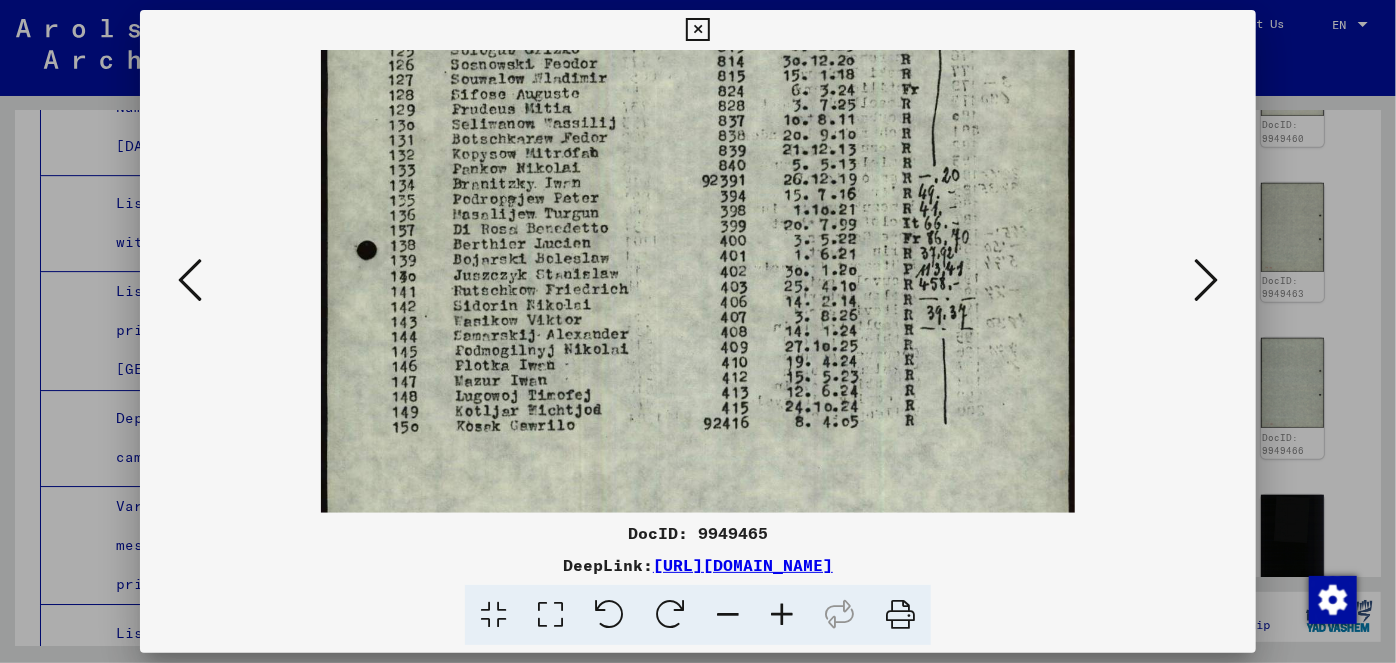 click at bounding box center [1206, 280] 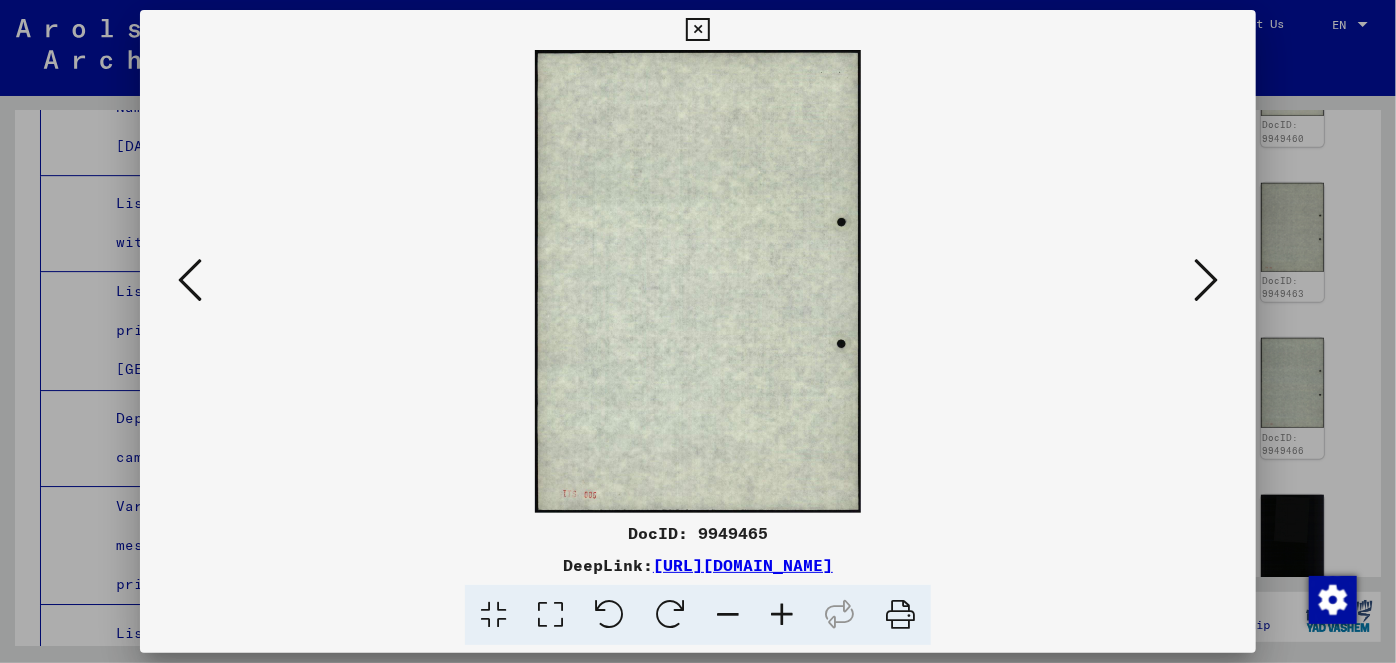 click at bounding box center (1206, 280) 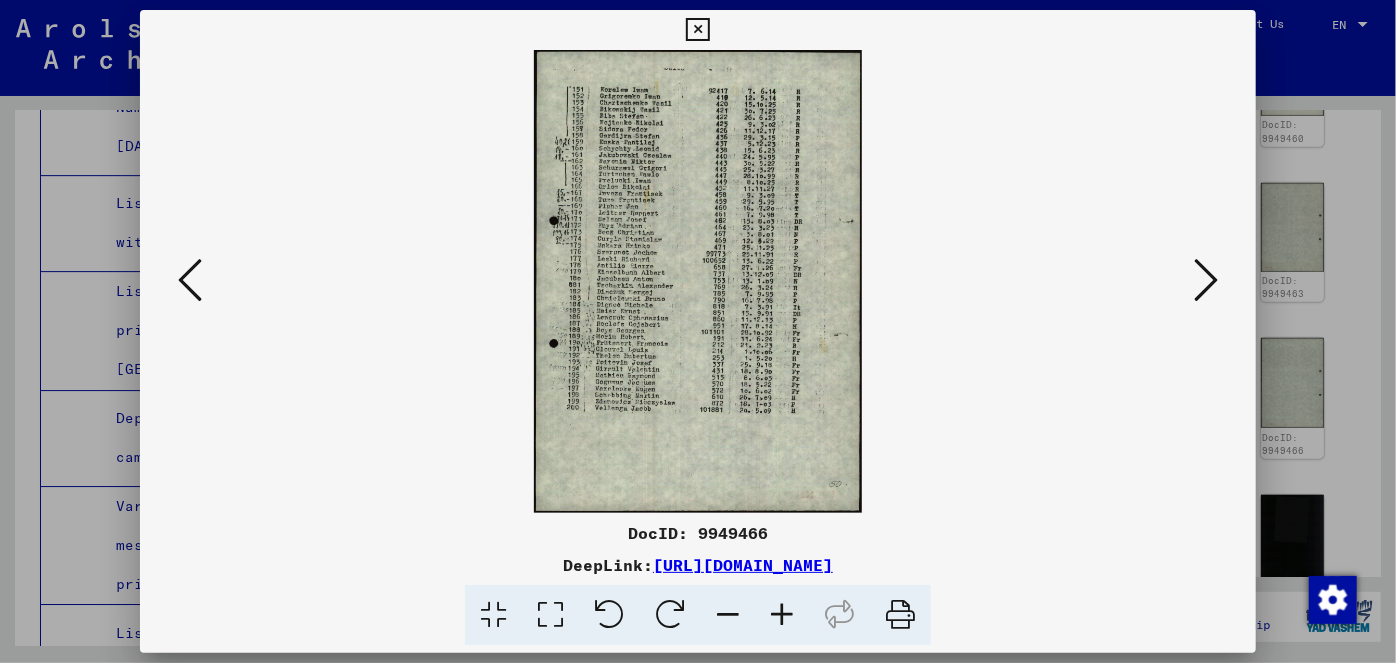 click at bounding box center [782, 615] 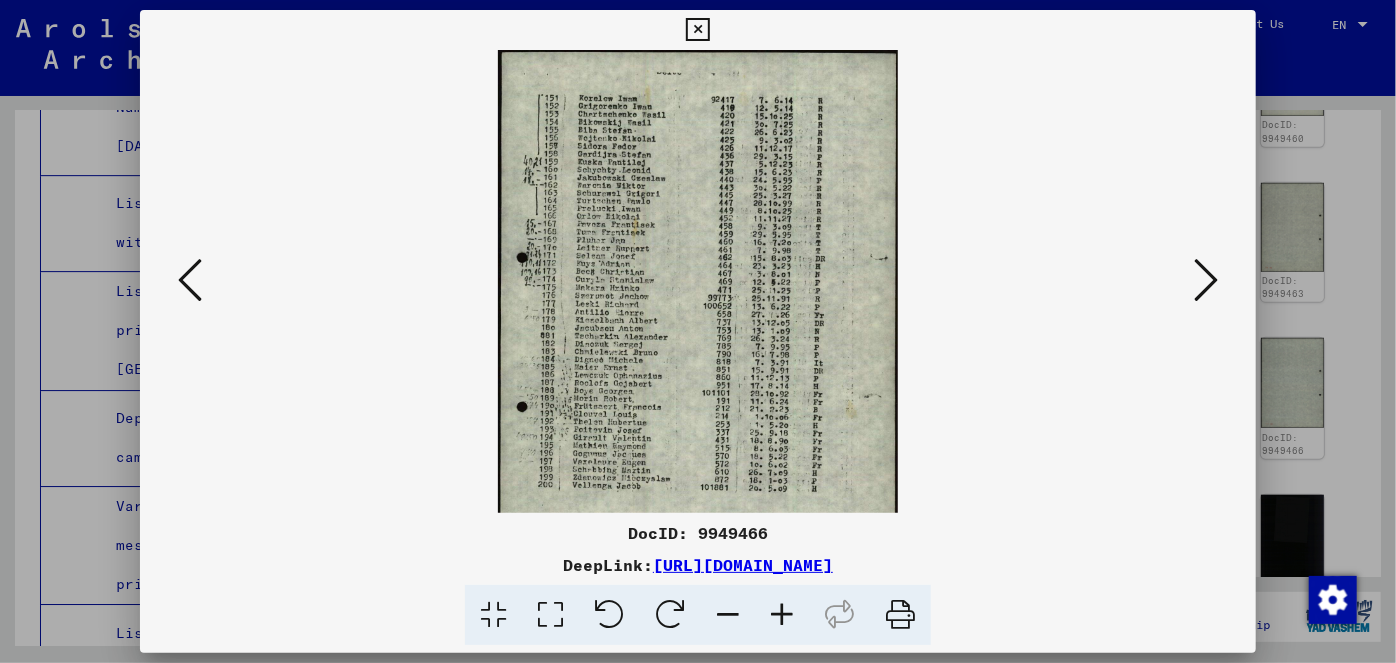 click at bounding box center (782, 615) 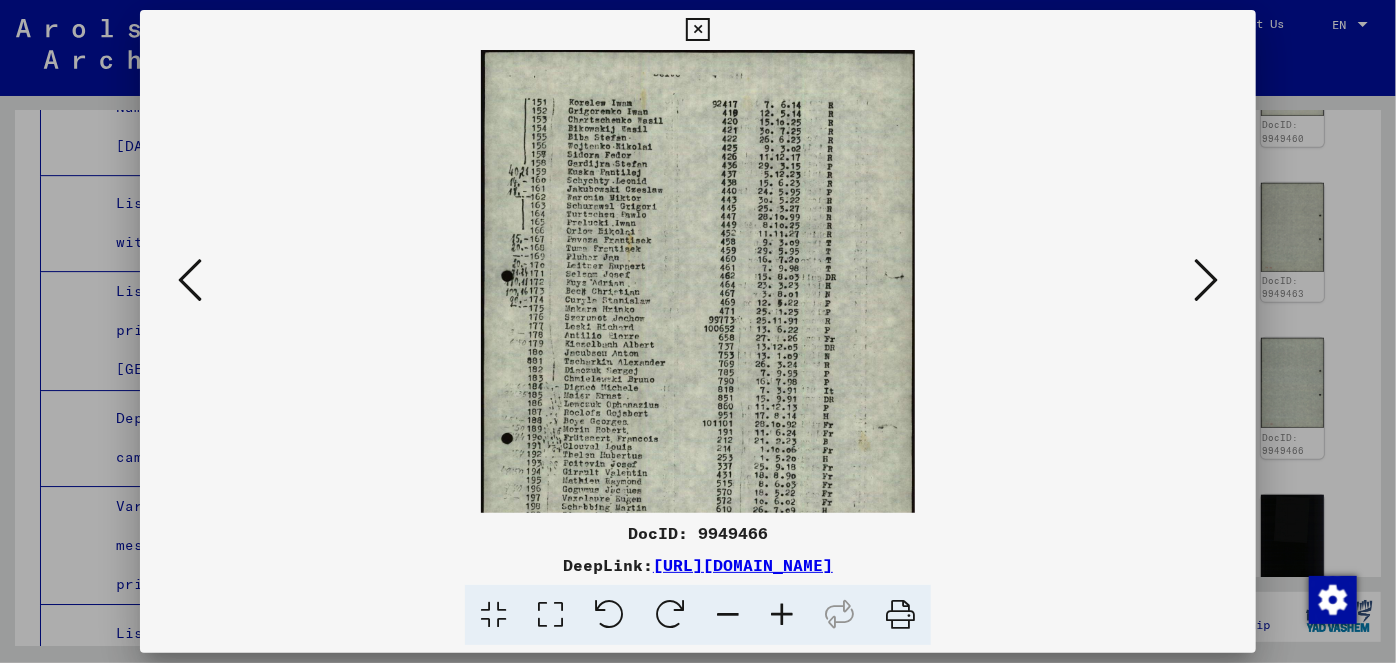 click at bounding box center [782, 615] 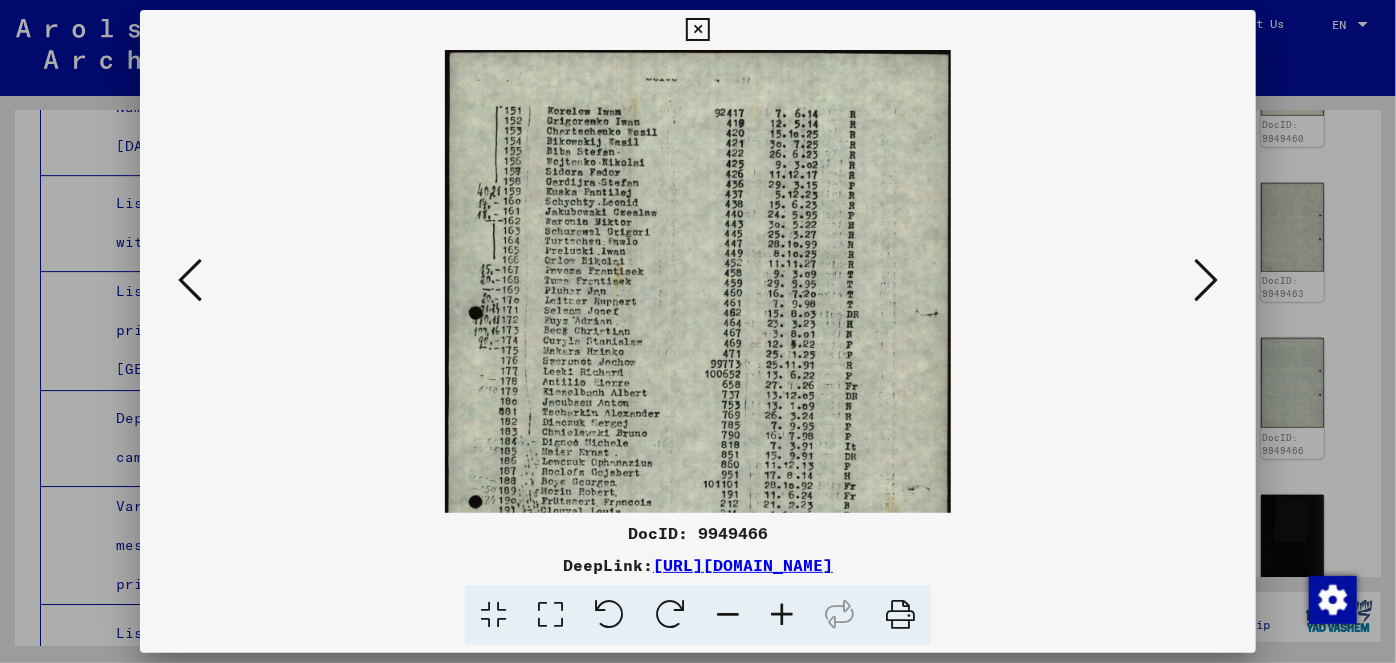 click at bounding box center [782, 615] 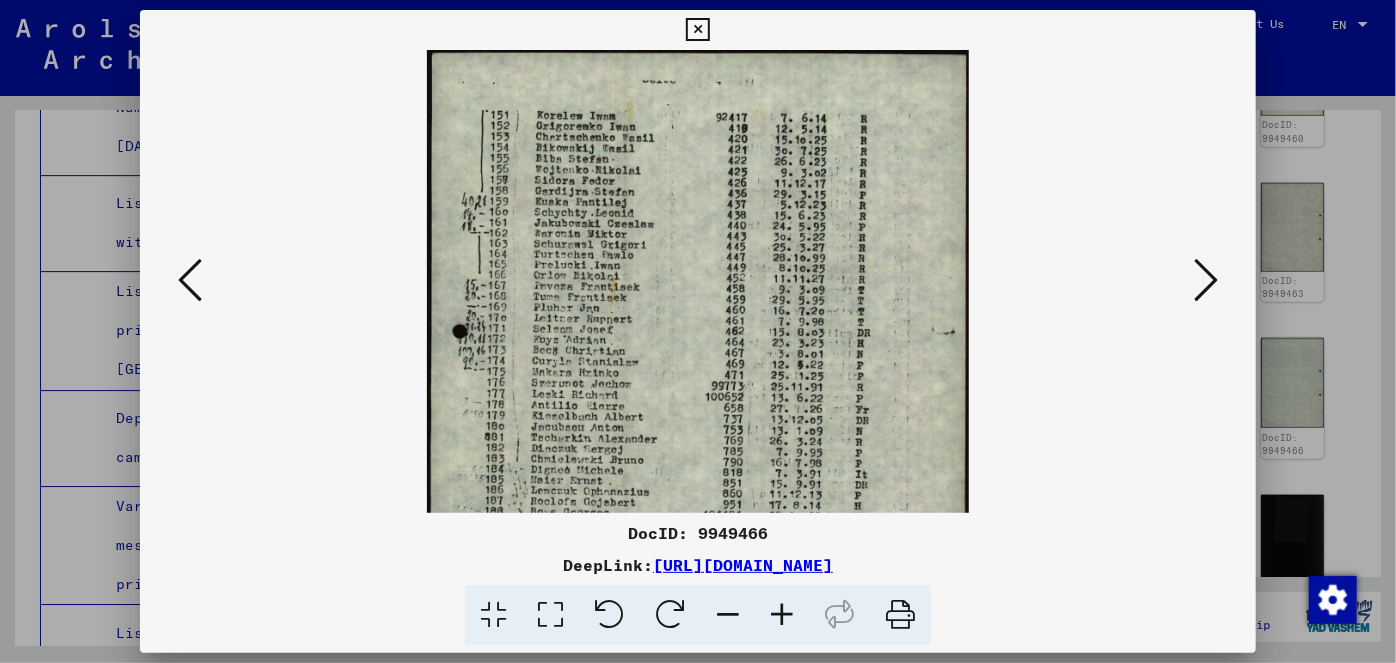 click at bounding box center (782, 615) 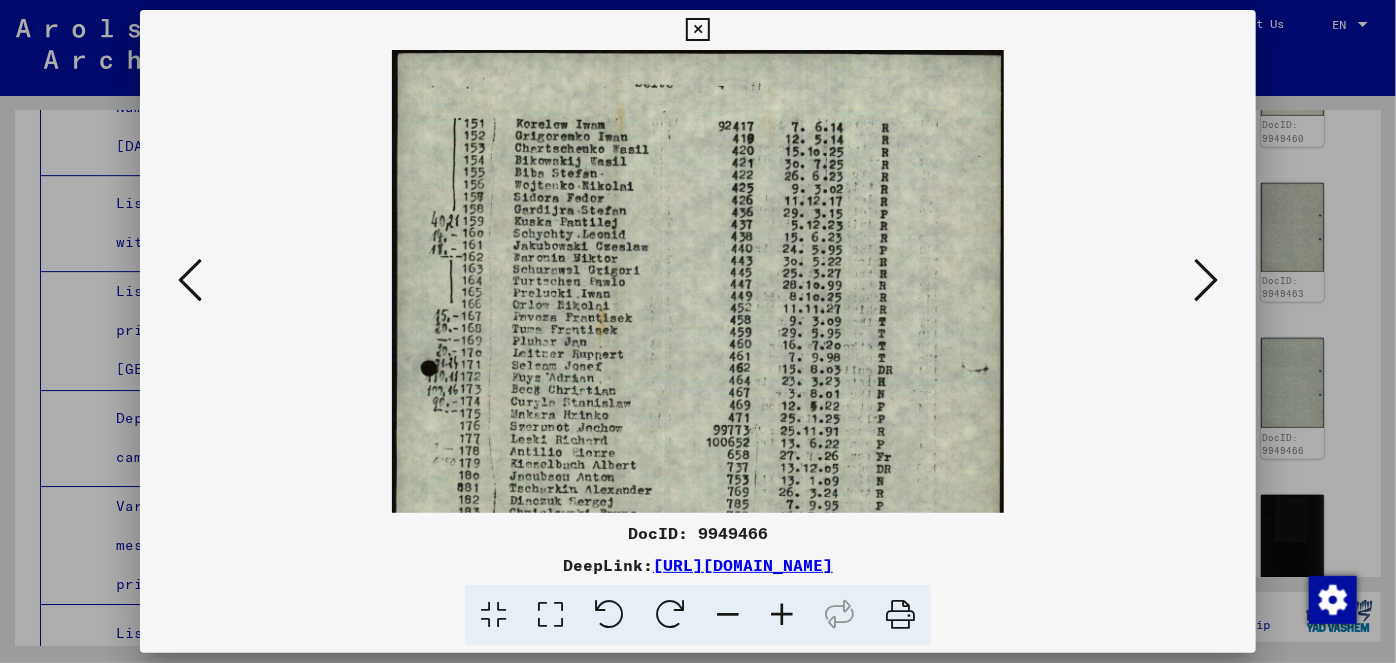click at bounding box center (782, 615) 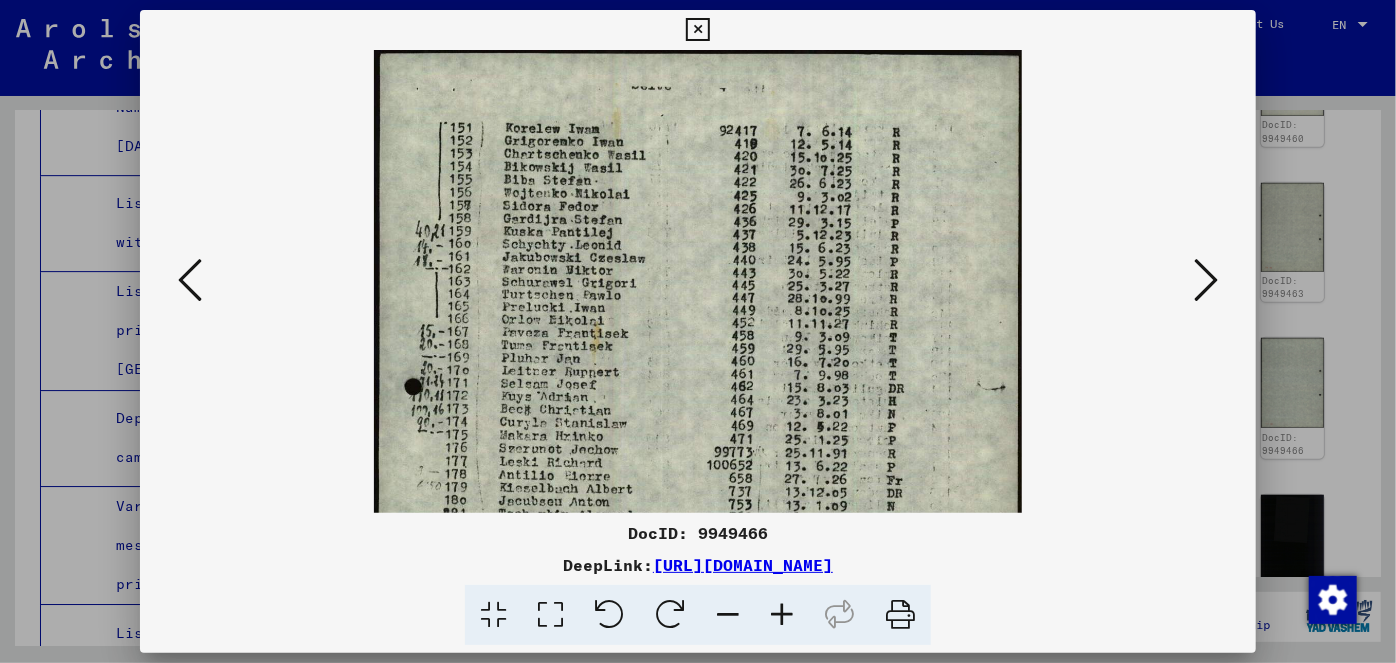 click at bounding box center [782, 615] 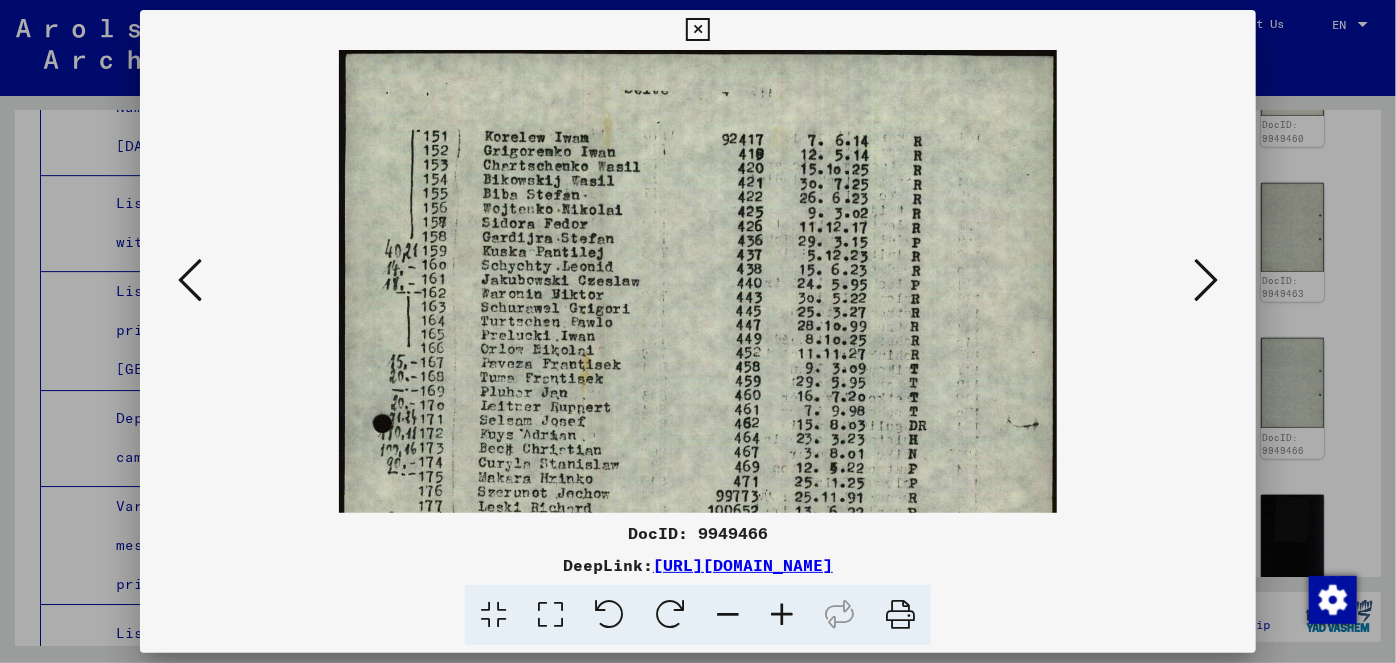 click at bounding box center (782, 615) 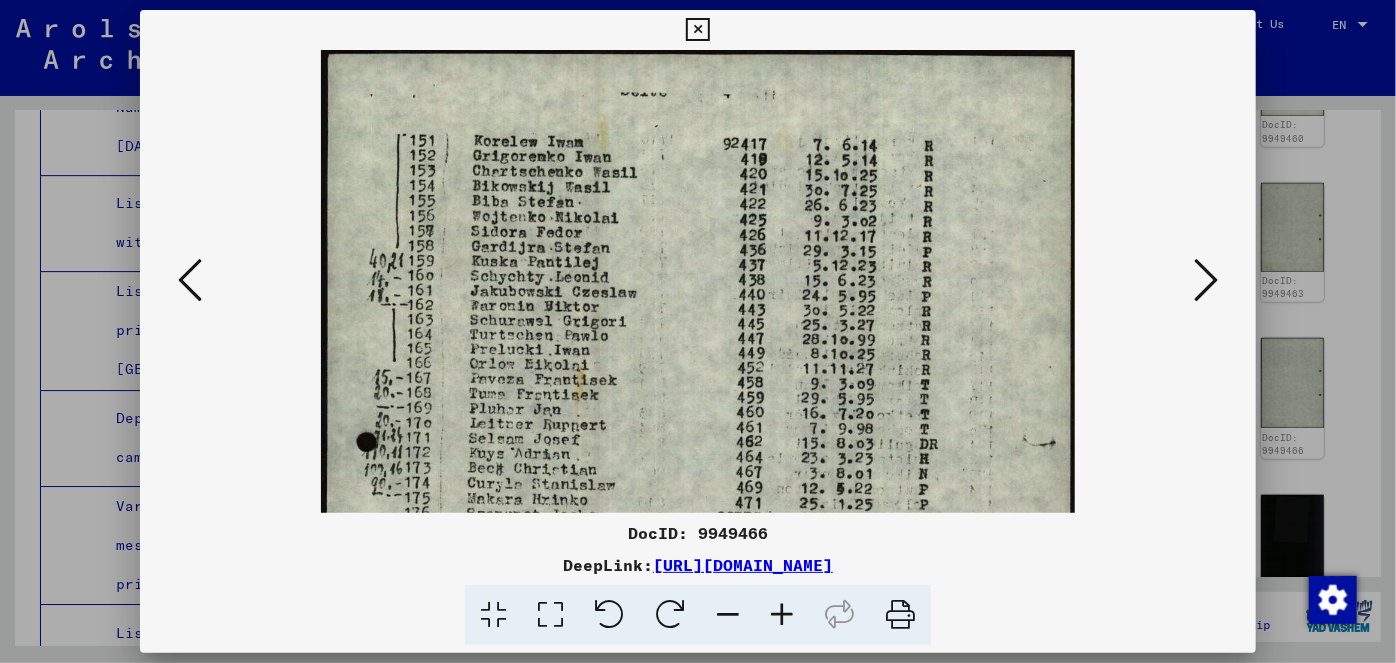 click at bounding box center [782, 615] 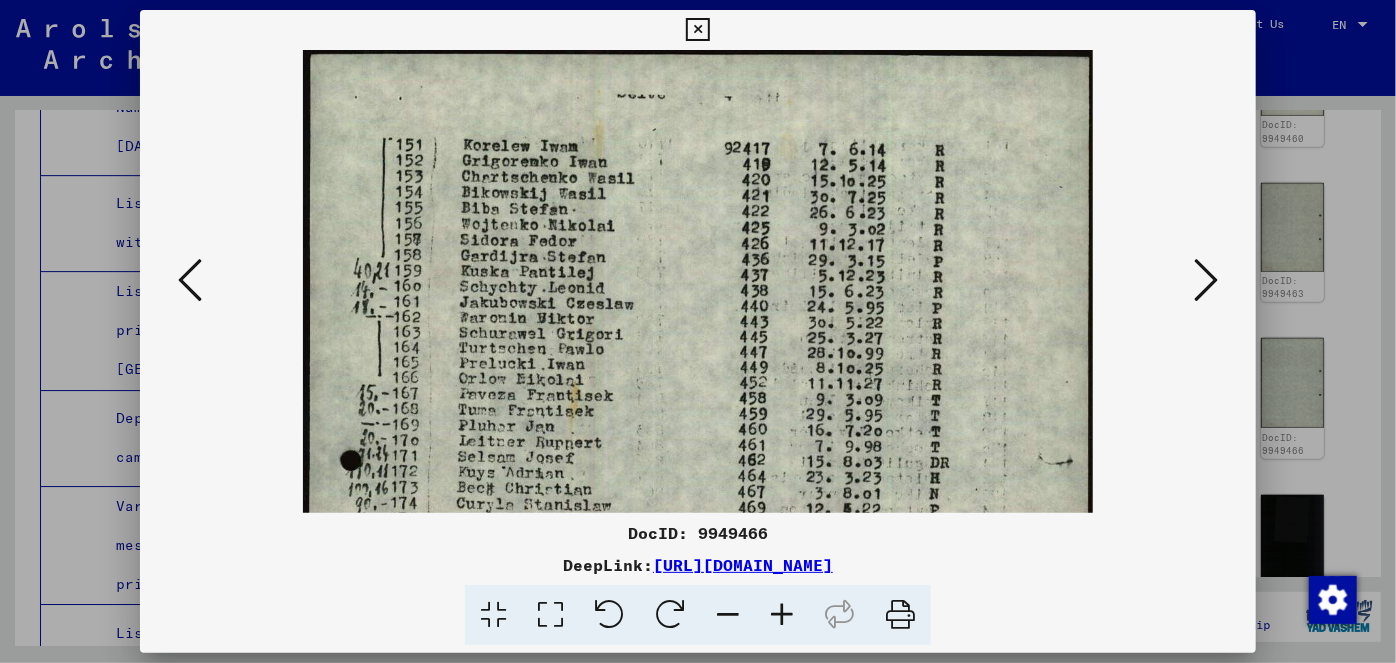 click at bounding box center (782, 615) 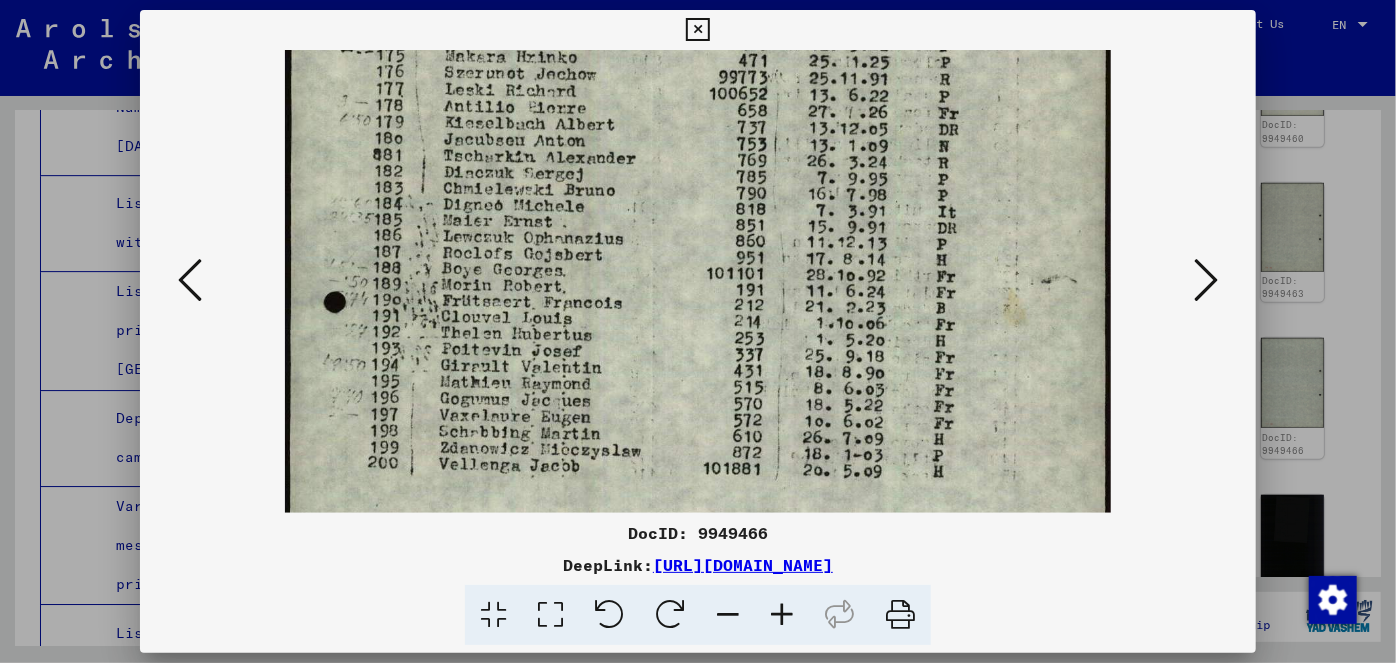 scroll, scrollTop: 491, scrollLeft: 0, axis: vertical 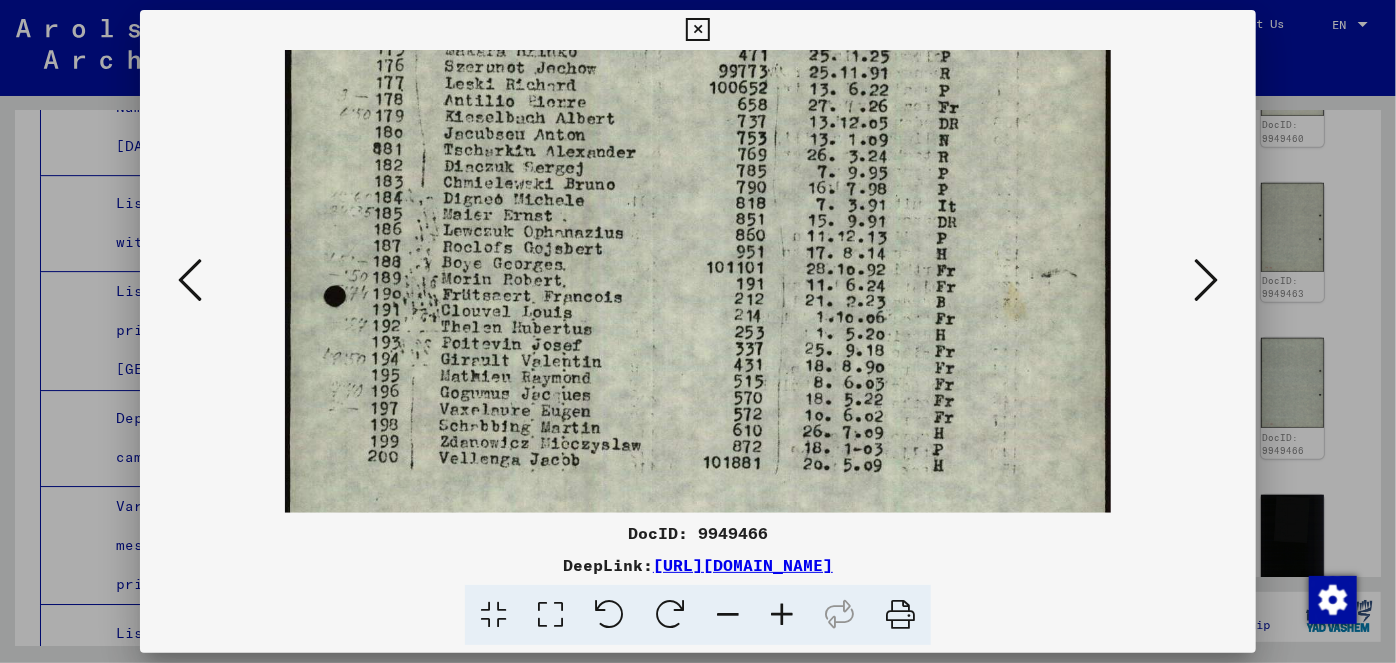drag, startPoint x: 773, startPoint y: 406, endPoint x: 749, endPoint y: -80, distance: 486.59222 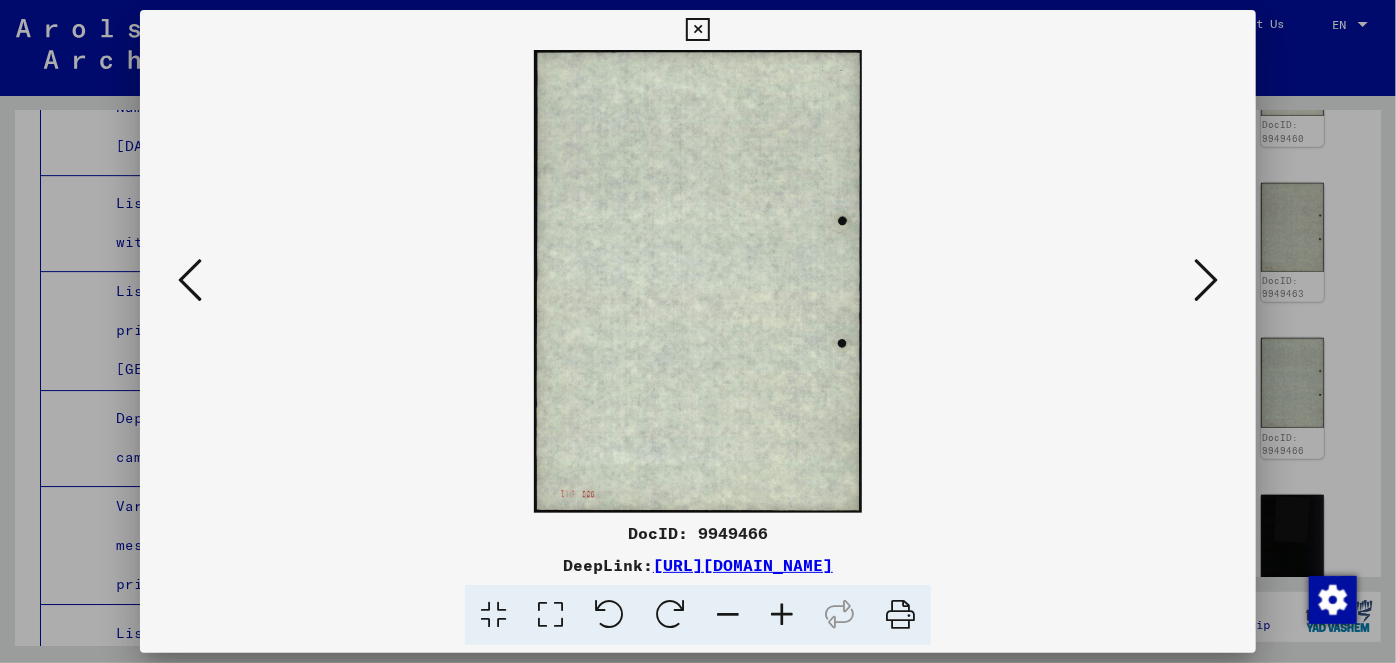 scroll, scrollTop: 0, scrollLeft: 0, axis: both 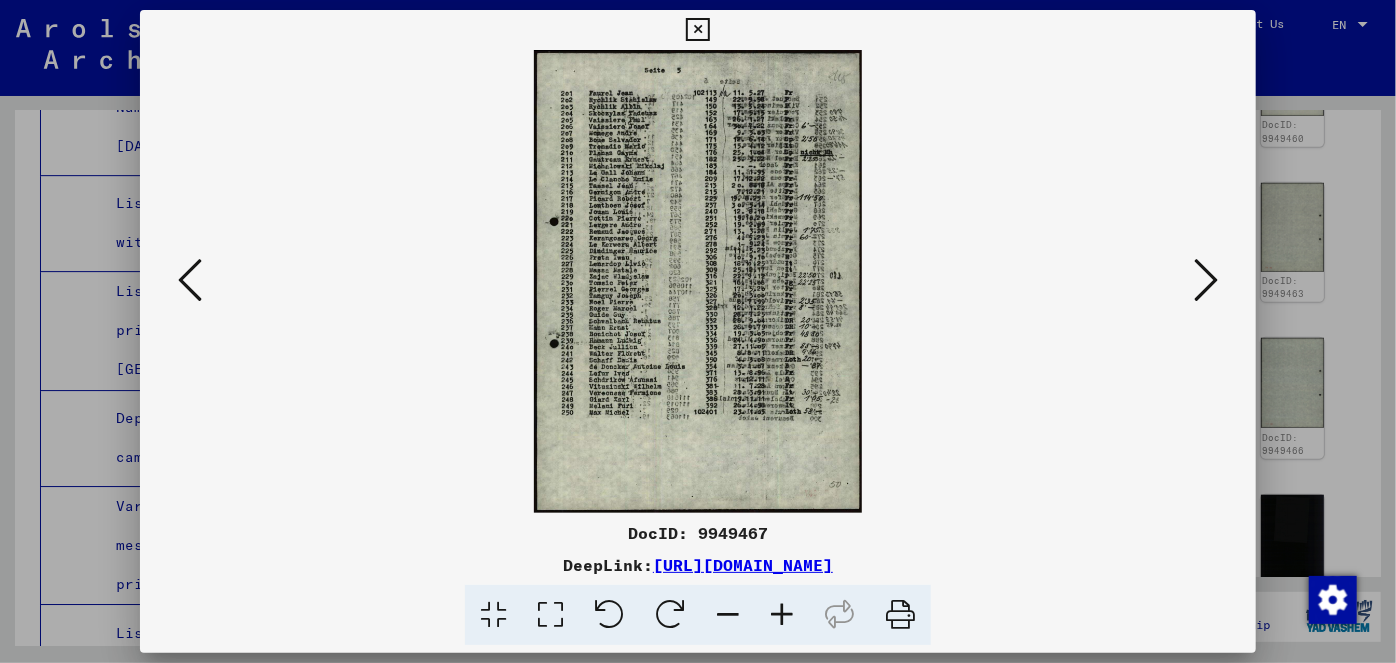 click at bounding box center (782, 615) 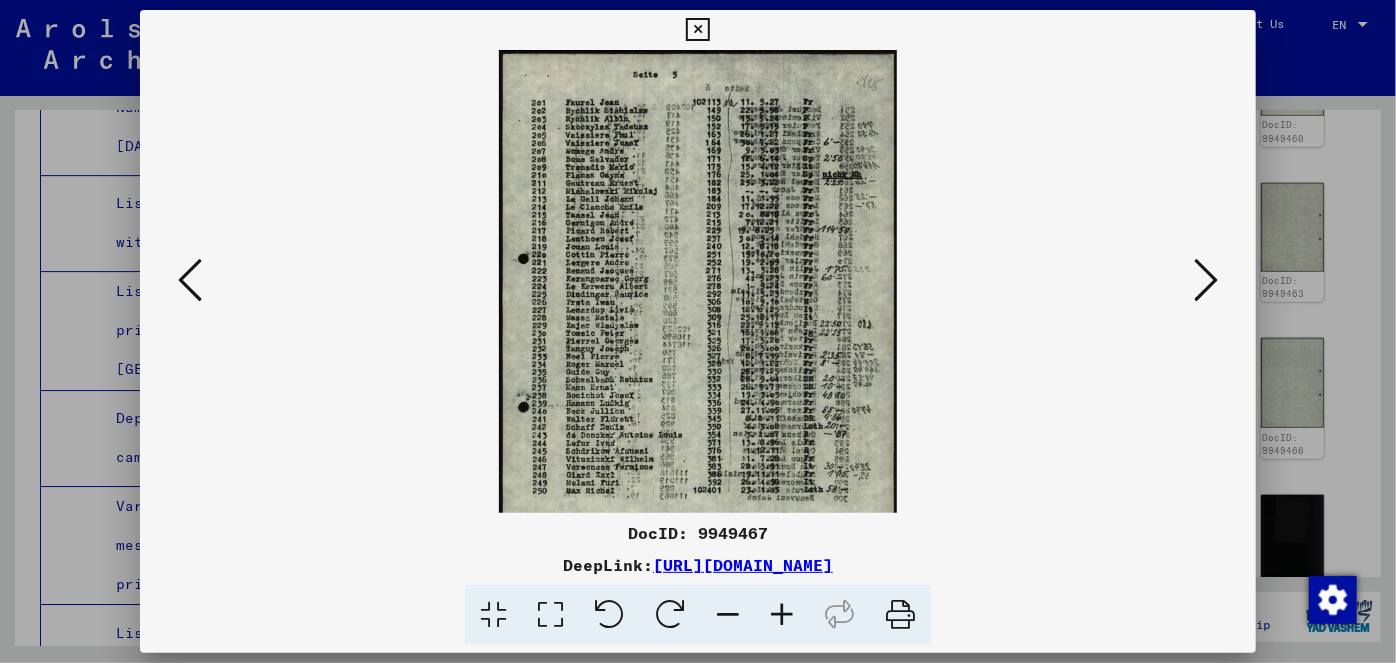 click at bounding box center (782, 615) 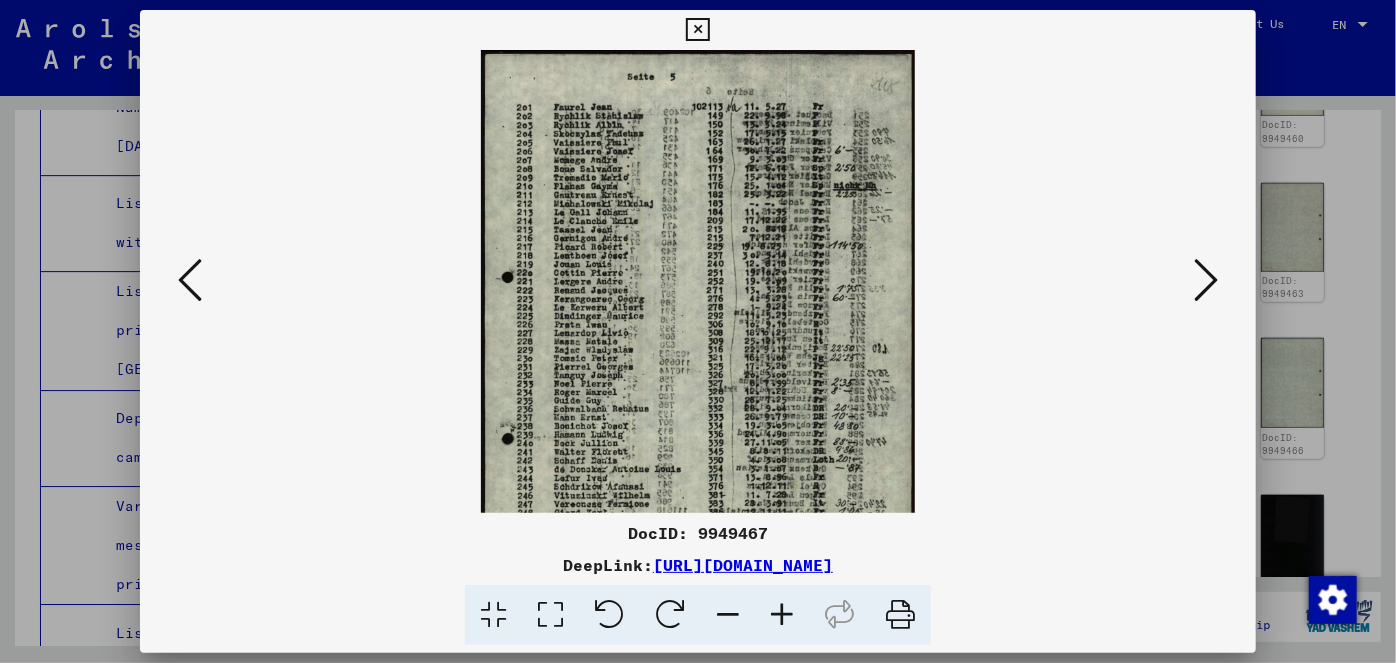 click at bounding box center [782, 615] 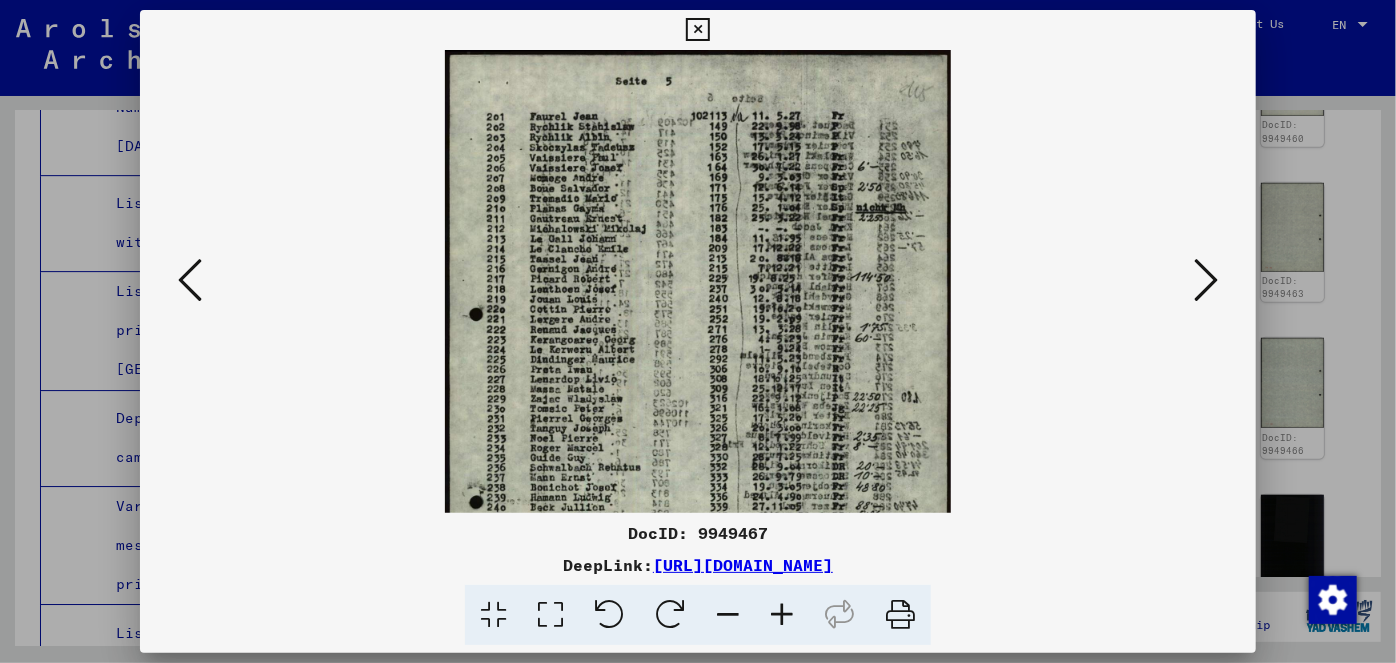 click at bounding box center [782, 615] 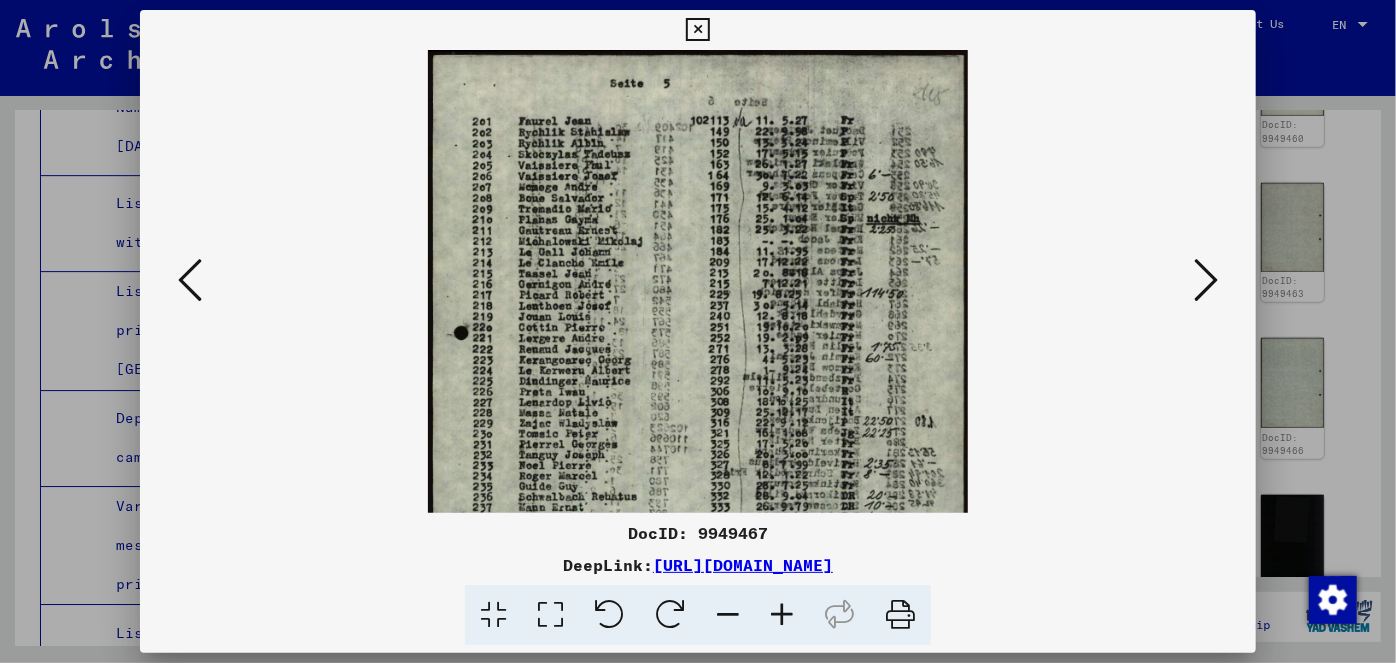 click at bounding box center (782, 615) 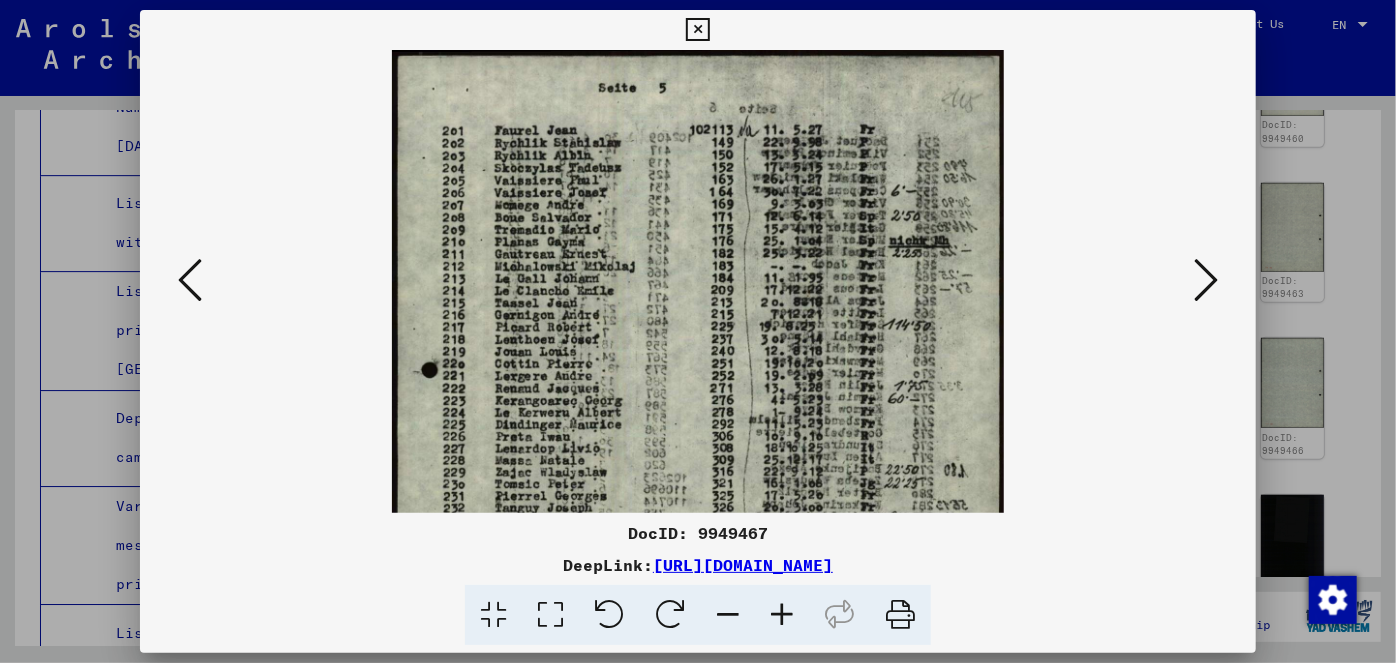 click at bounding box center (782, 615) 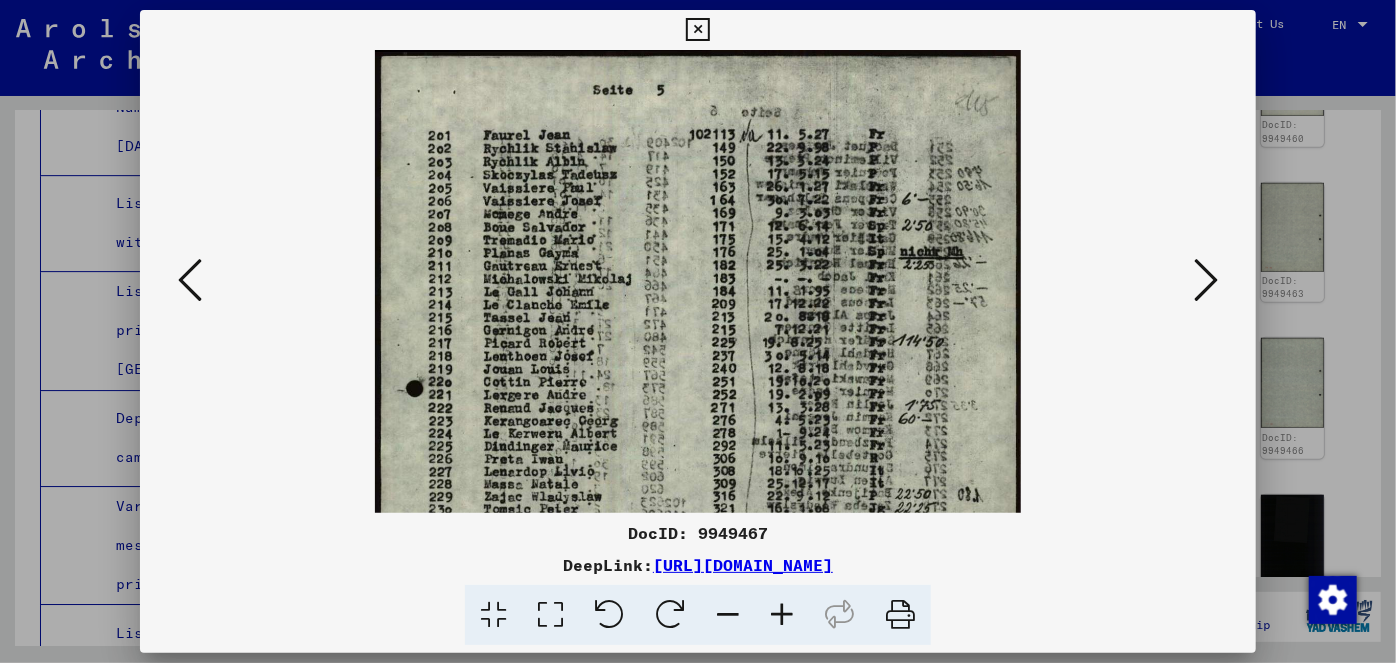 click at bounding box center [782, 615] 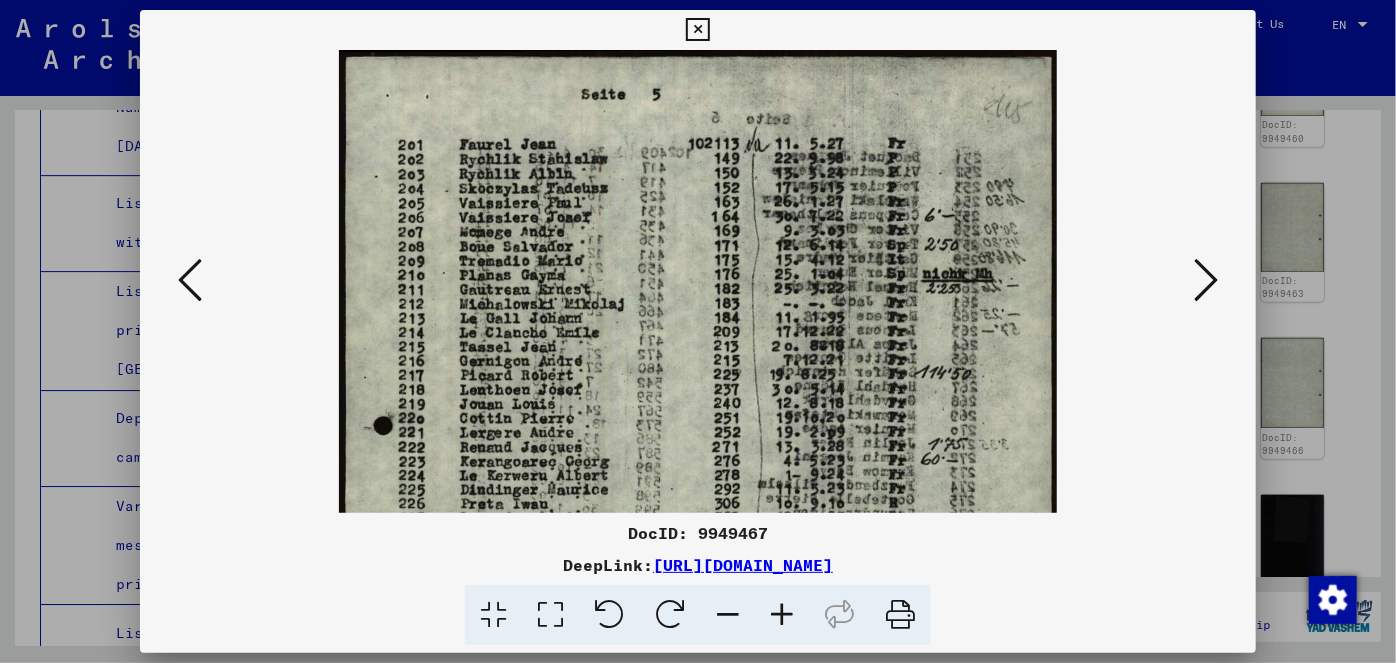 click at bounding box center (782, 615) 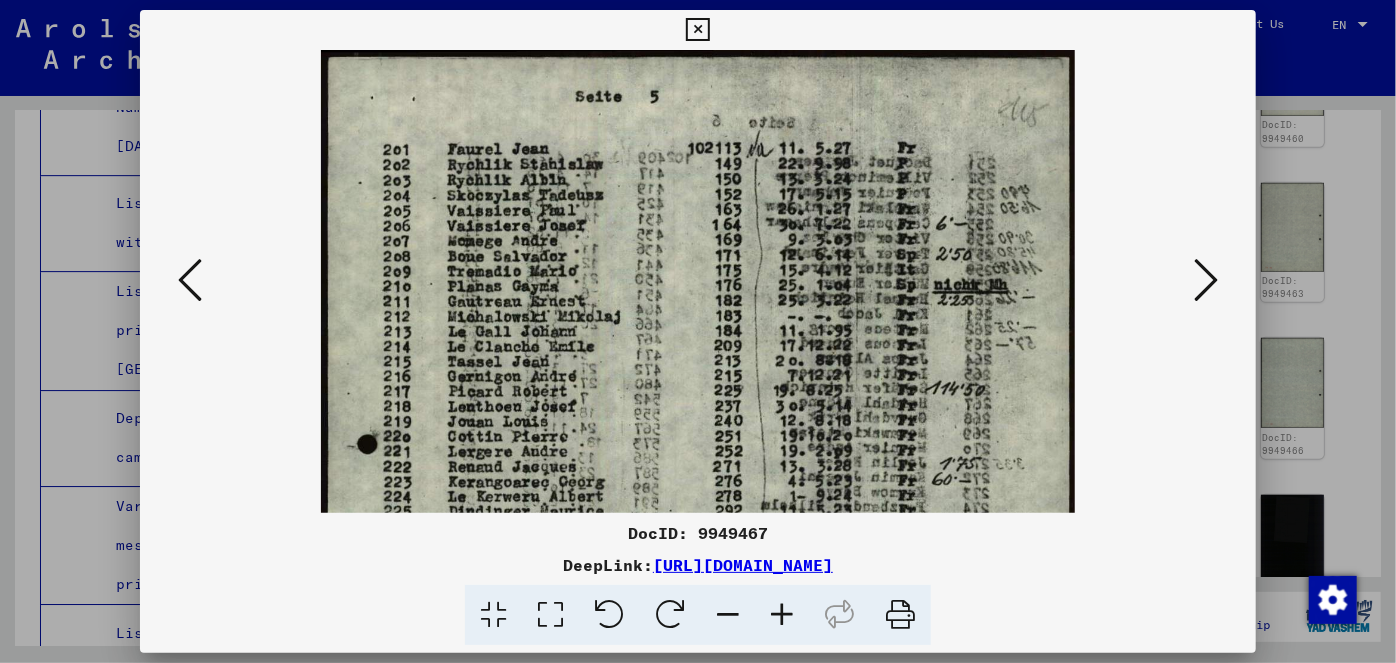 click at bounding box center [782, 615] 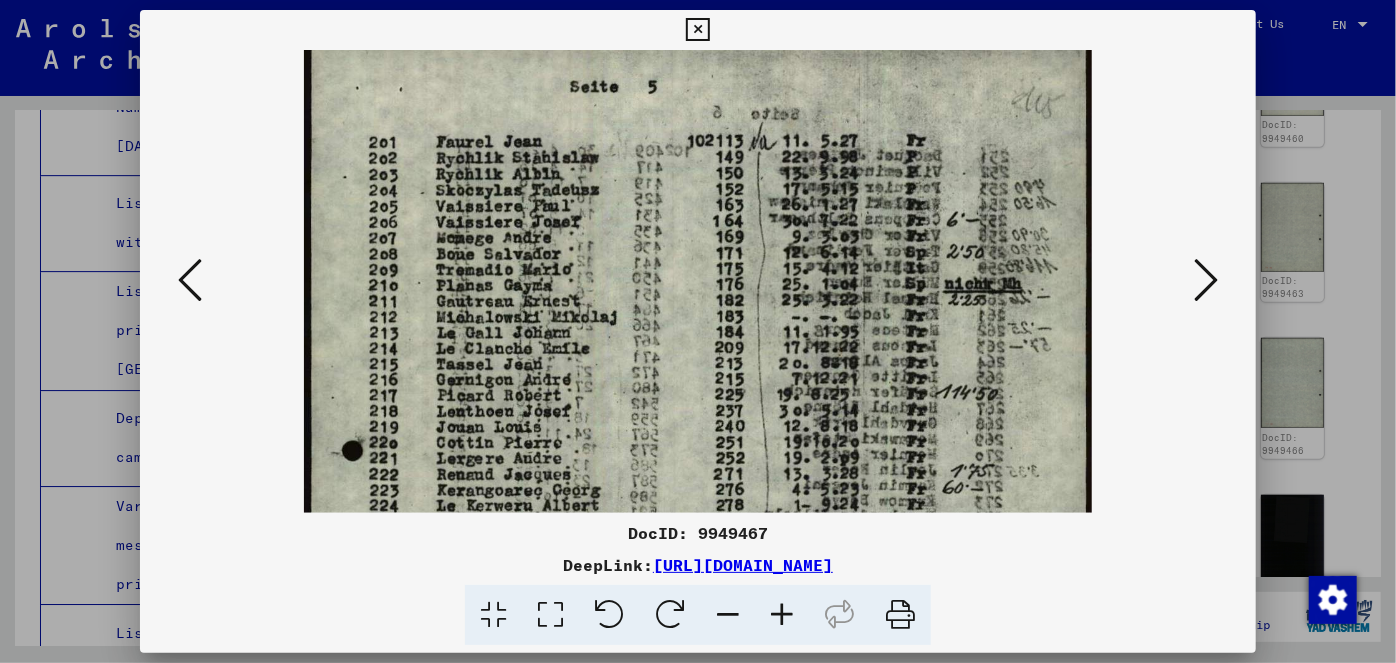 scroll, scrollTop: 13, scrollLeft: 0, axis: vertical 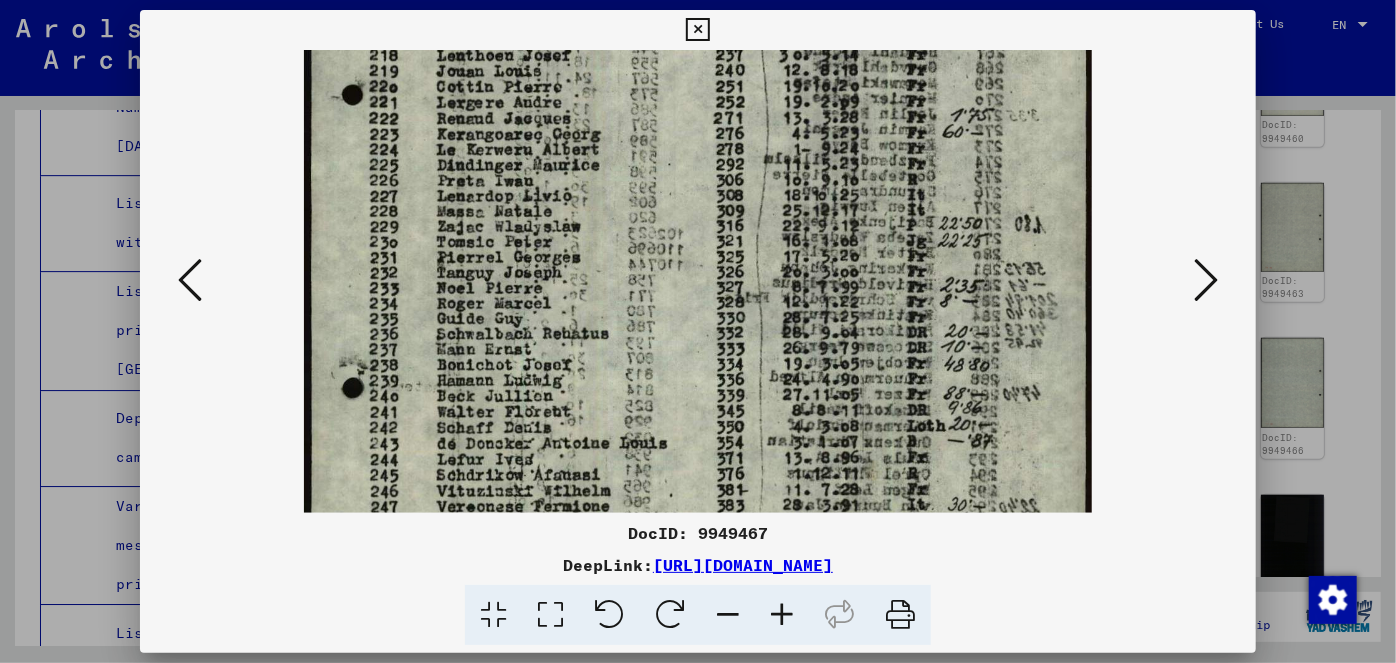 drag, startPoint x: 730, startPoint y: 475, endPoint x: 737, endPoint y: 91, distance: 384.06378 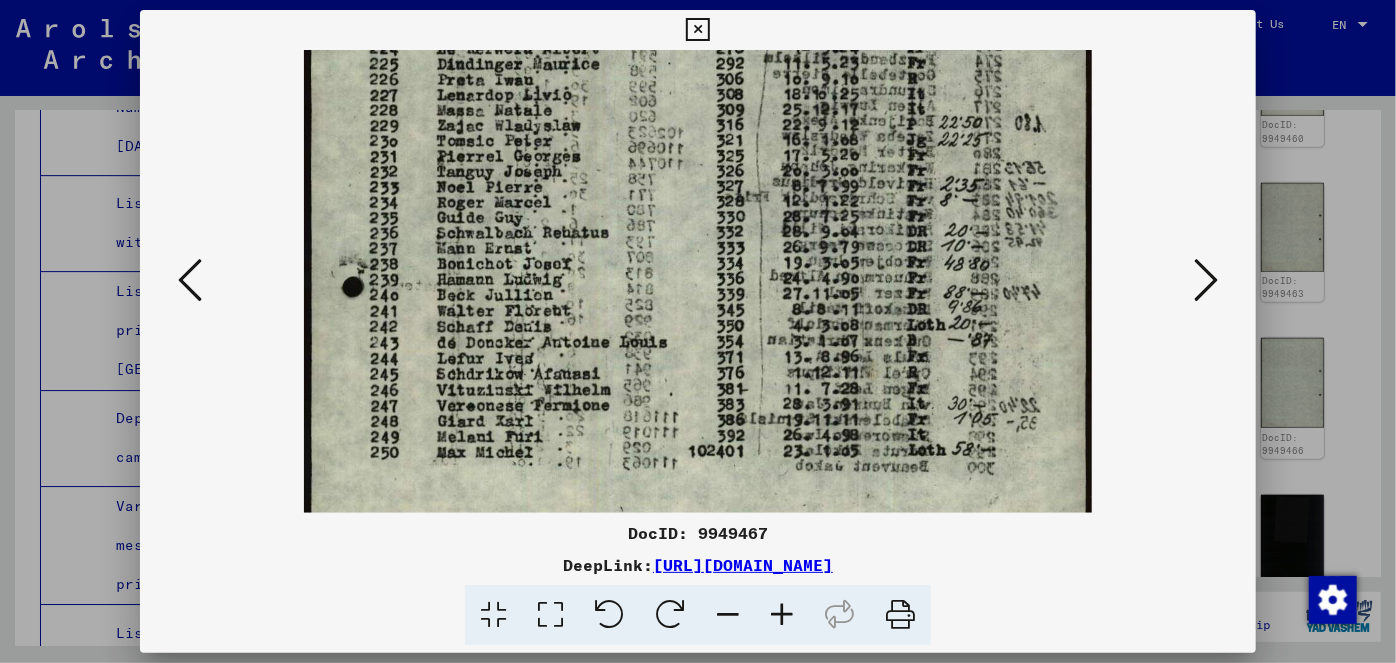 drag, startPoint x: 701, startPoint y: 379, endPoint x: 711, endPoint y: 287, distance: 92.541885 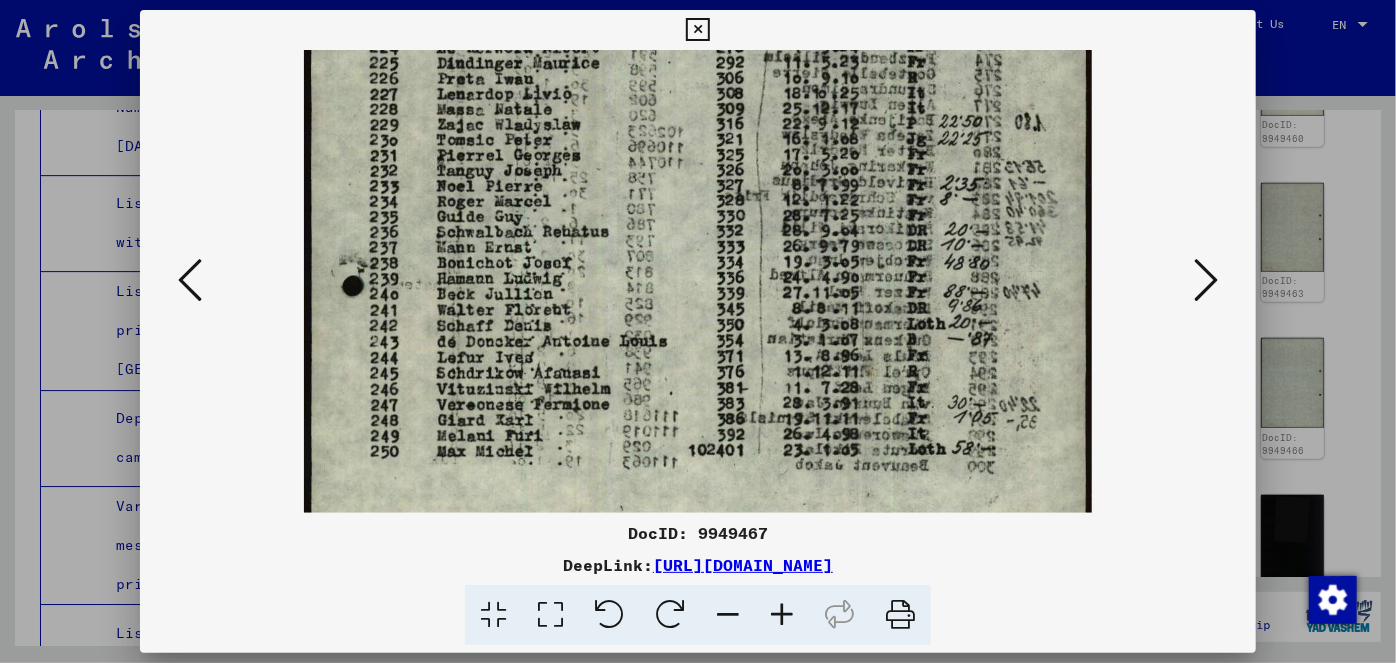 click at bounding box center (1206, 280) 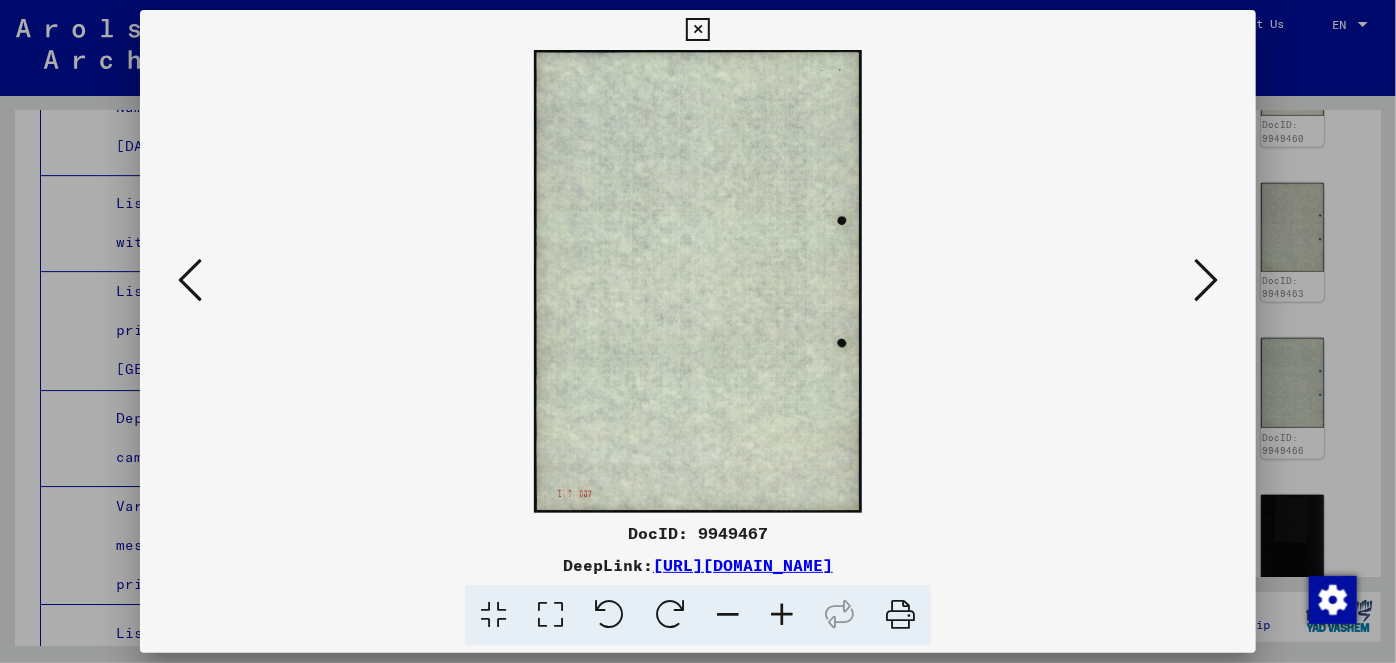 click at bounding box center [1206, 280] 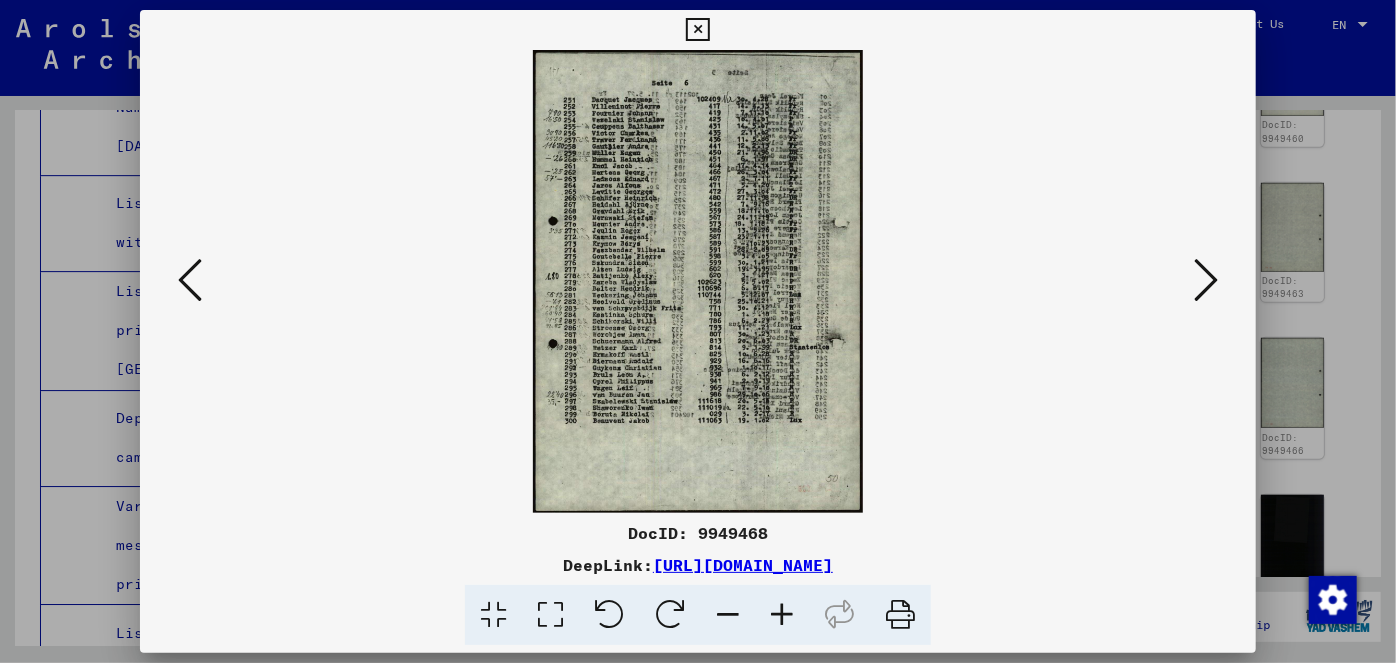 click at bounding box center [782, 615] 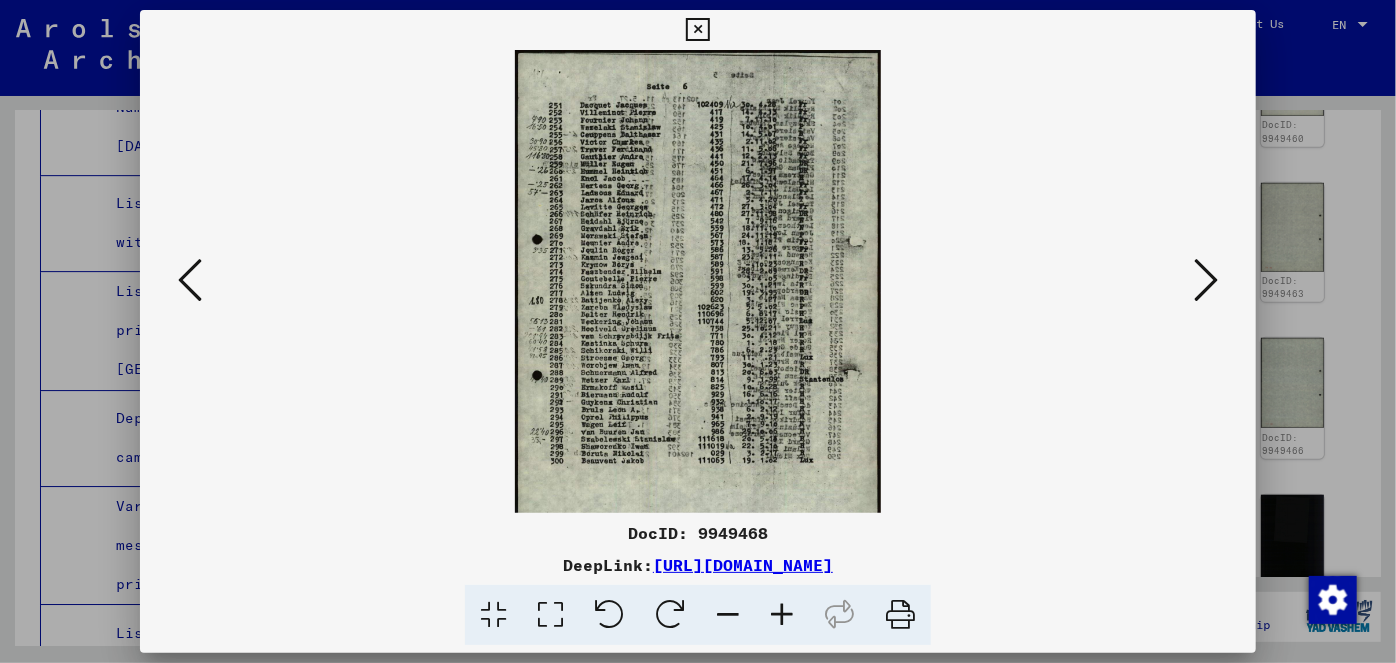 click at bounding box center [782, 615] 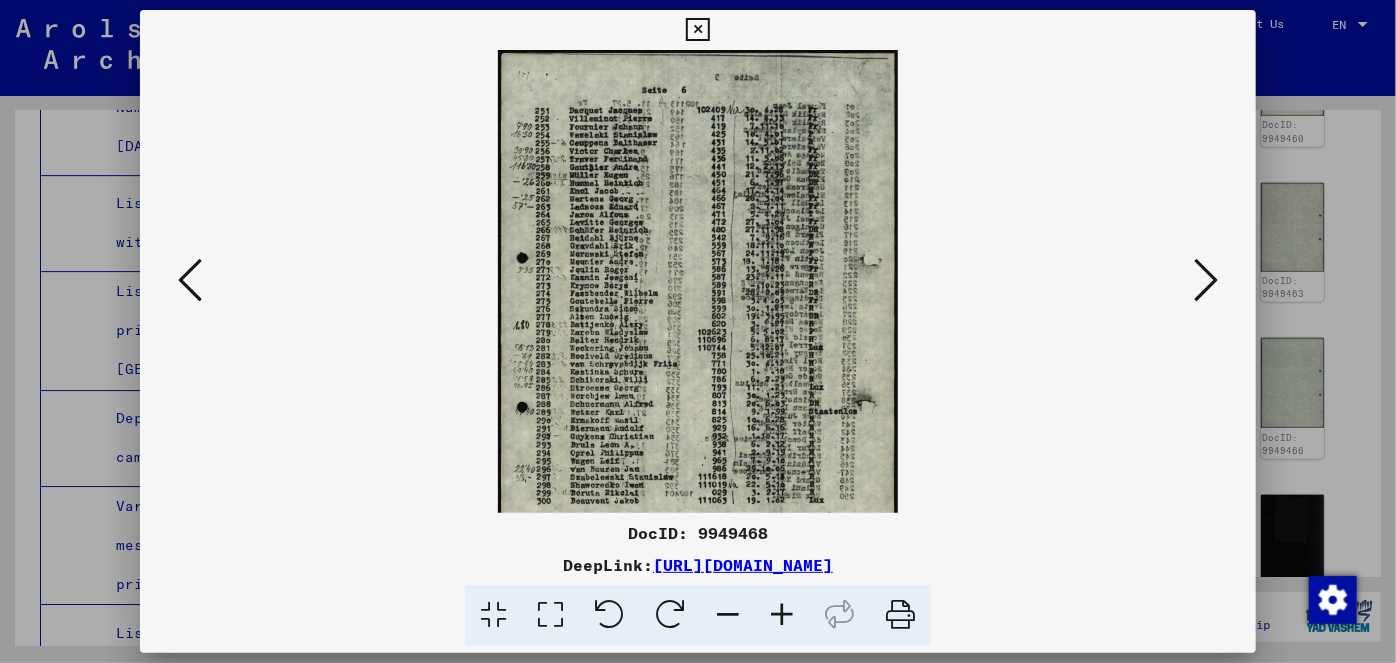 click at bounding box center [782, 615] 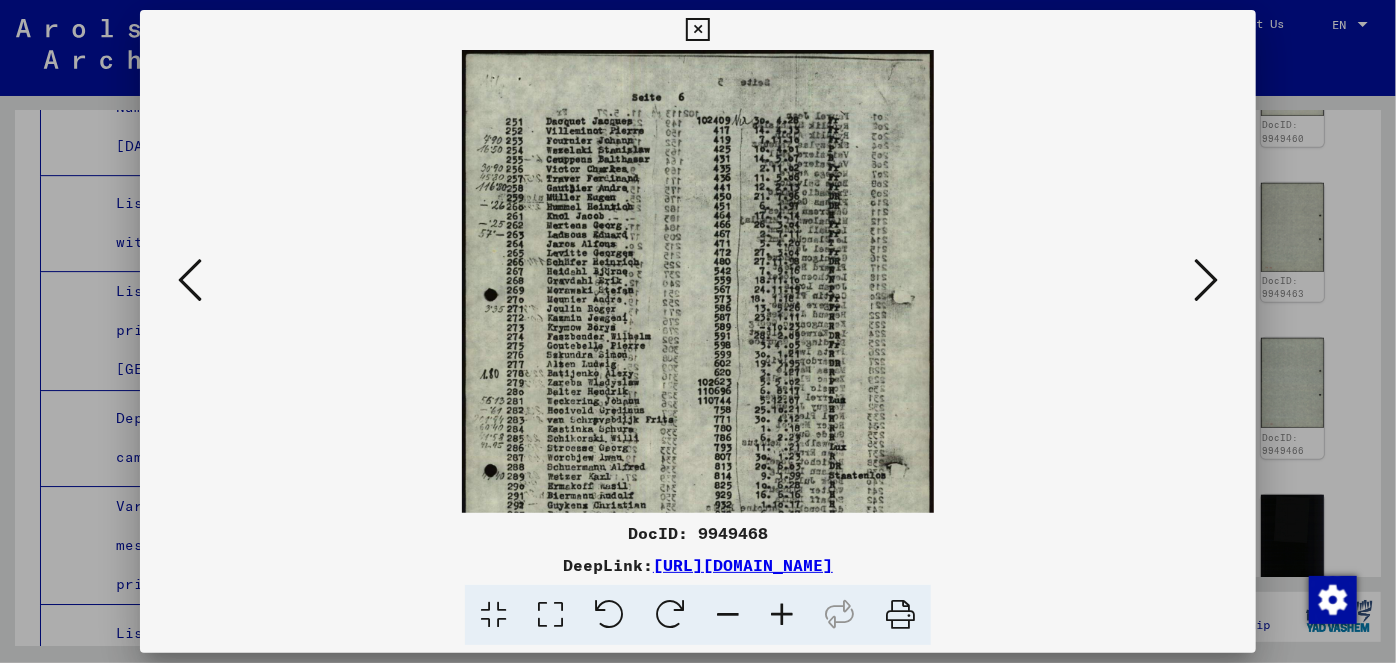 click at bounding box center (782, 615) 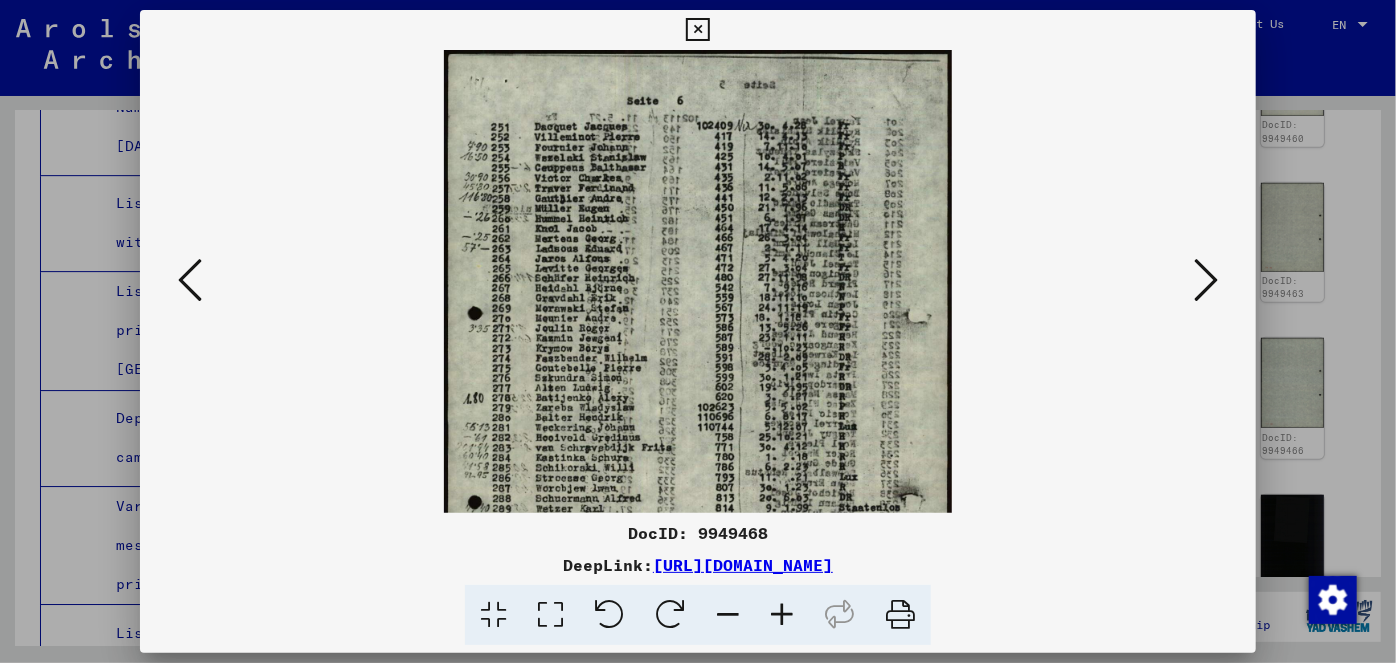 click at bounding box center (782, 615) 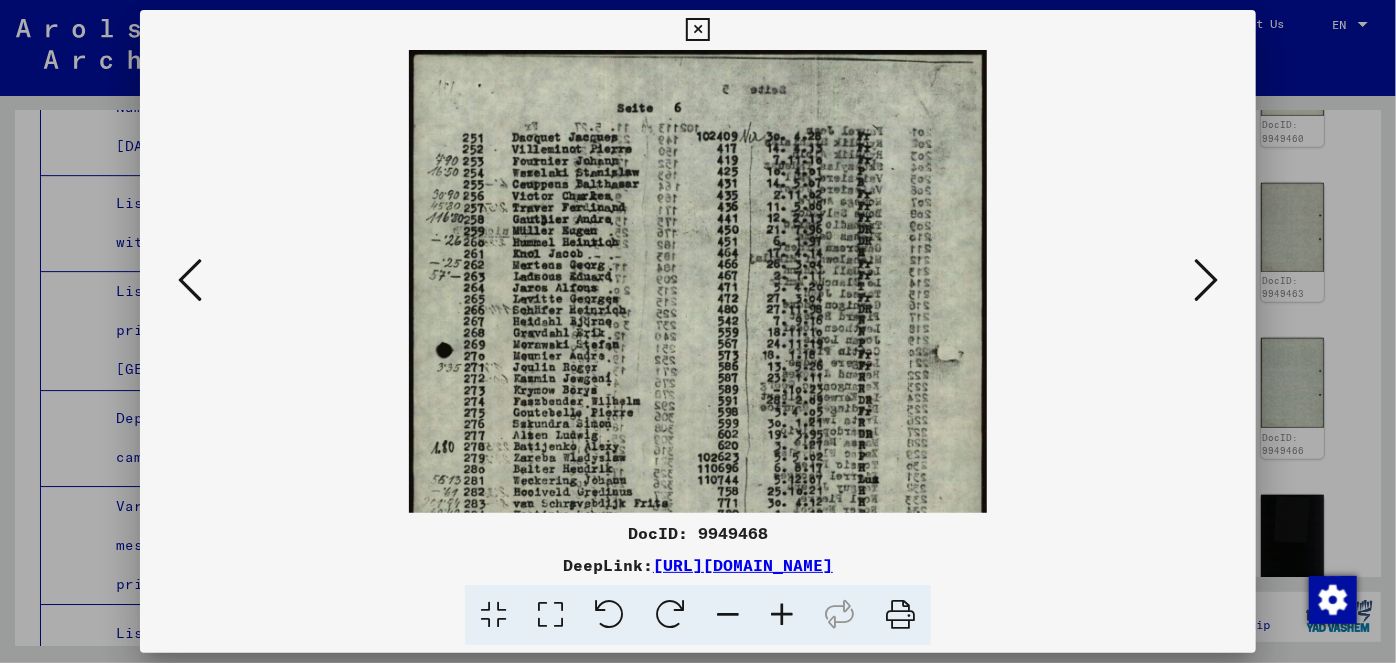 click at bounding box center (782, 615) 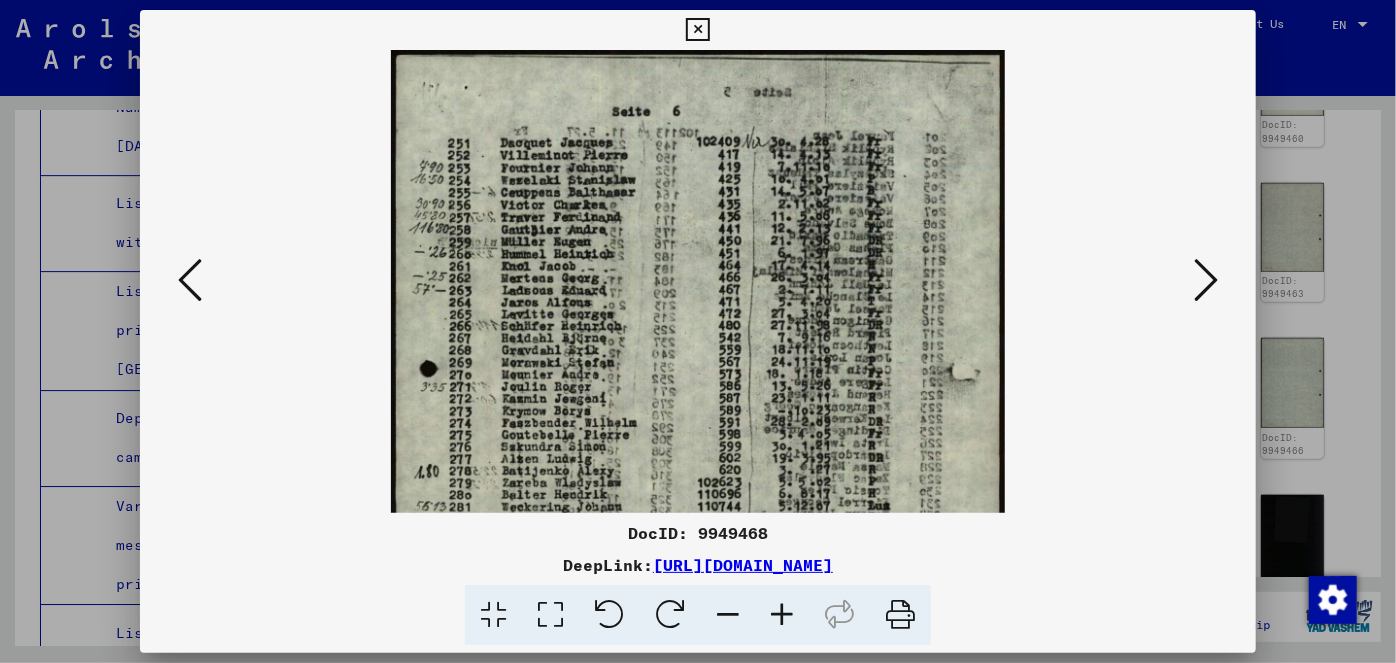 click at bounding box center [782, 615] 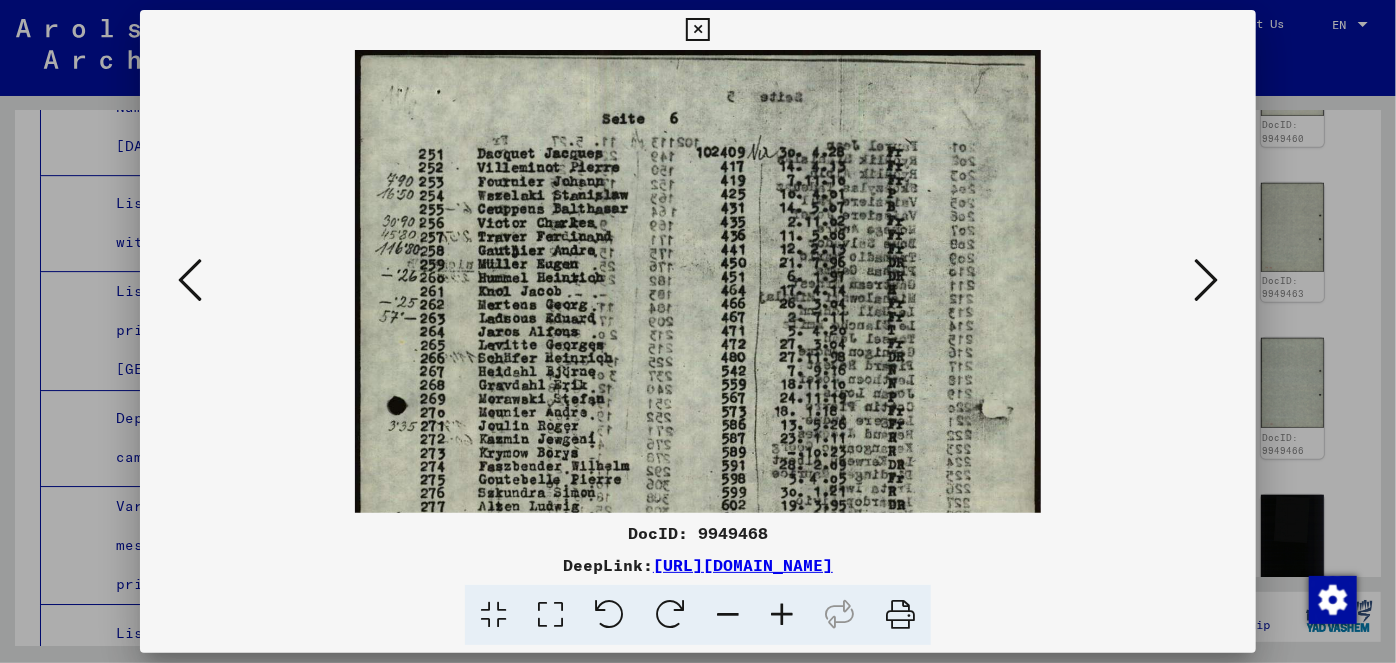 click at bounding box center [782, 615] 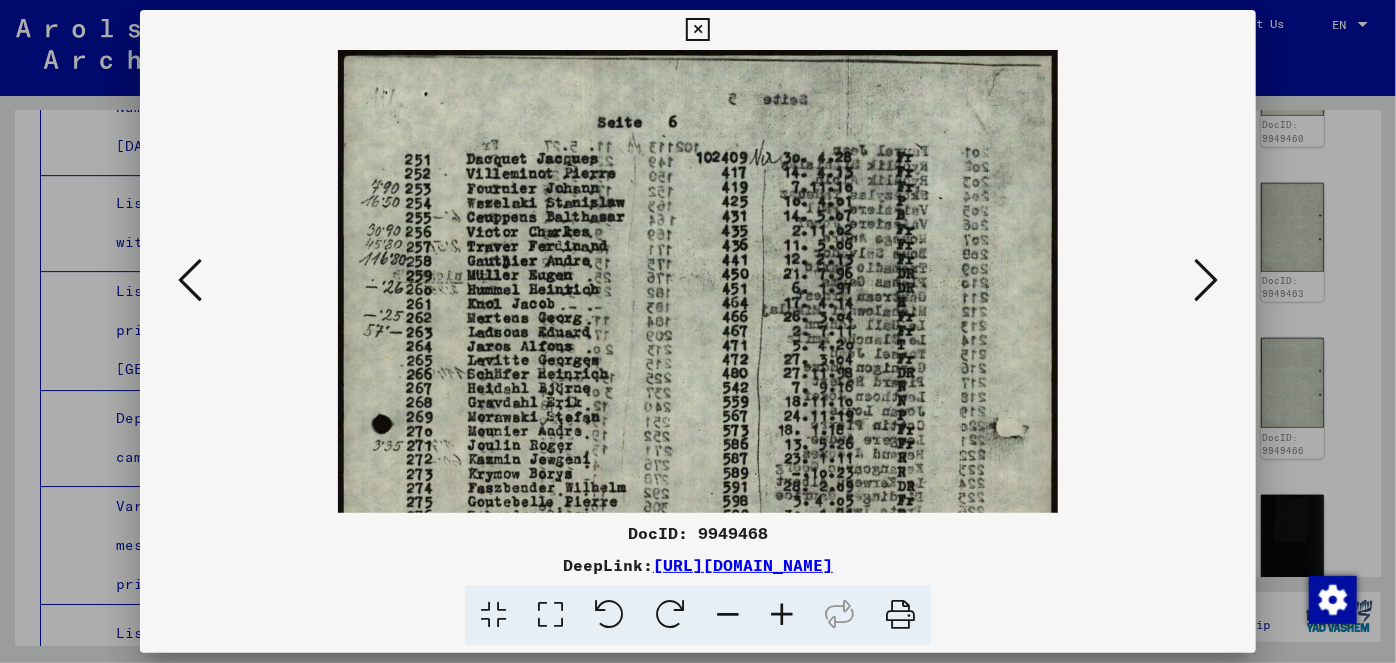 click at bounding box center (782, 615) 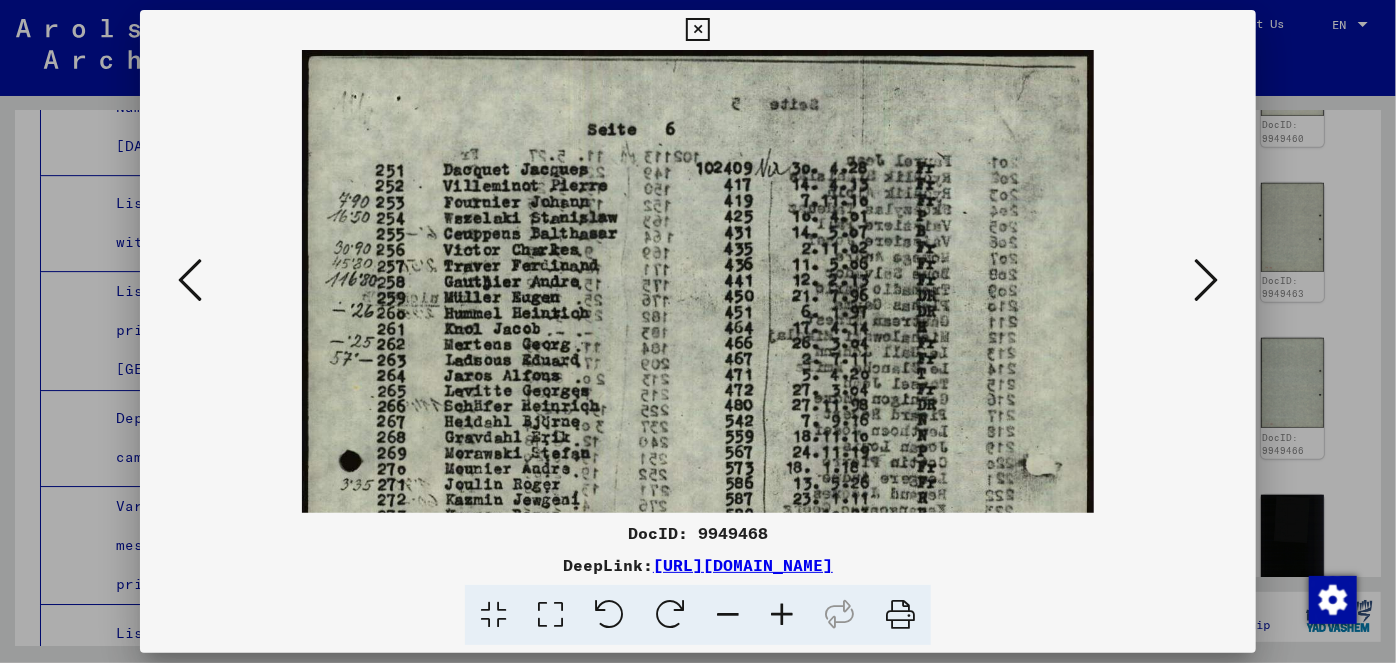 click at bounding box center (782, 615) 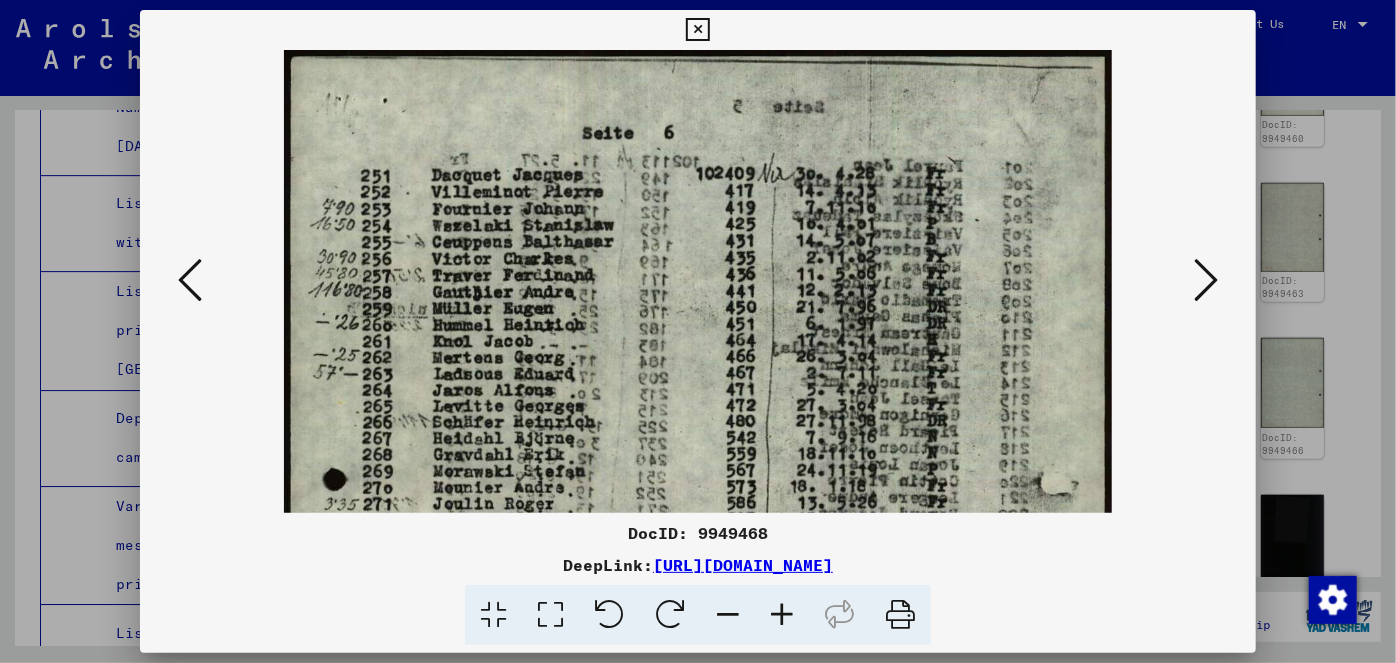 click at bounding box center (782, 615) 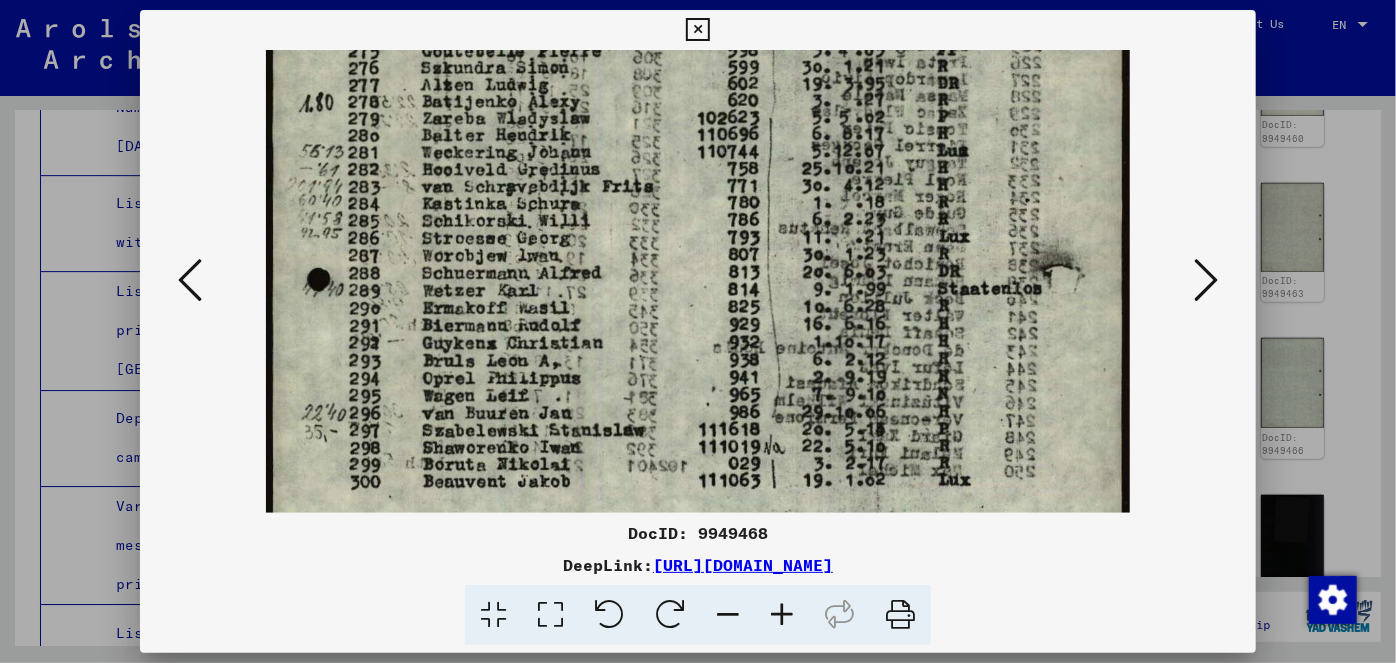 scroll, scrollTop: 547, scrollLeft: 0, axis: vertical 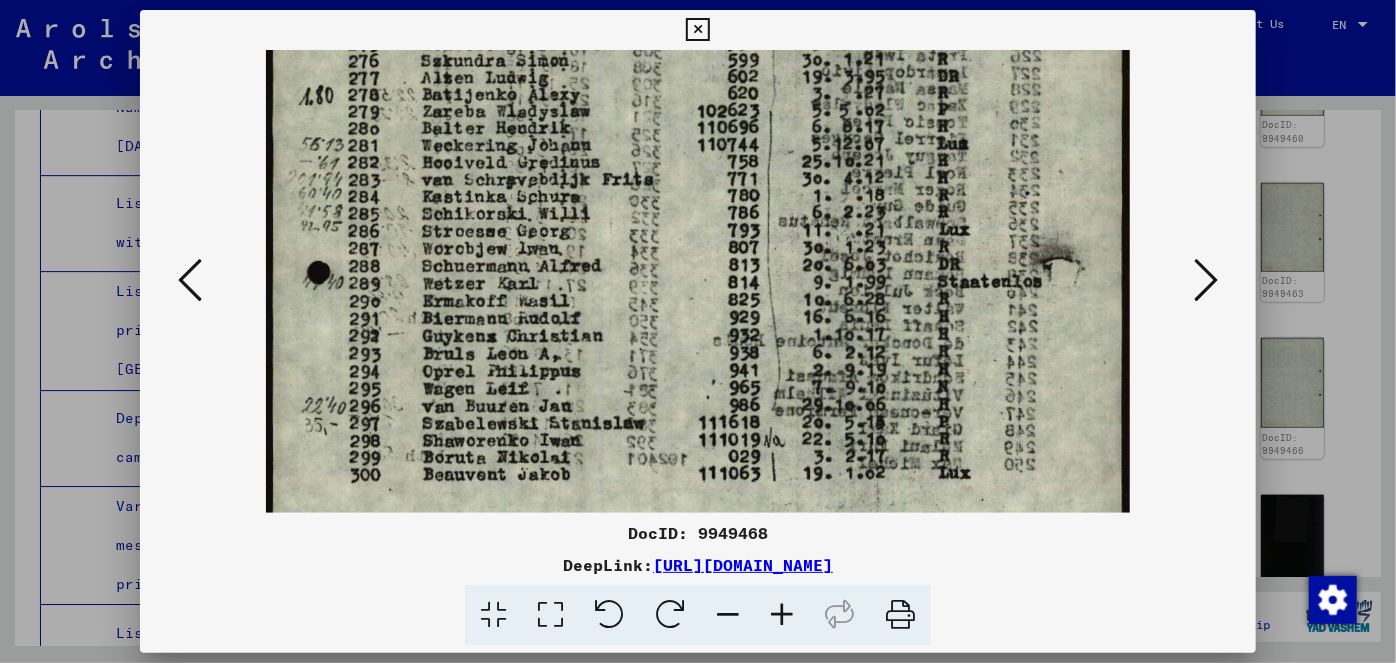 drag, startPoint x: 754, startPoint y: 459, endPoint x: 742, endPoint y: -80, distance: 539.13354 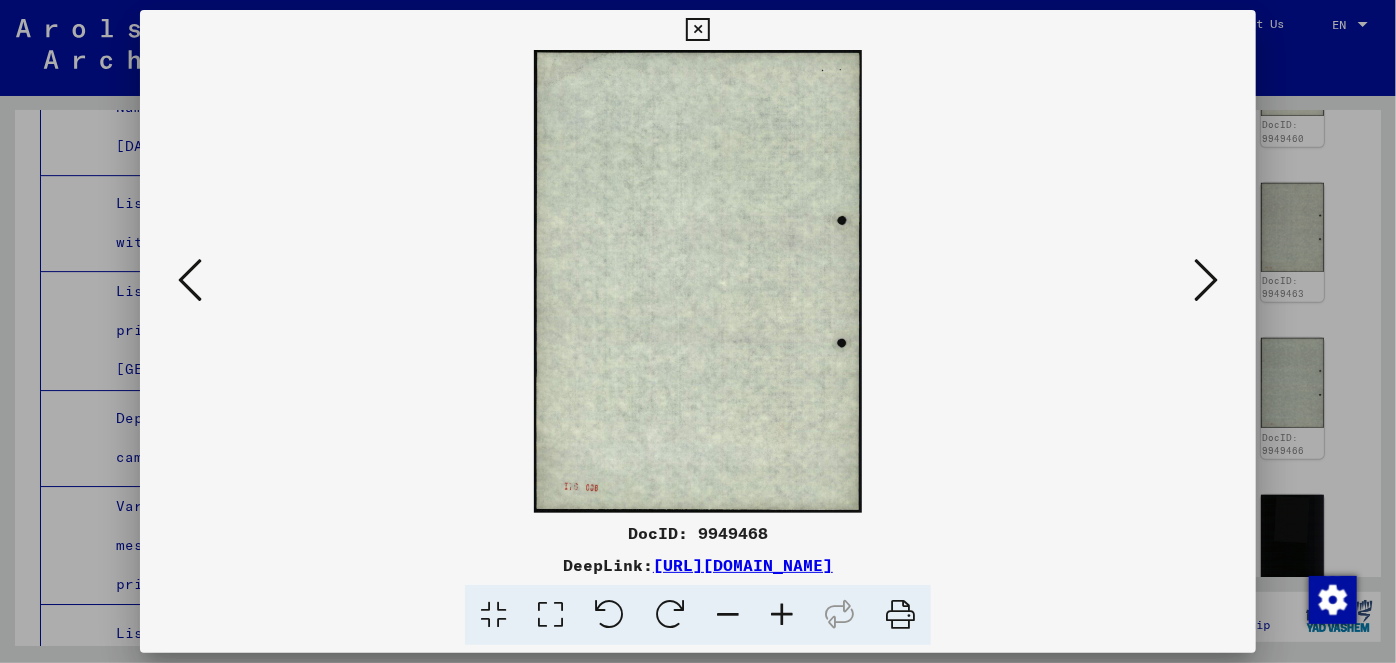 click at bounding box center (1206, 280) 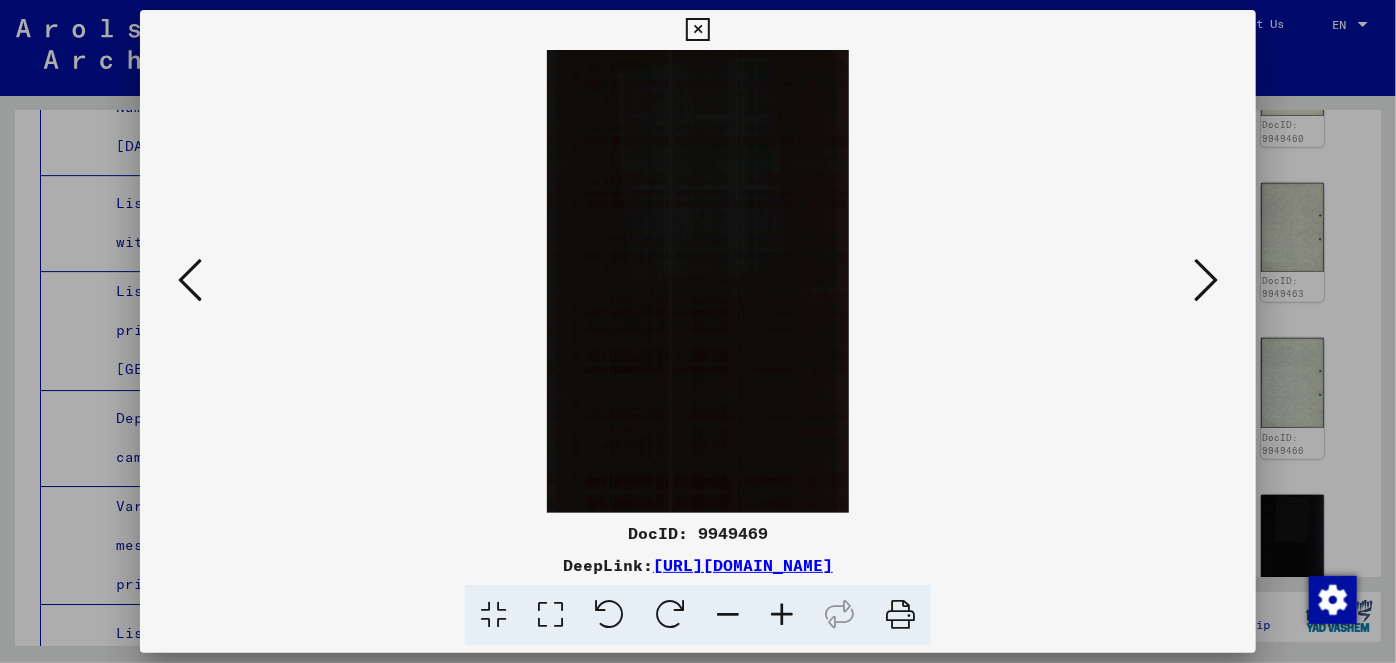 click at bounding box center [1206, 280] 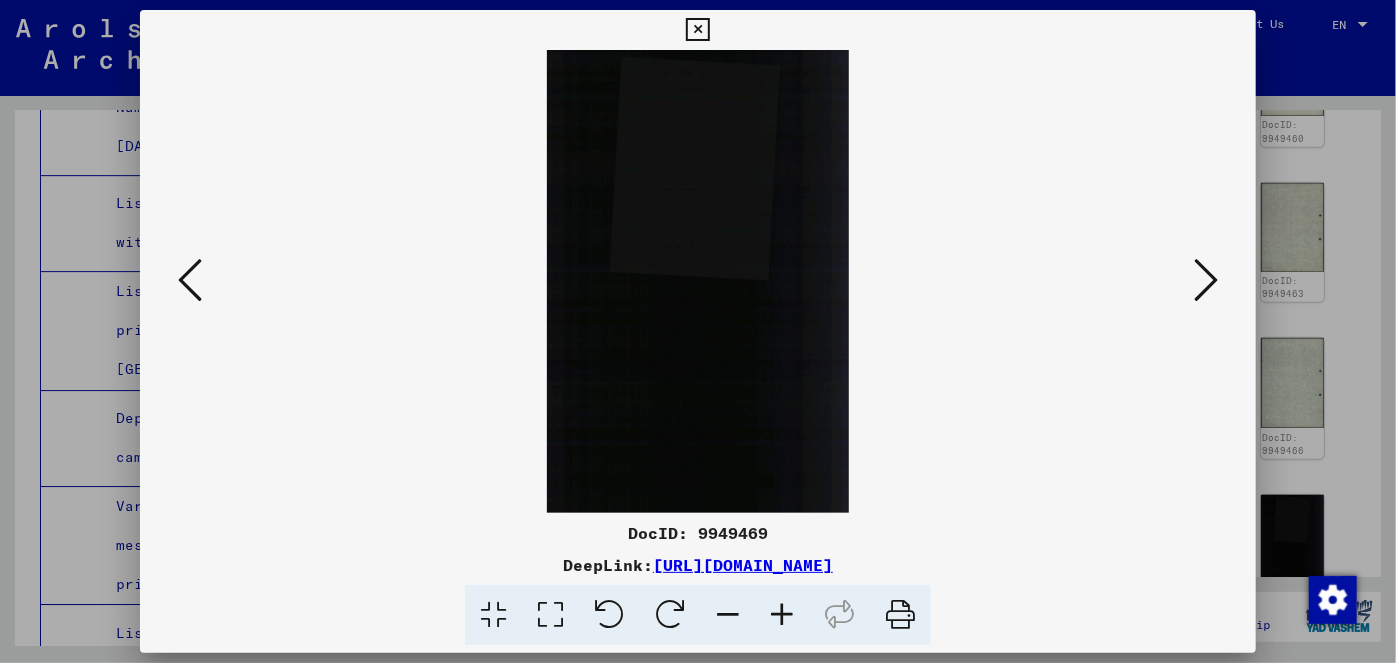 click at bounding box center [1206, 280] 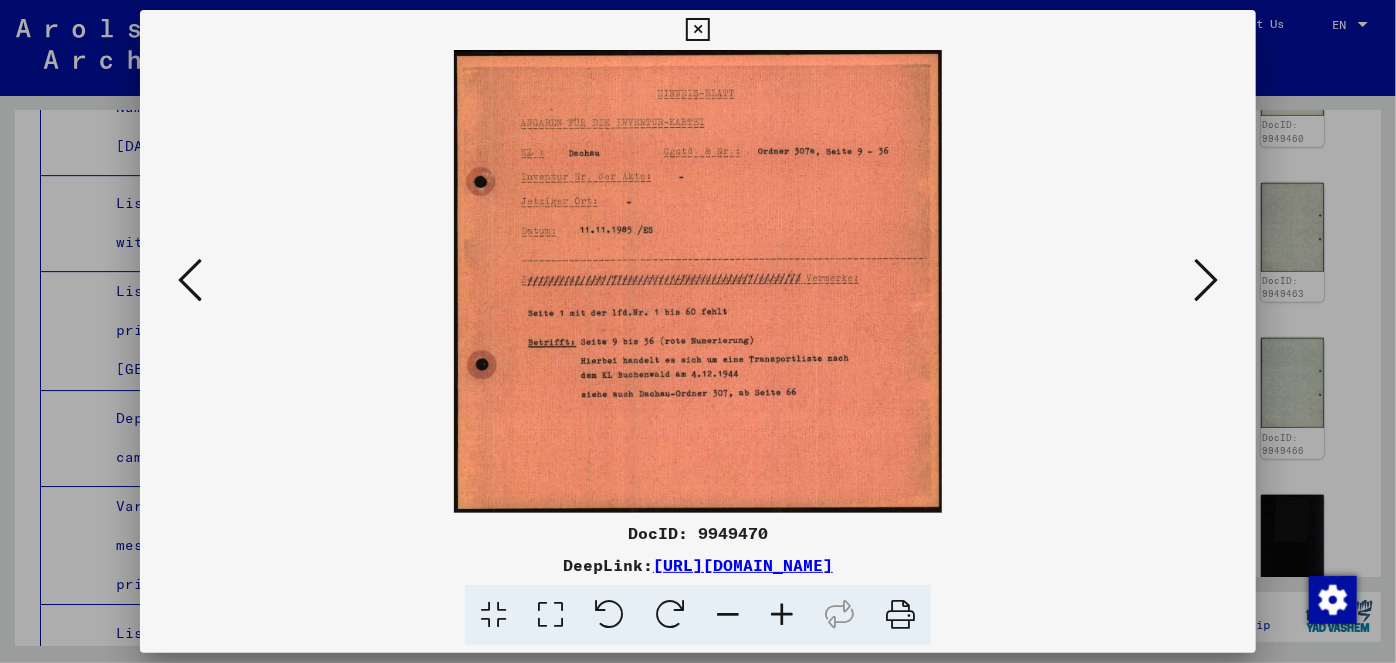click at bounding box center (1206, 280) 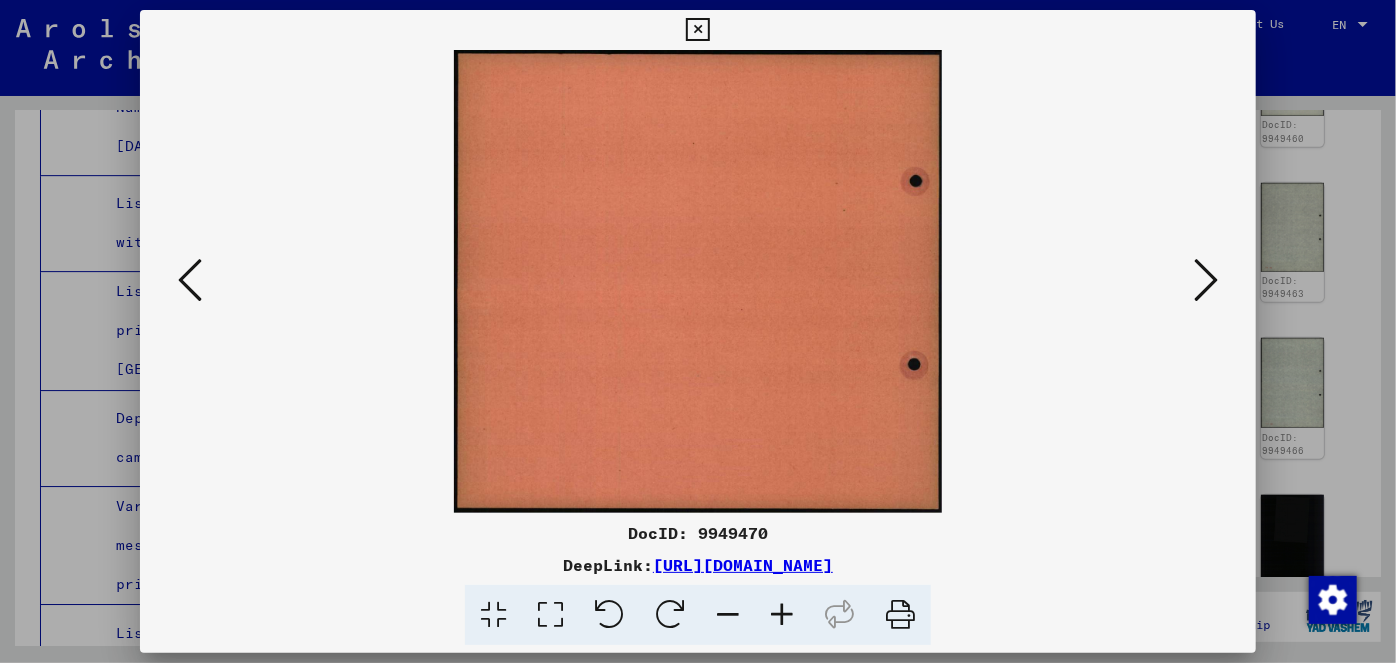click at bounding box center (1206, 280) 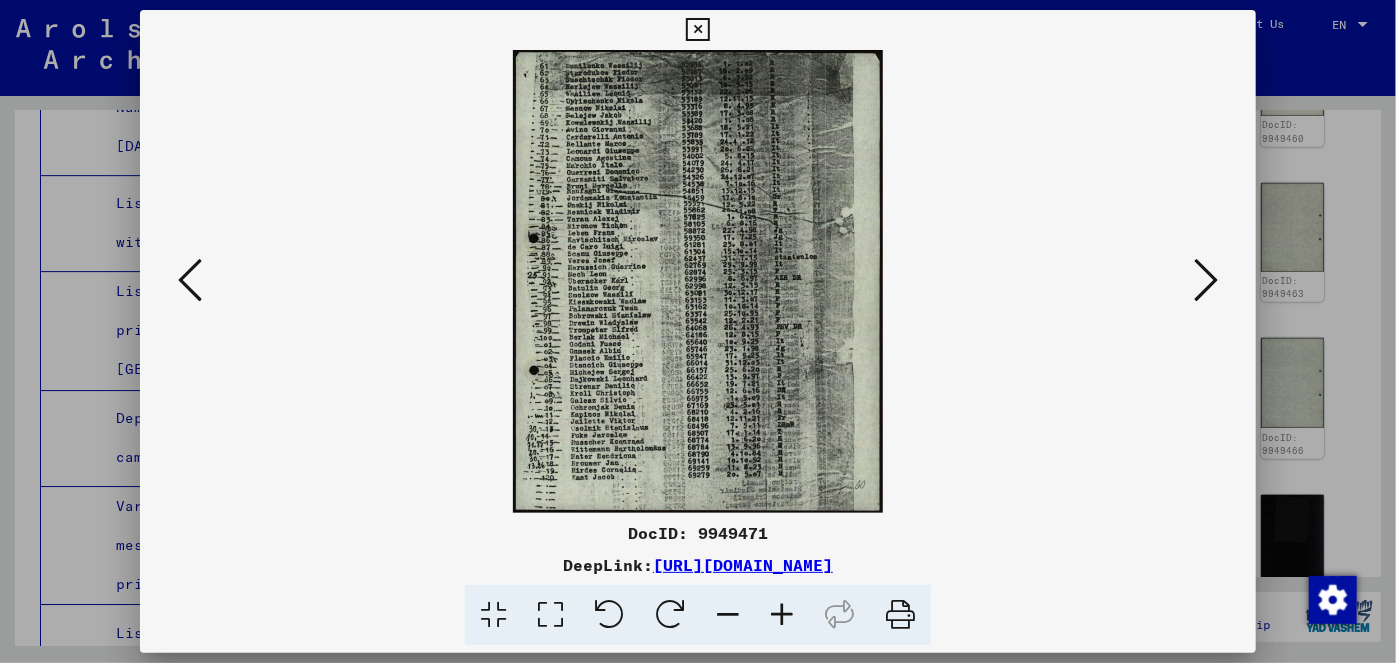 click at bounding box center (782, 615) 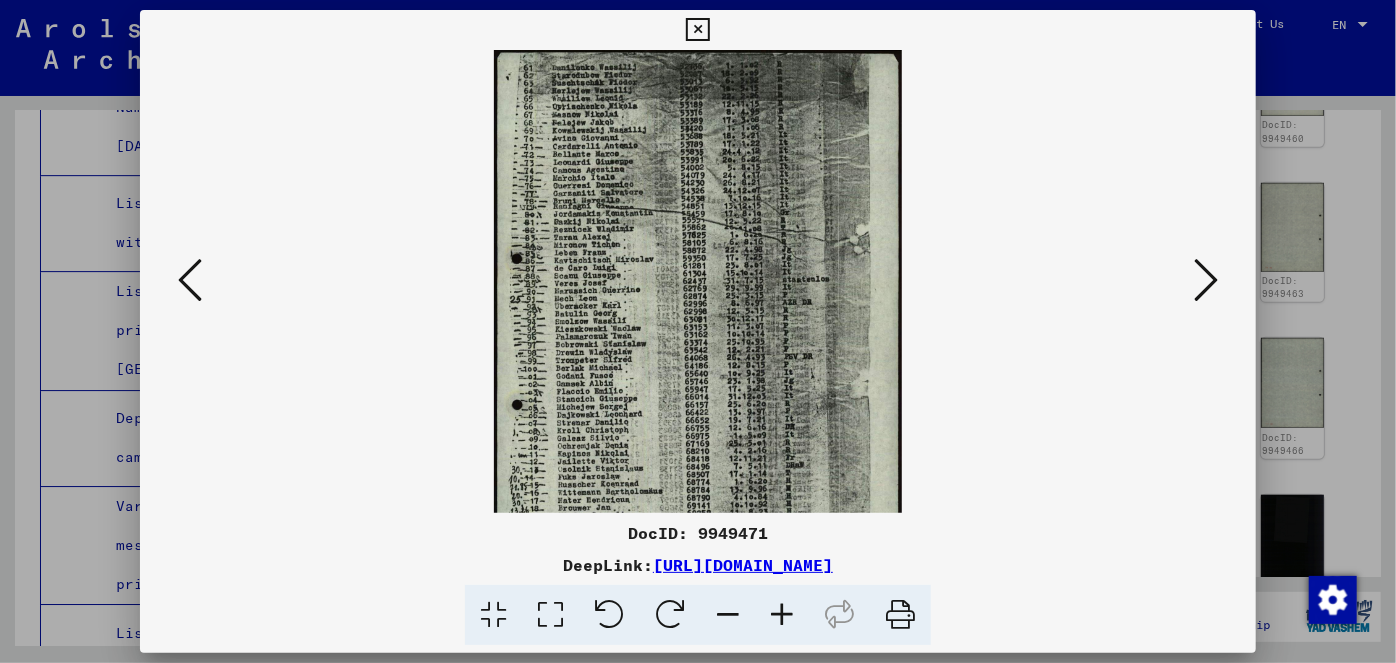 click at bounding box center [782, 615] 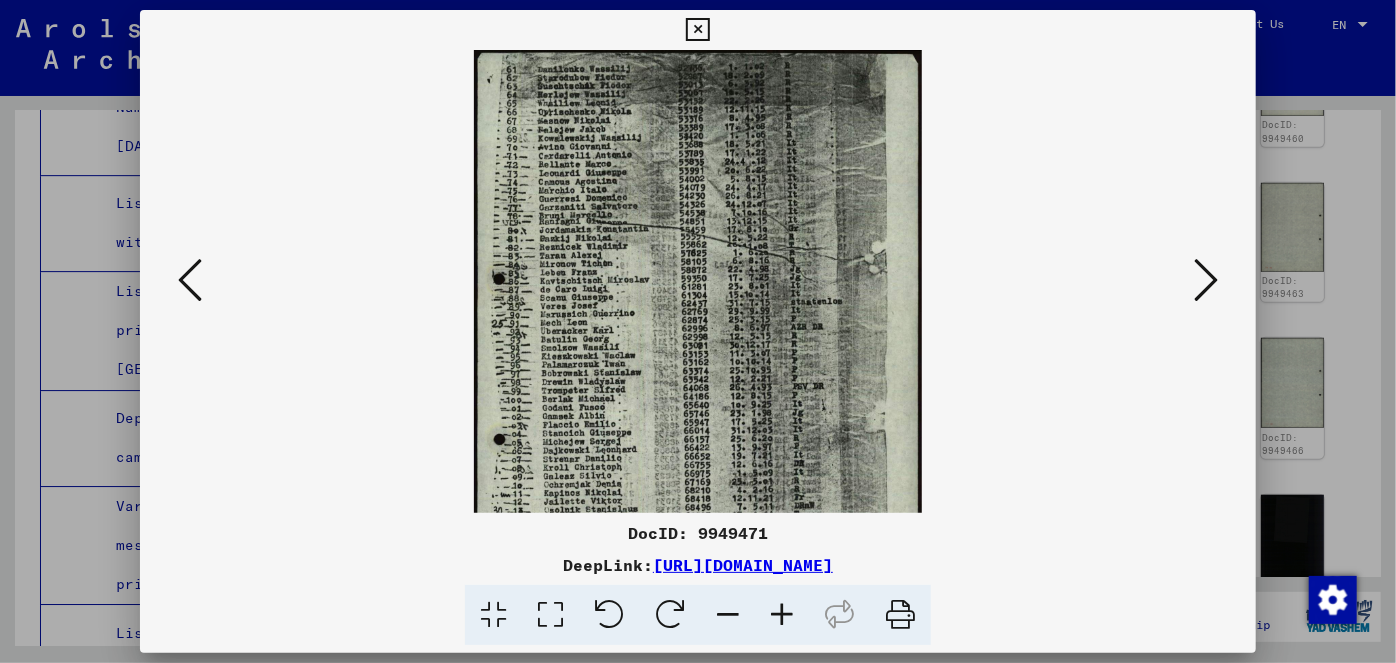 click at bounding box center (782, 615) 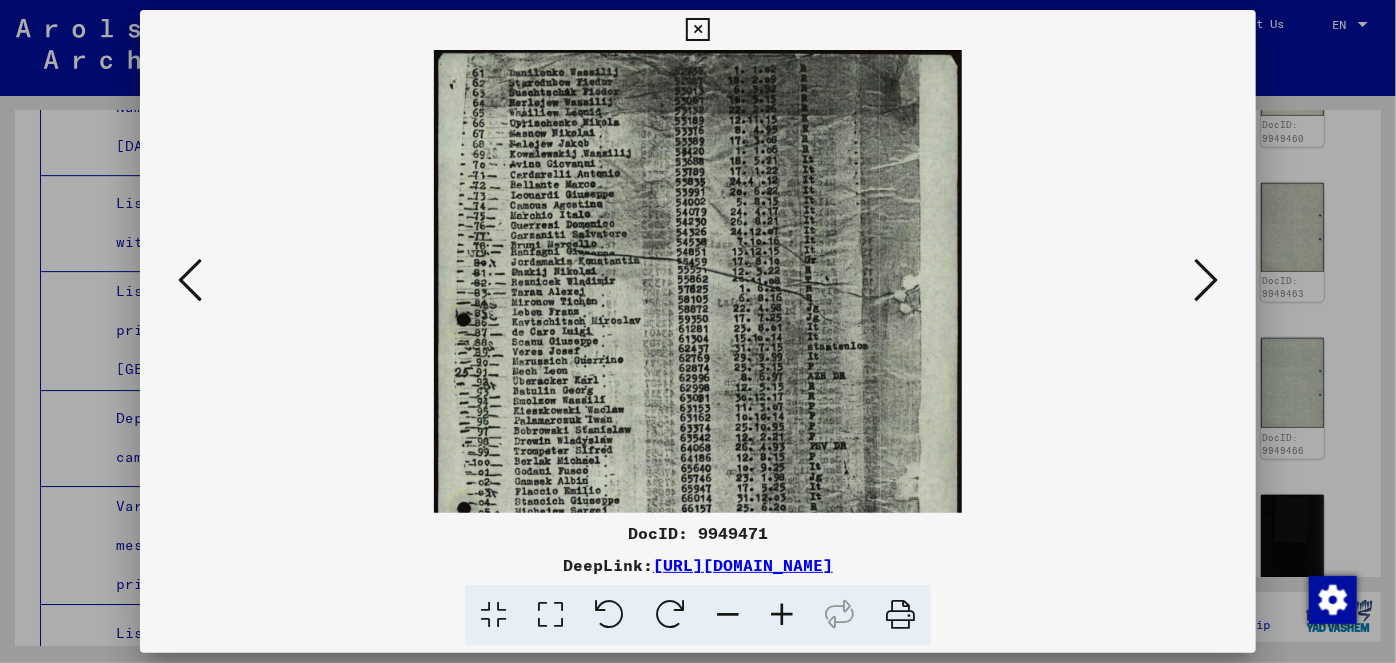 click at bounding box center [782, 615] 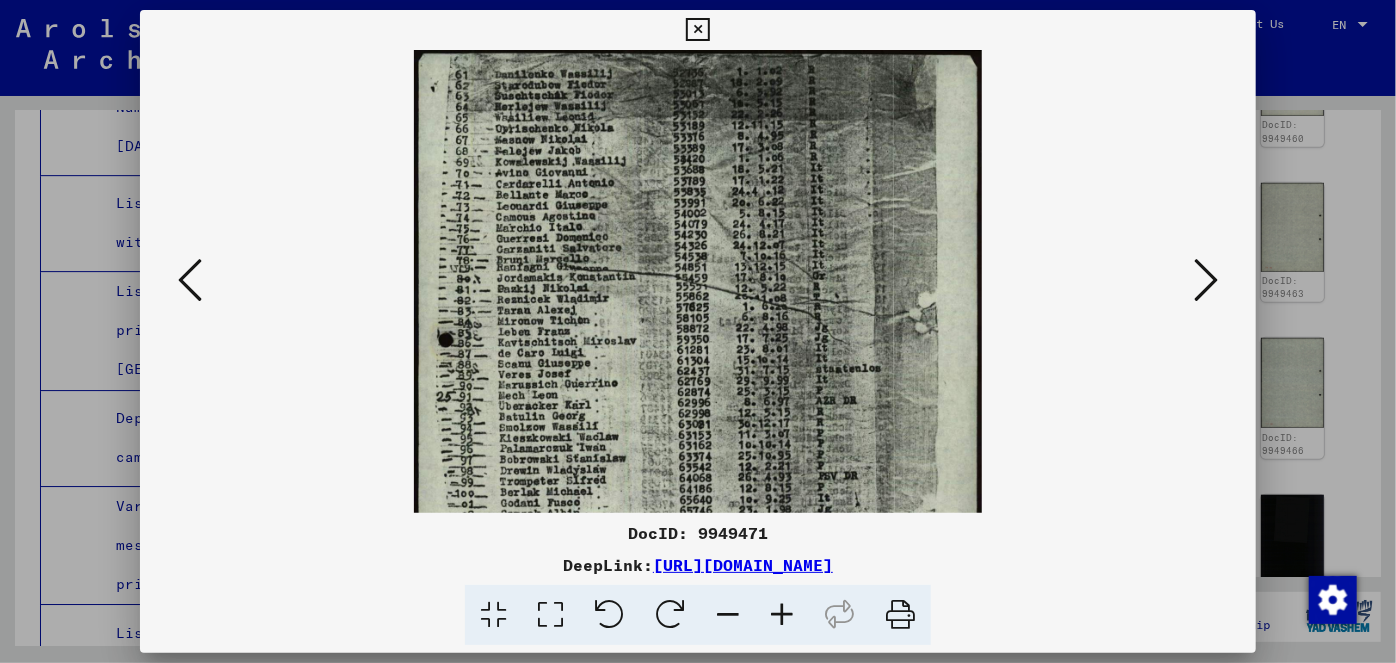click at bounding box center [782, 615] 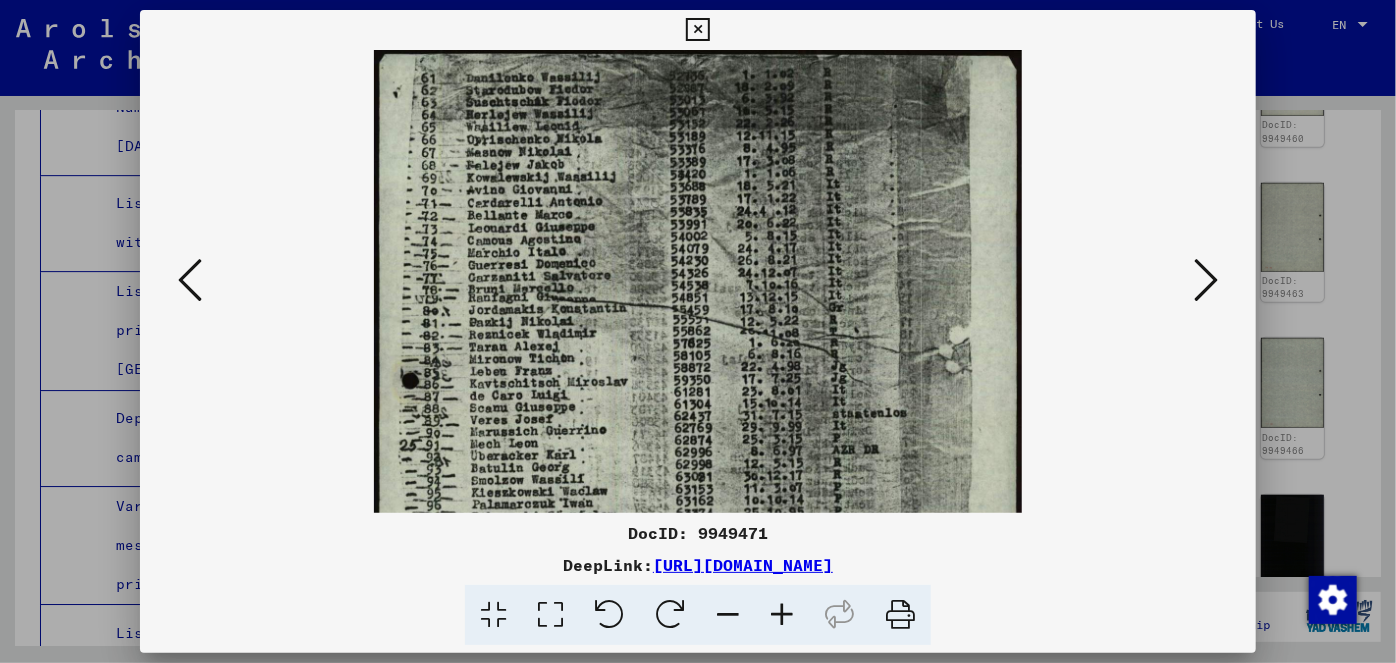 click at bounding box center (782, 615) 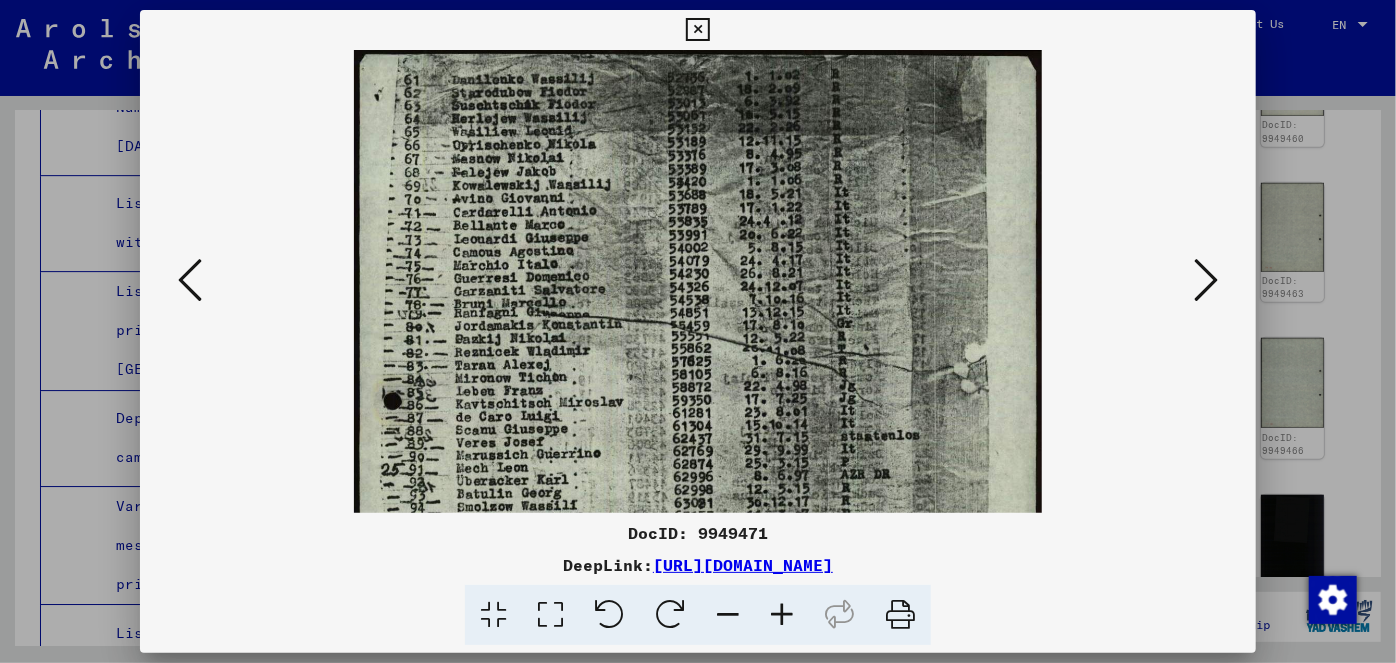 click at bounding box center (782, 615) 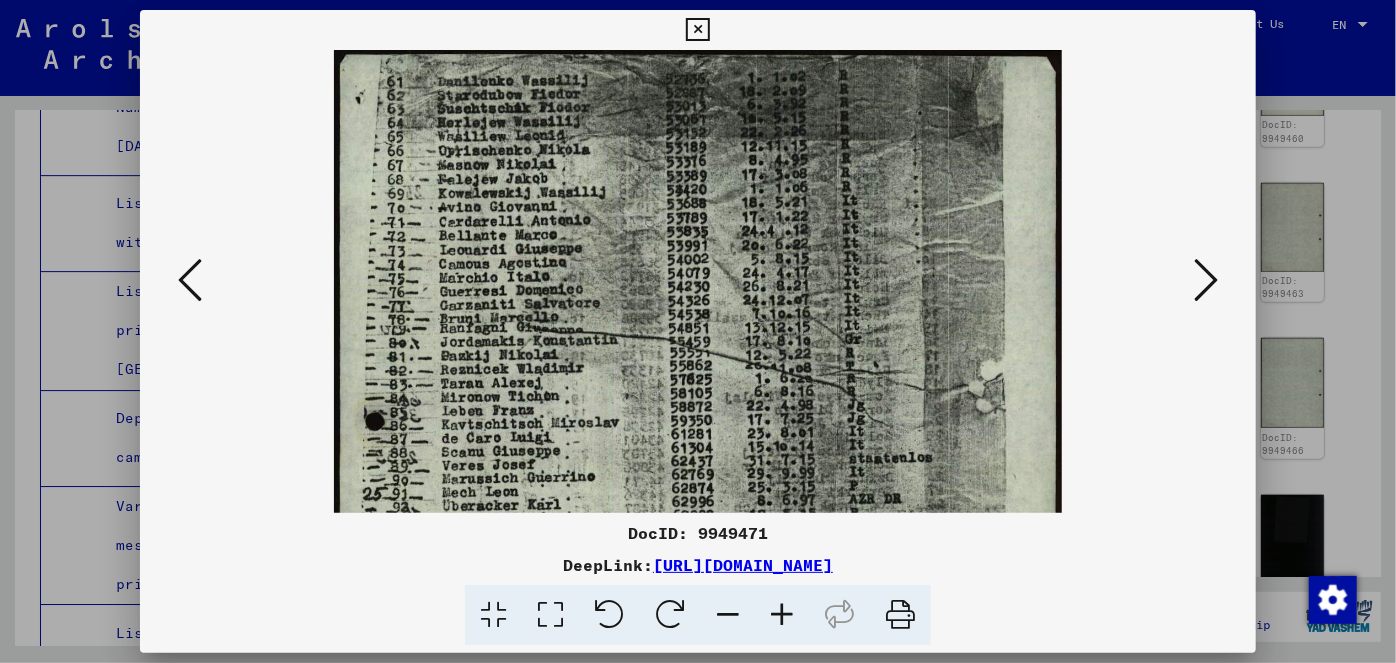 click at bounding box center [782, 615] 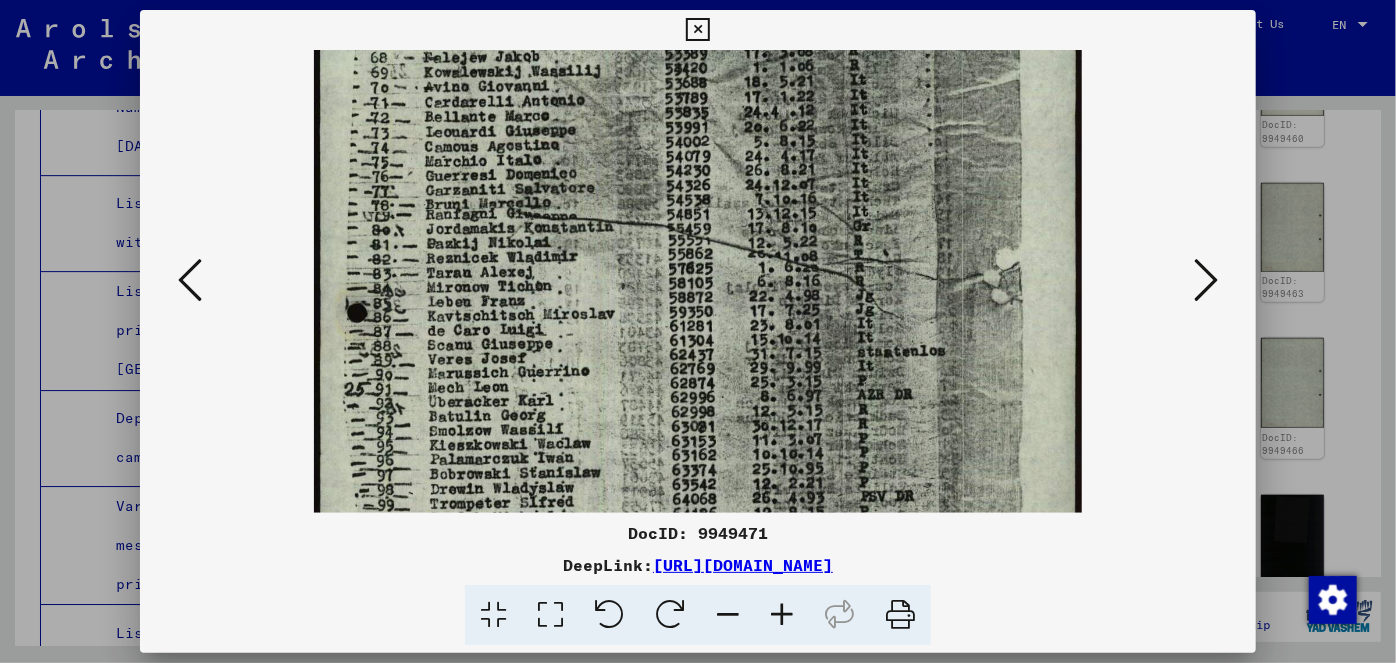 scroll, scrollTop: 131, scrollLeft: 0, axis: vertical 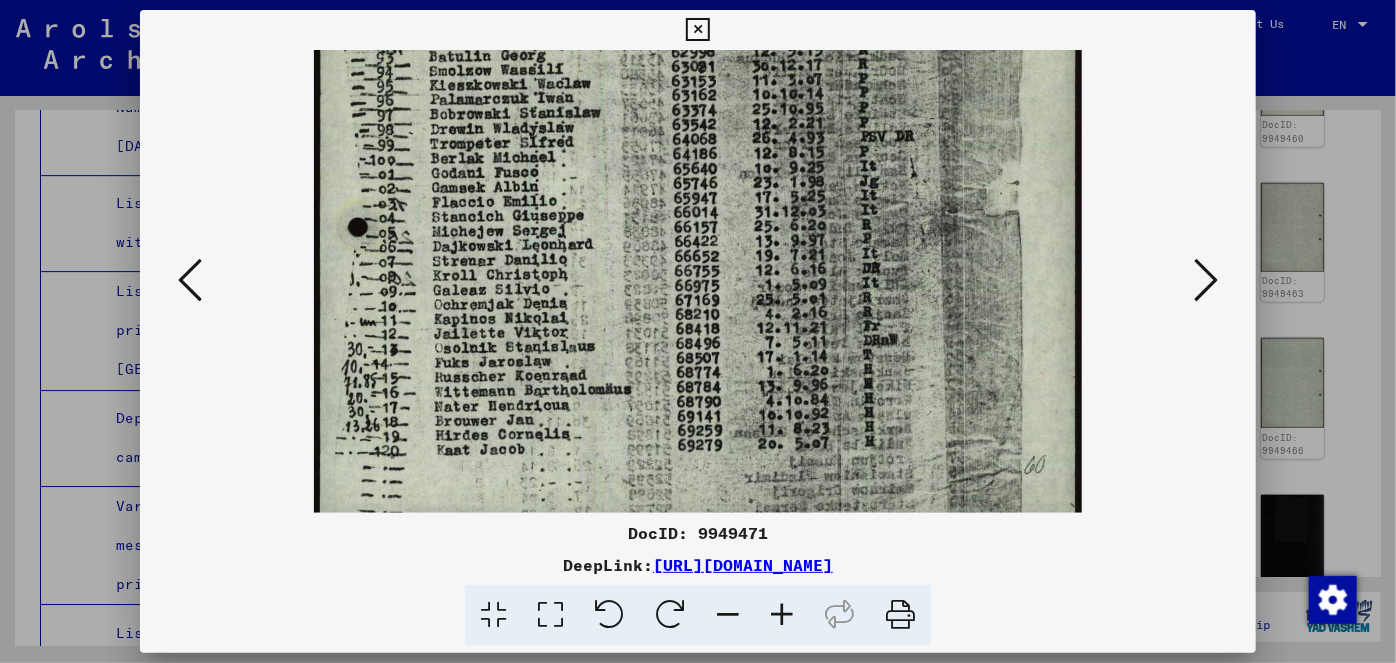drag, startPoint x: 738, startPoint y: 463, endPoint x: 733, endPoint y: -34, distance: 497.02515 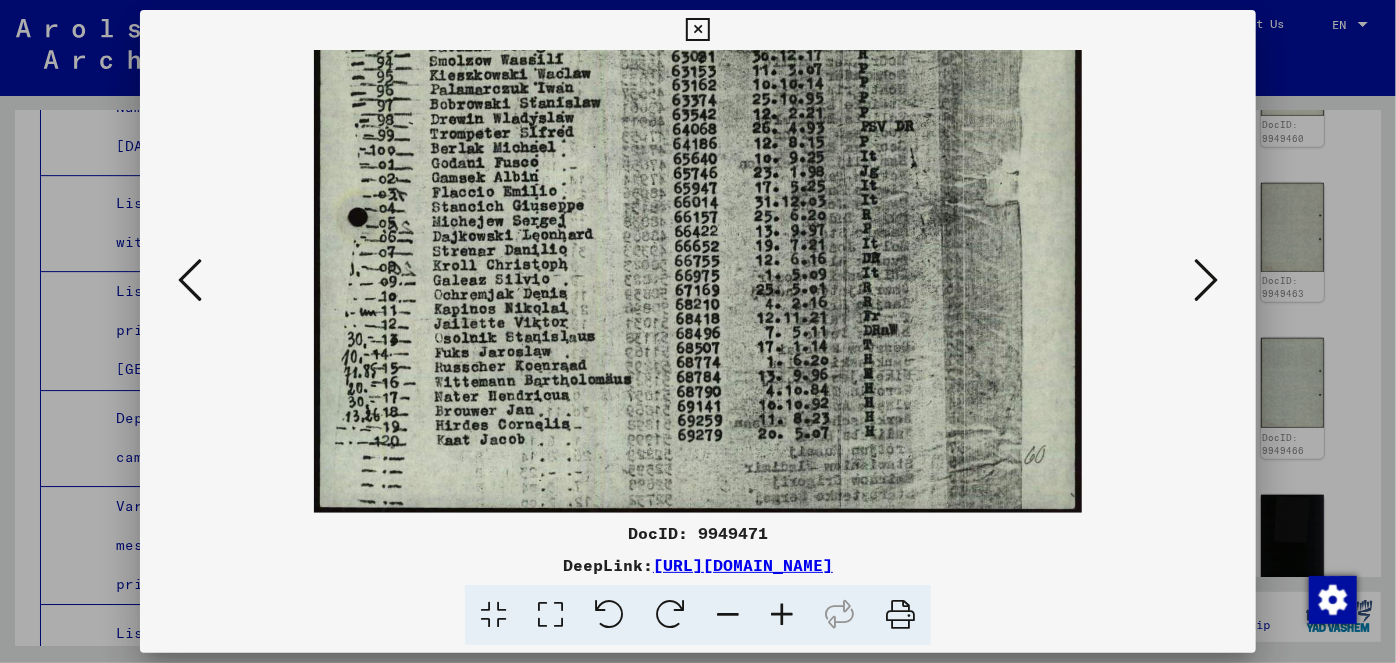 click at bounding box center (1206, 280) 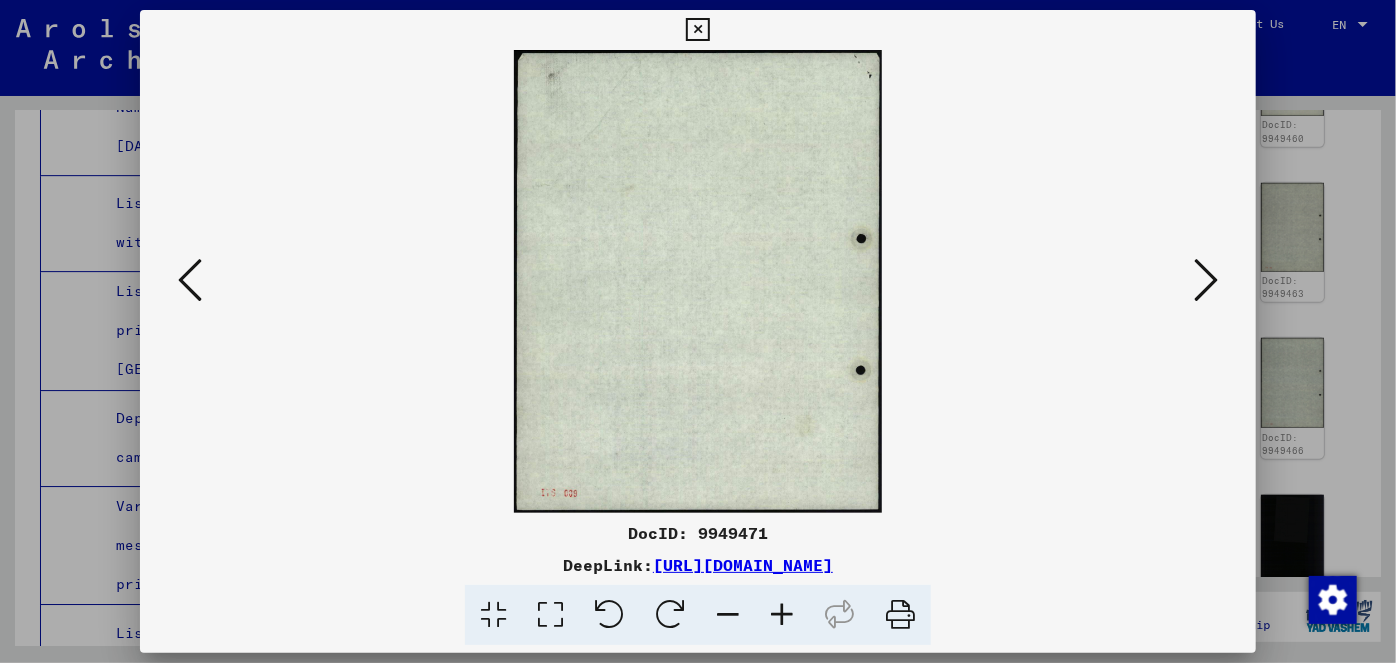 scroll, scrollTop: 0, scrollLeft: 0, axis: both 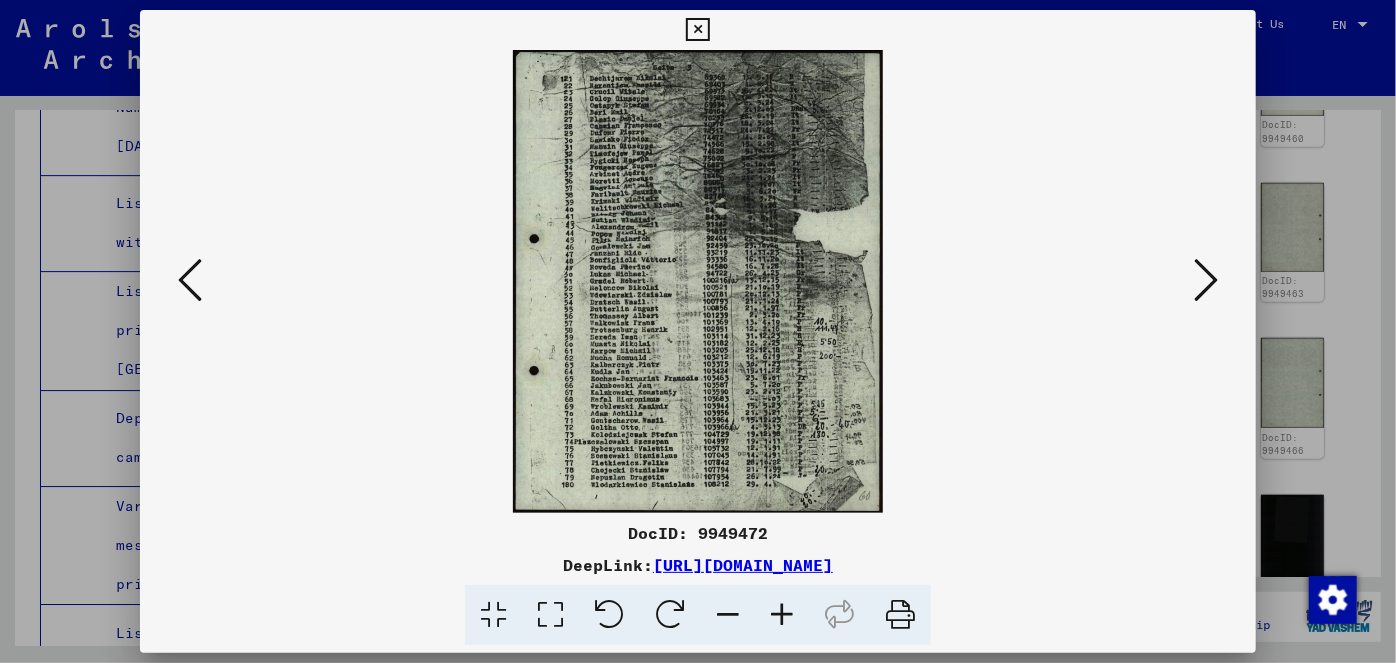 click at bounding box center [782, 615] 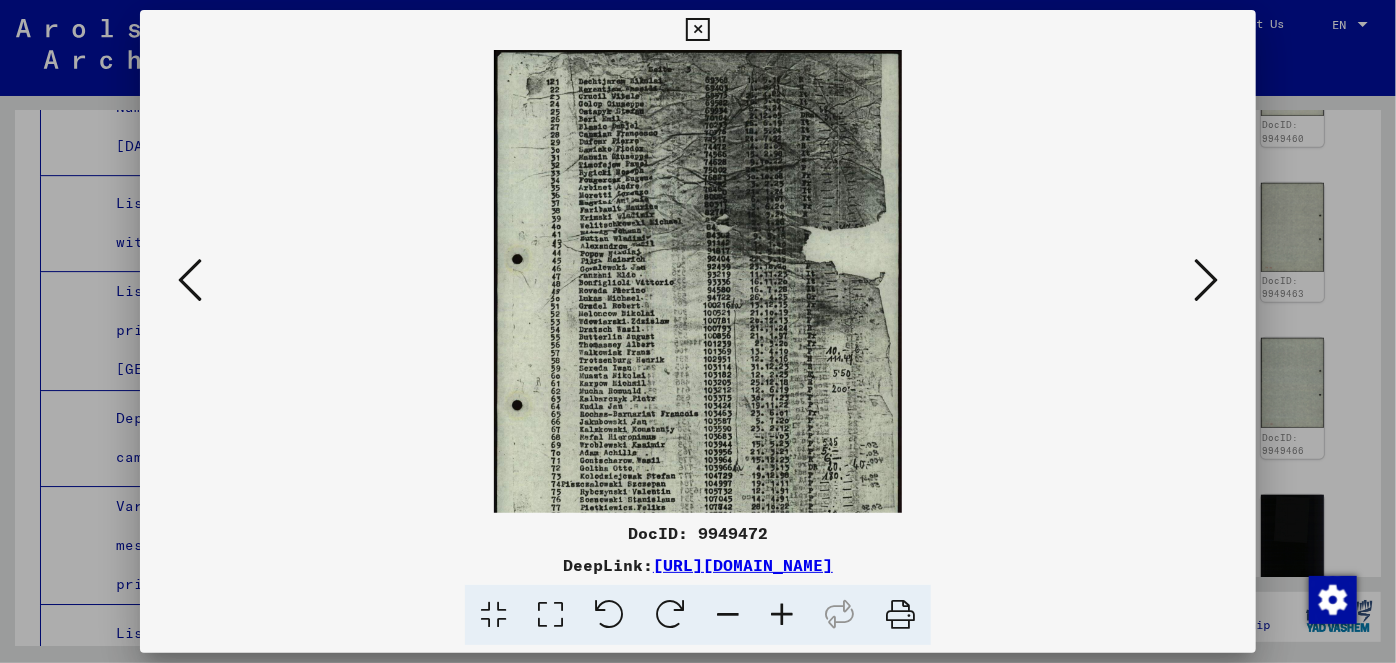 click at bounding box center (782, 615) 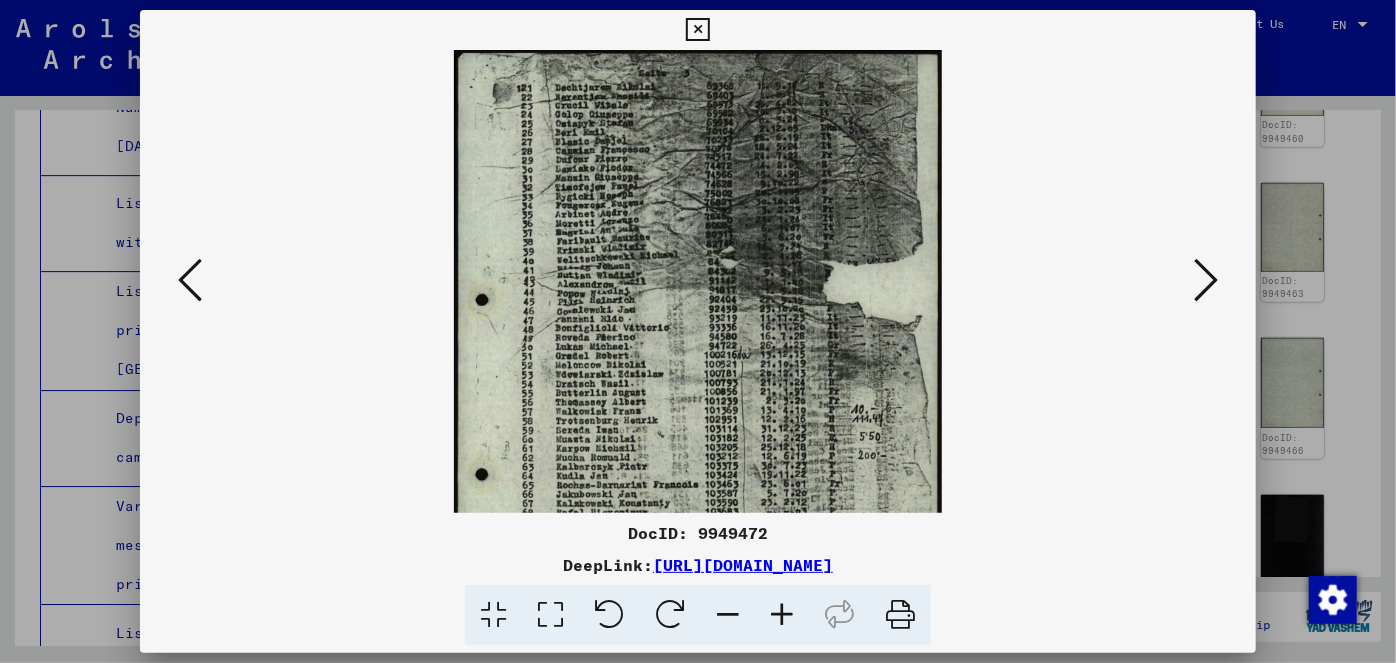 click at bounding box center (782, 615) 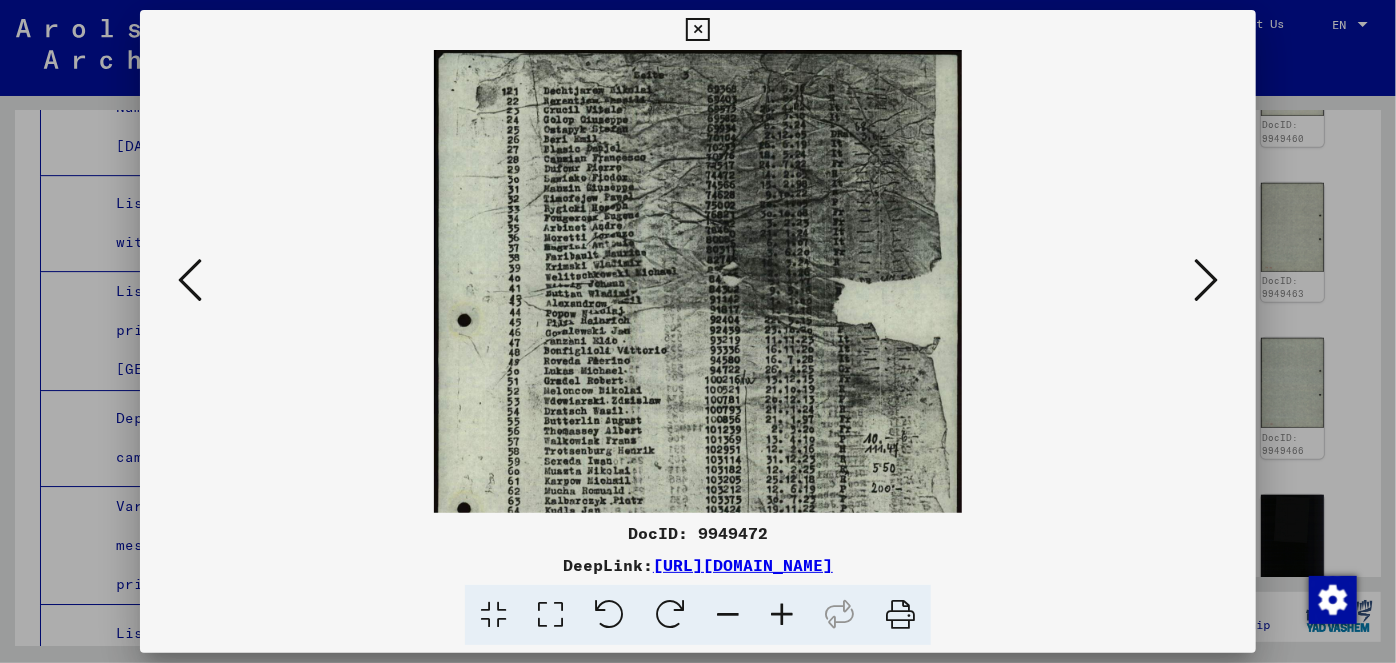 click at bounding box center (782, 615) 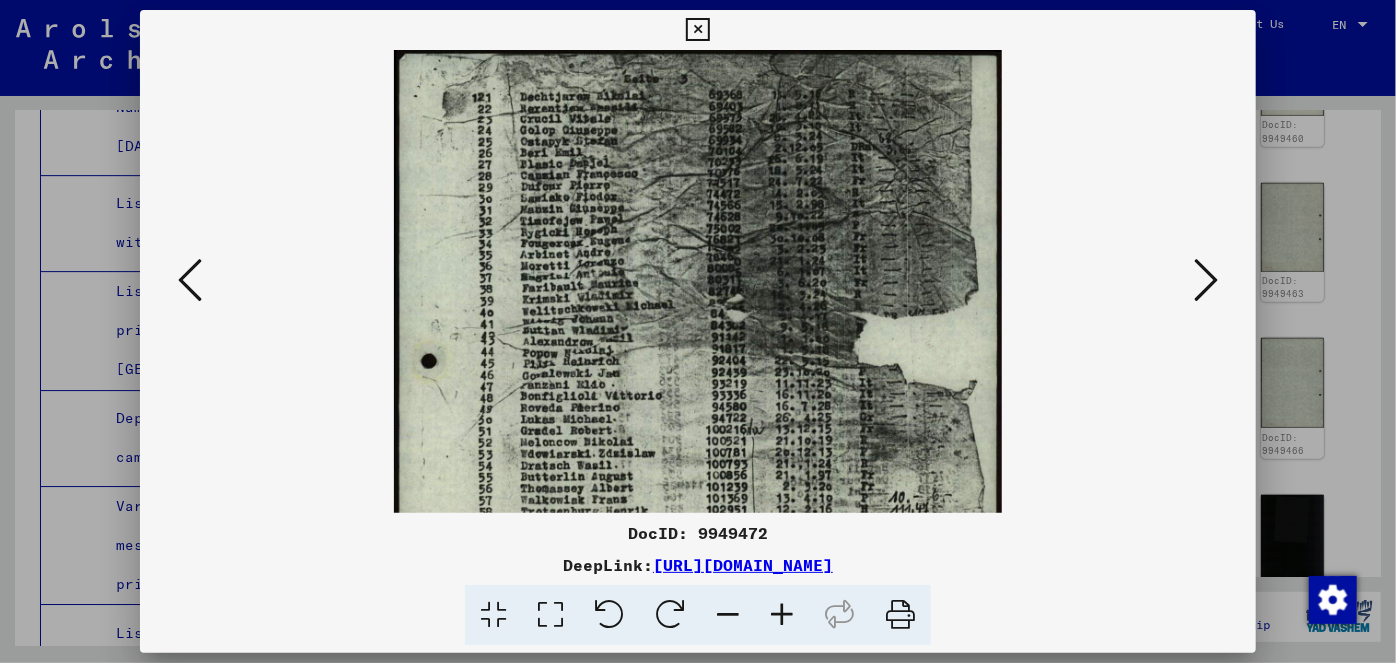 click at bounding box center (782, 615) 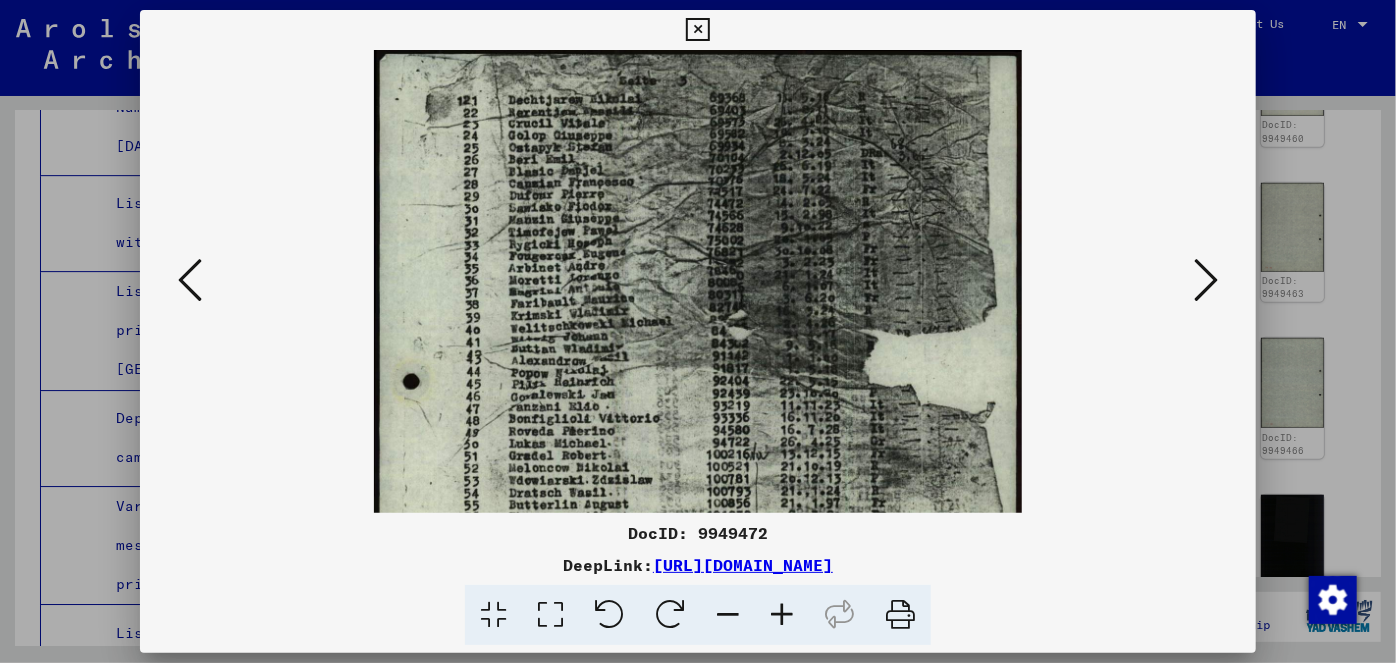 click at bounding box center (782, 615) 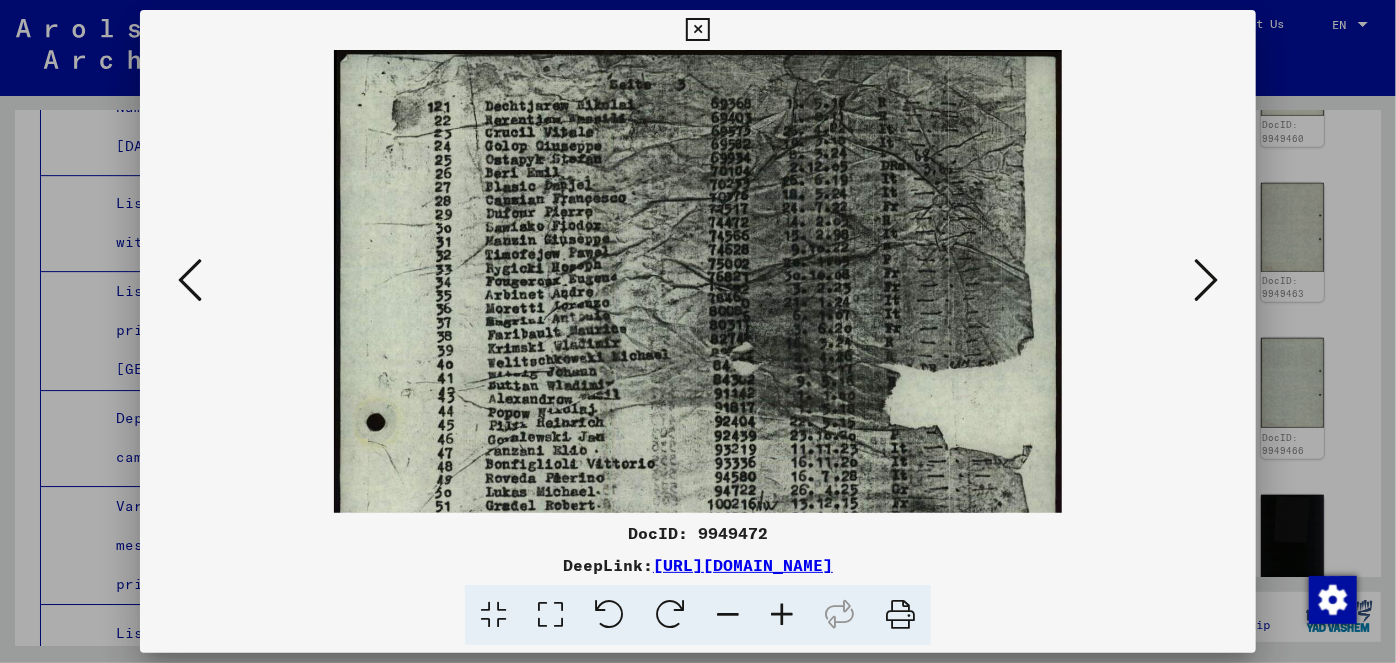 click at bounding box center (782, 615) 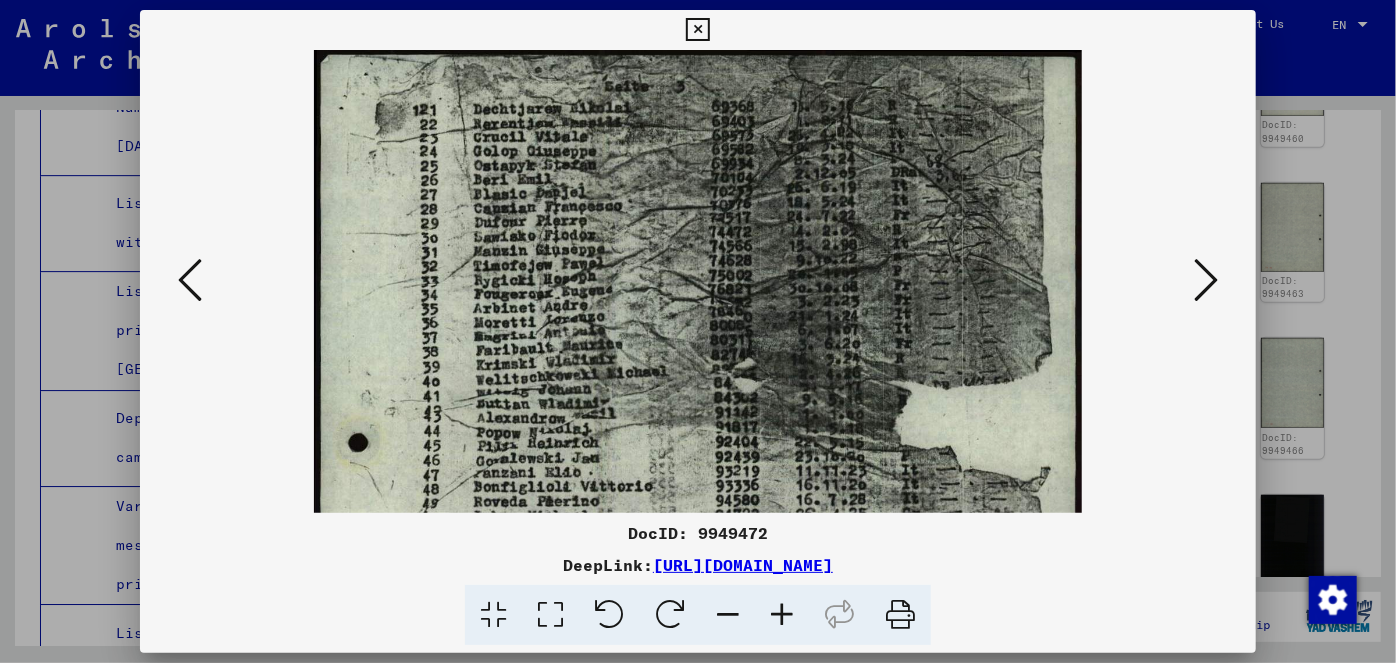 click at bounding box center (782, 615) 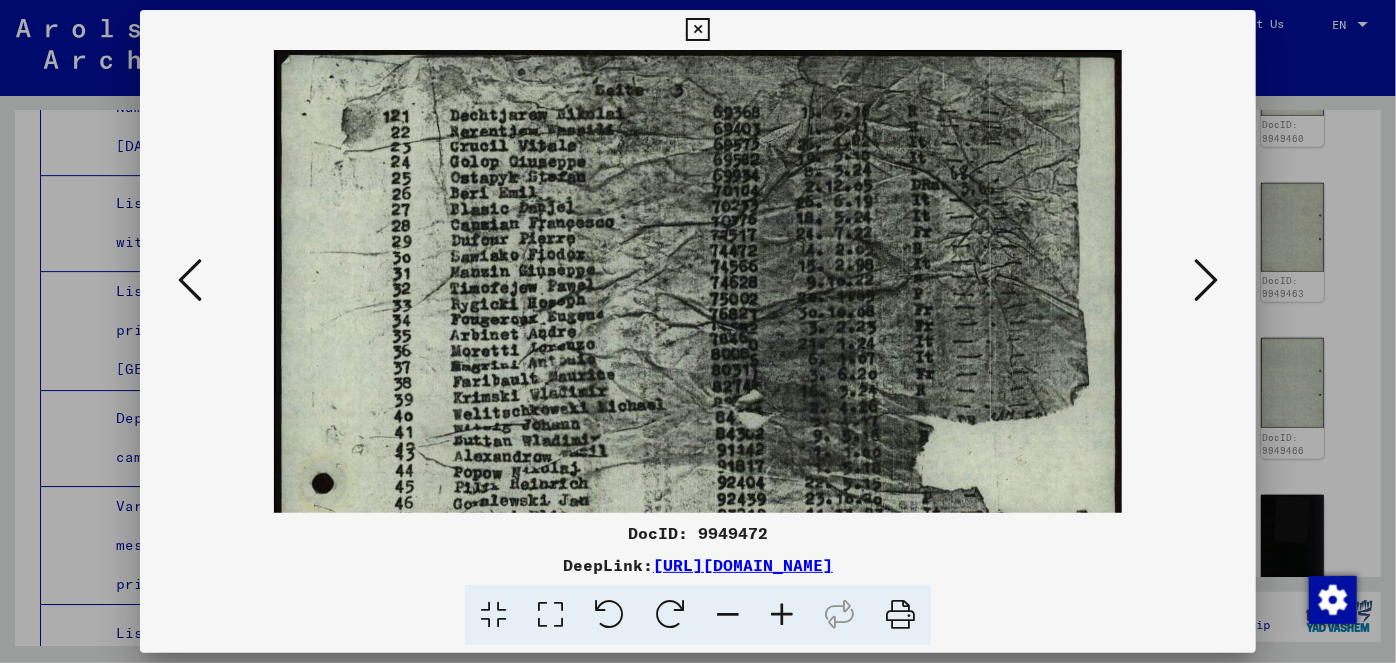 click at bounding box center [782, 615] 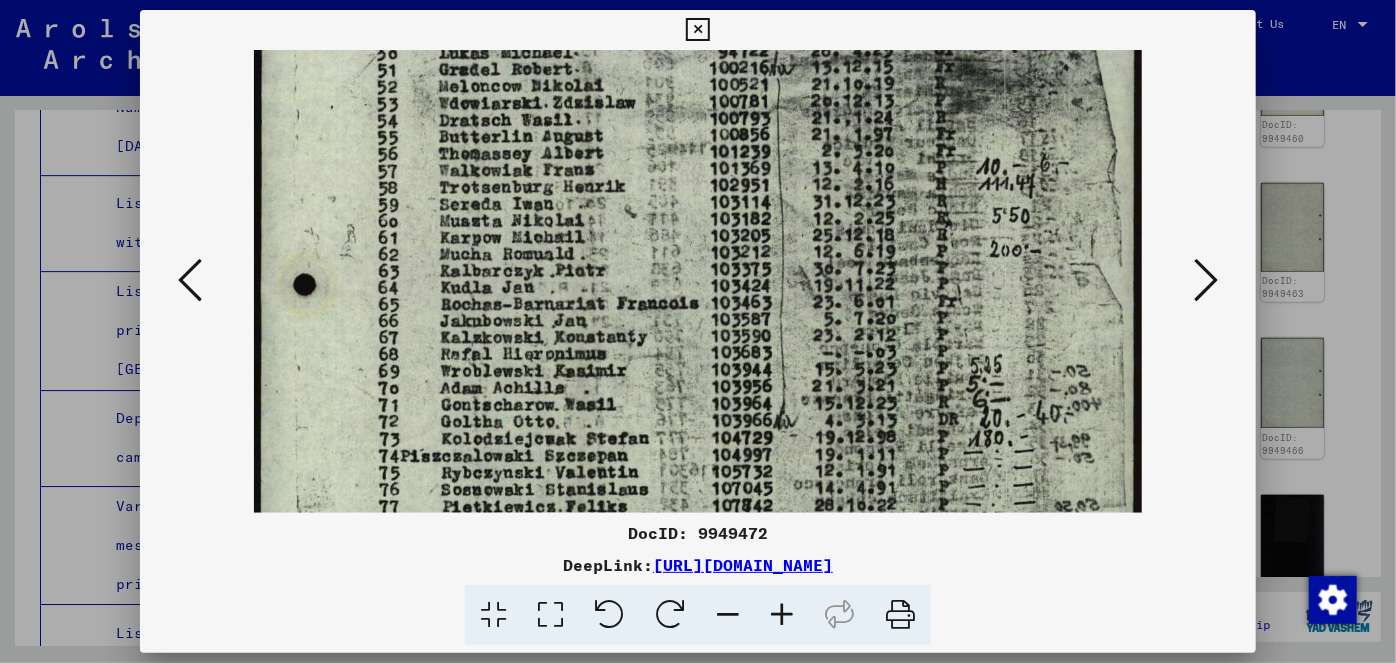 scroll, scrollTop: 550, scrollLeft: 0, axis: vertical 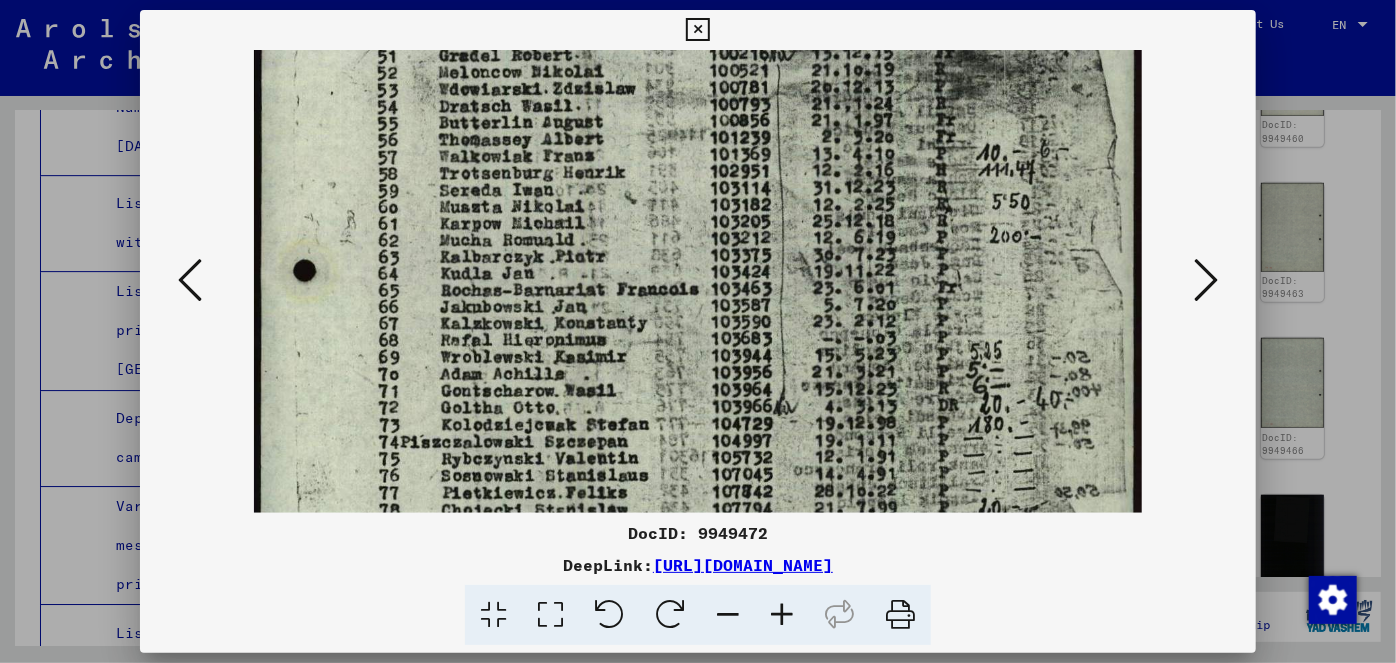 drag, startPoint x: 758, startPoint y: 466, endPoint x: 755, endPoint y: -80, distance: 546.00824 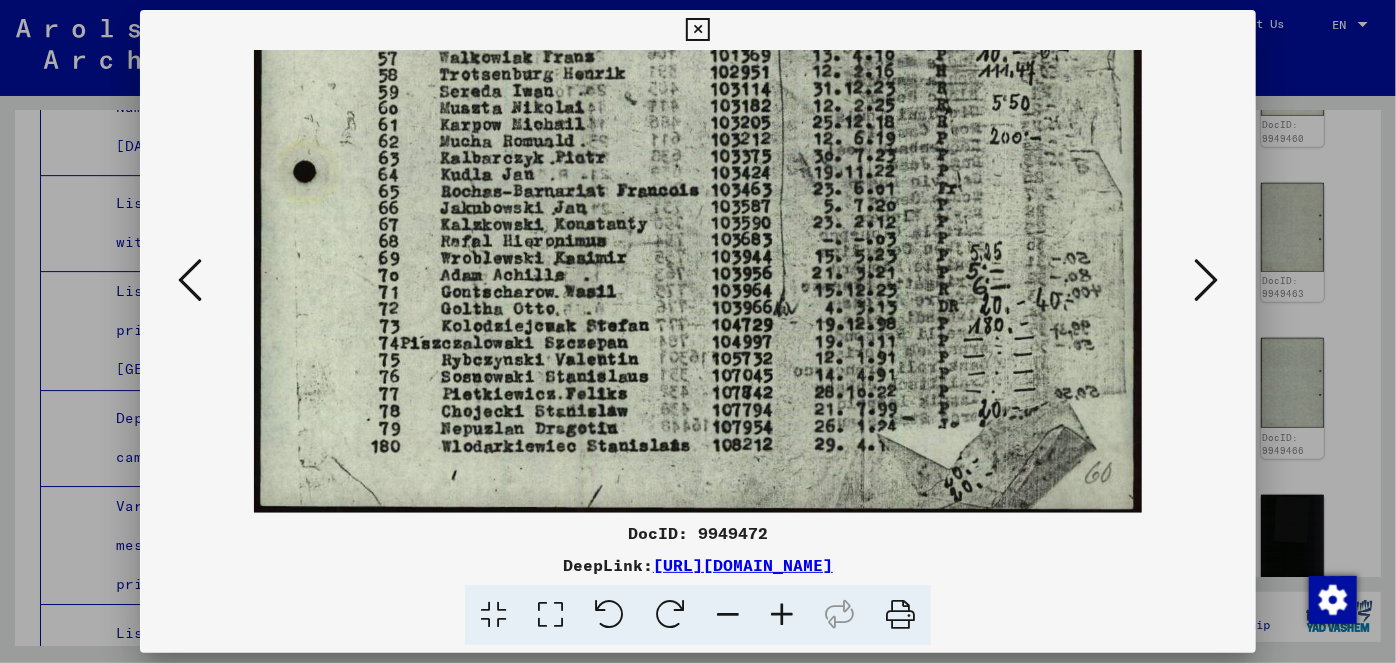 drag, startPoint x: 751, startPoint y: 64, endPoint x: 760, endPoint y: -57, distance: 121.33425 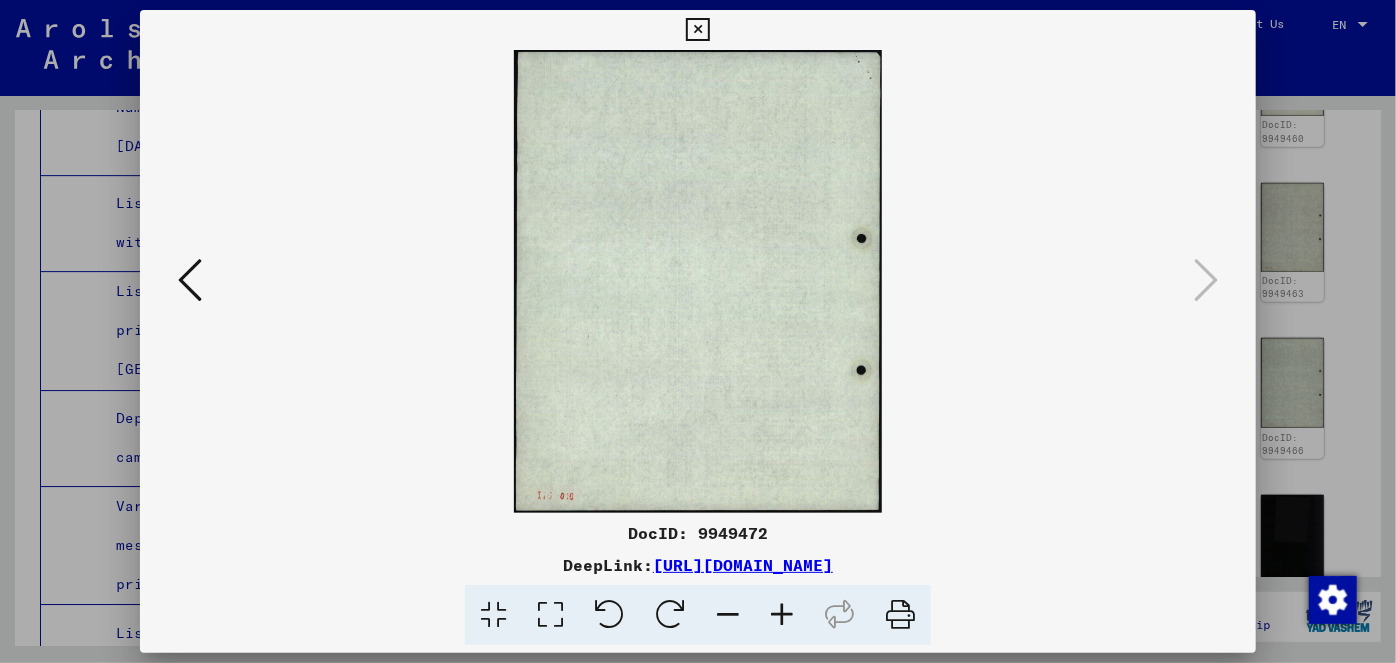 click at bounding box center (697, 30) 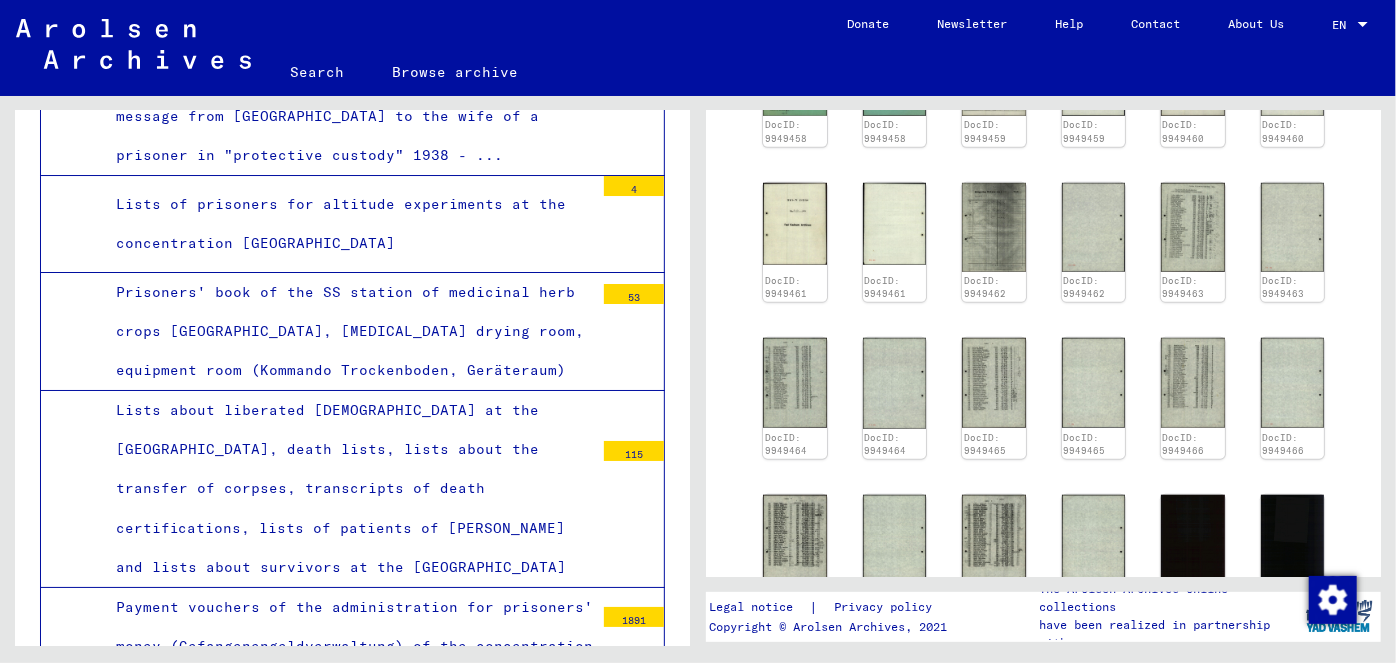 scroll, scrollTop: 18994, scrollLeft: 0, axis: vertical 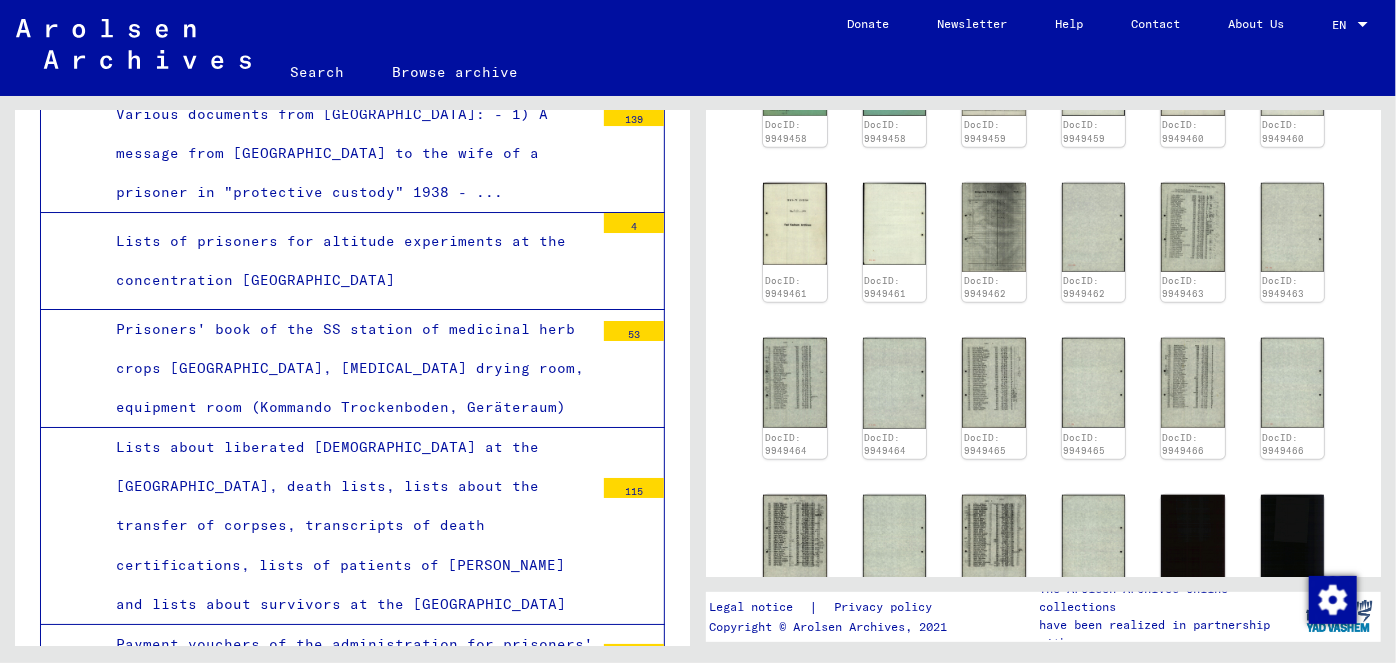click on "Number book and transport lists of the concentration [GEOGRAPHIC_DATA]" at bounding box center (347, 1332) 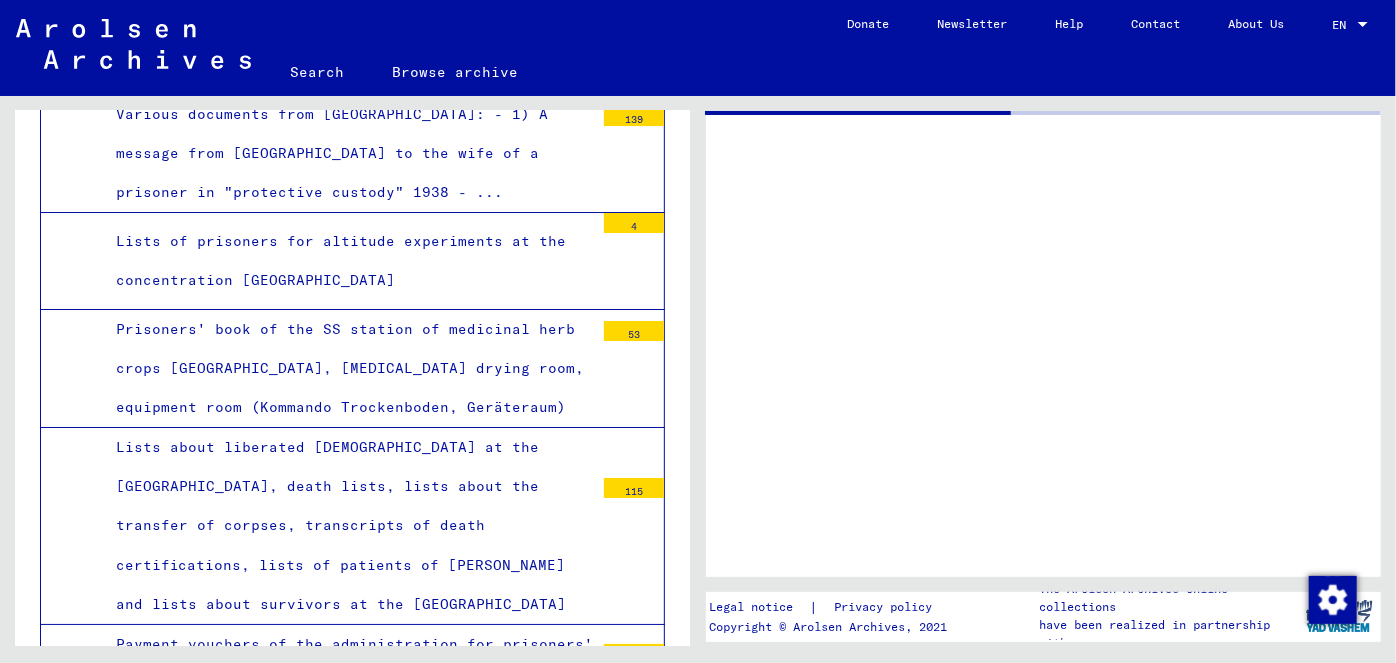 scroll, scrollTop: 0, scrollLeft: 0, axis: both 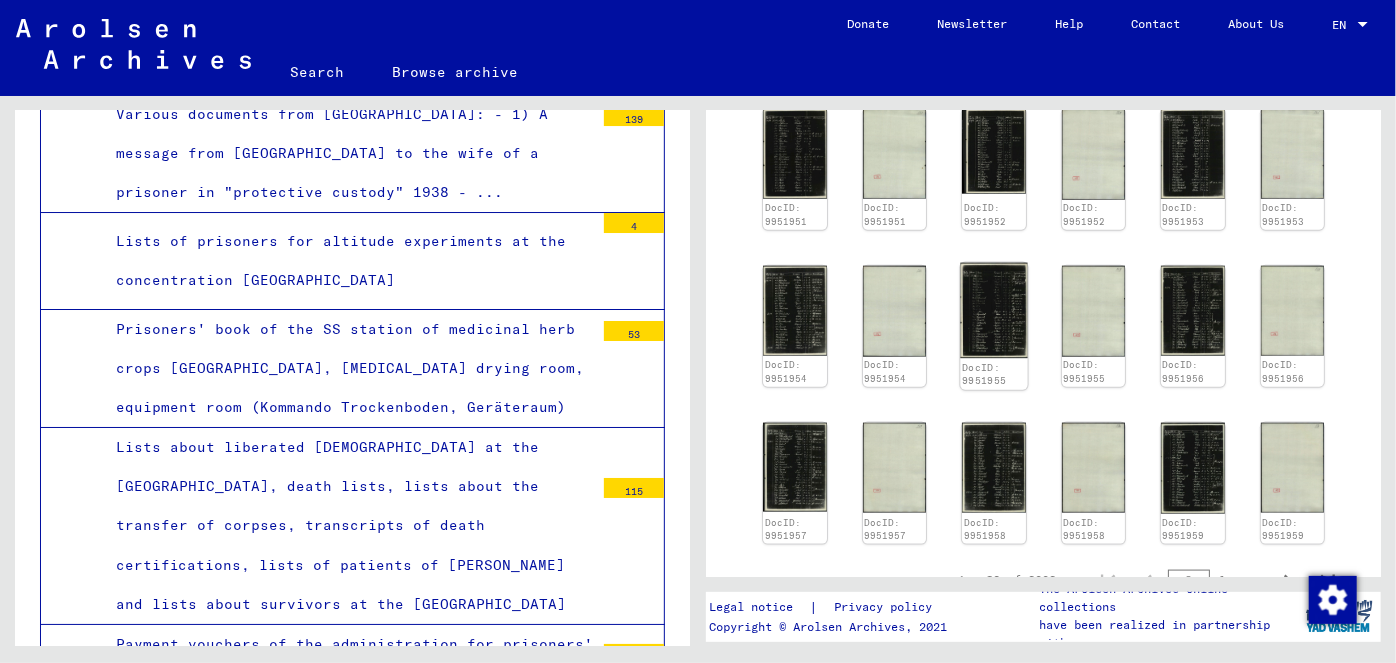 click 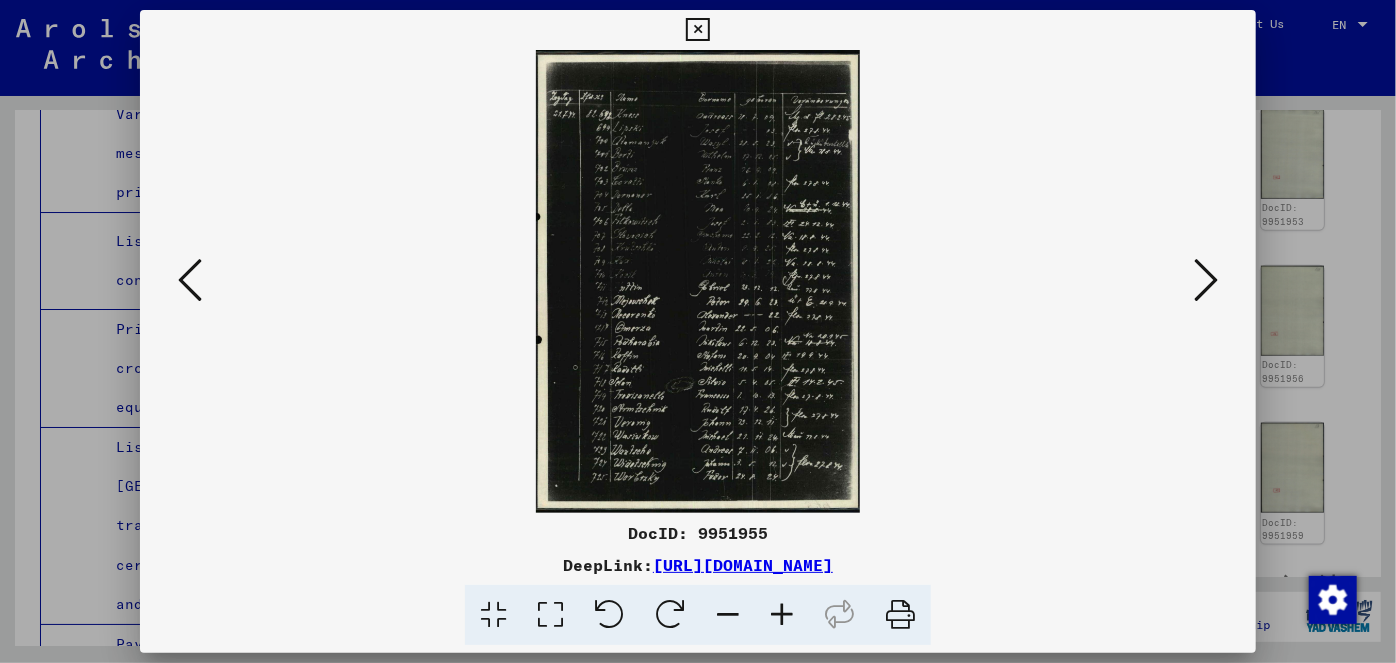 click at bounding box center (698, 281) 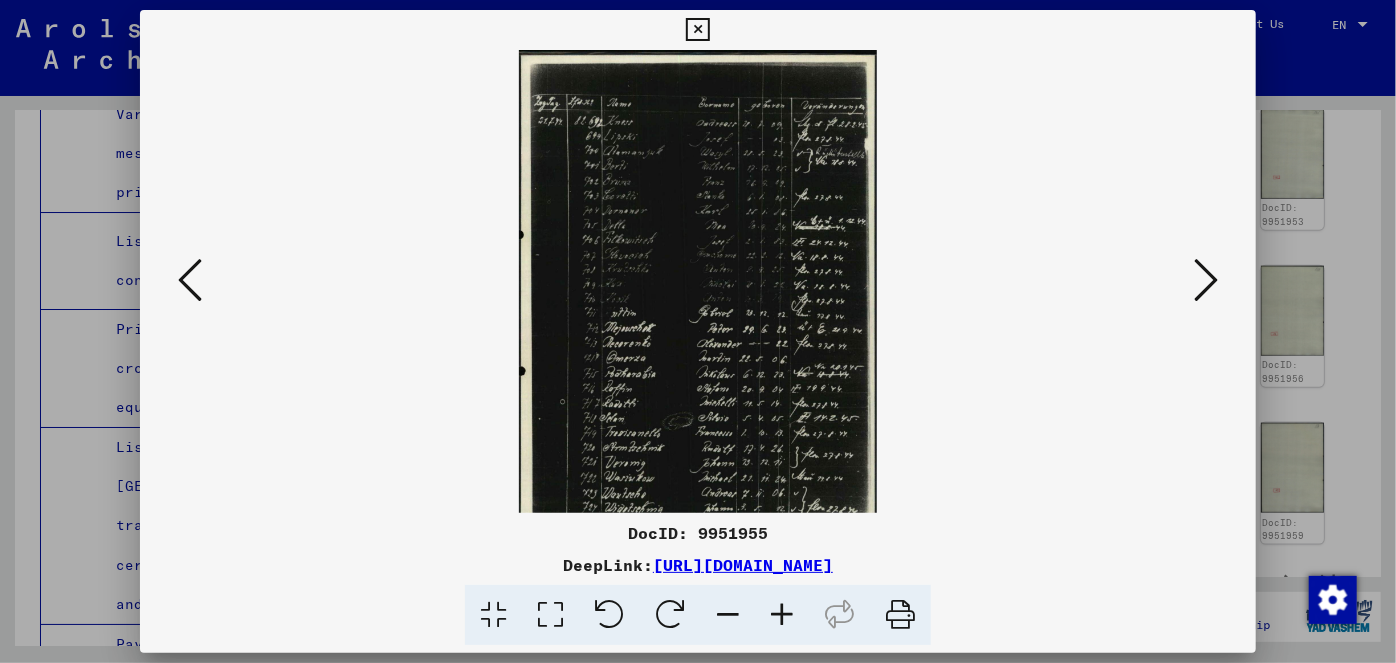 click at bounding box center [782, 615] 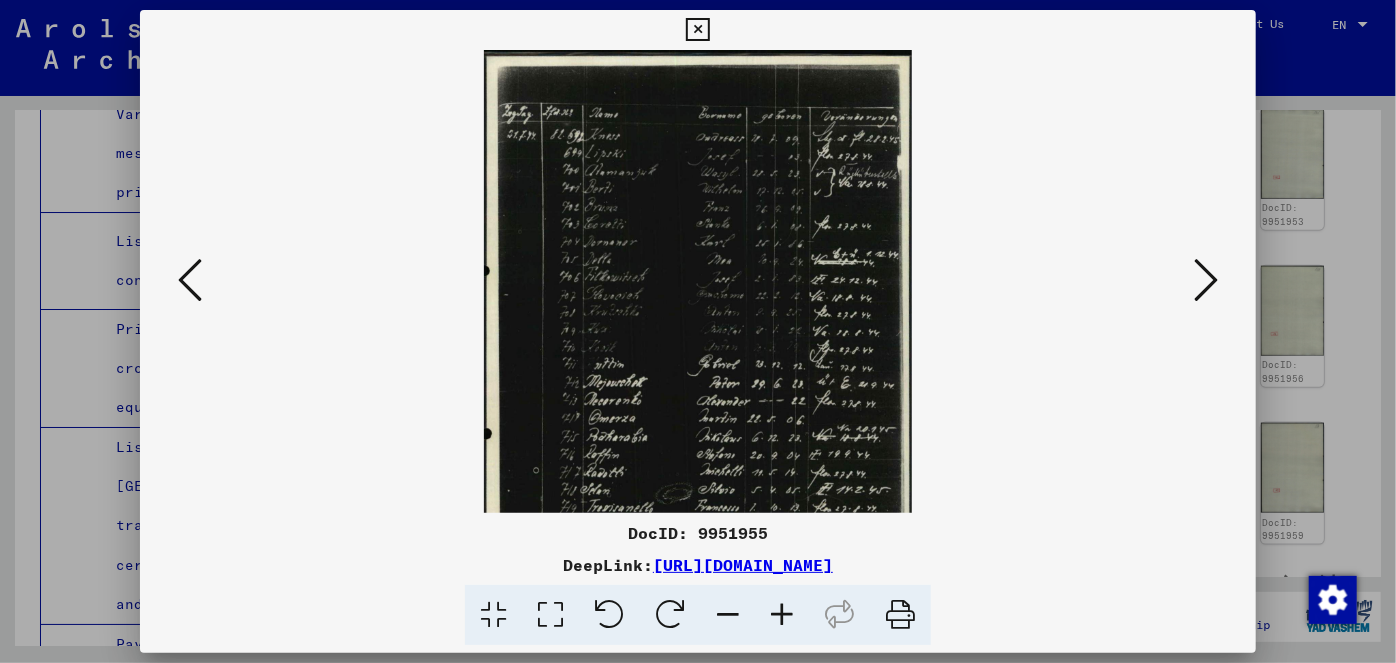 click at bounding box center [782, 615] 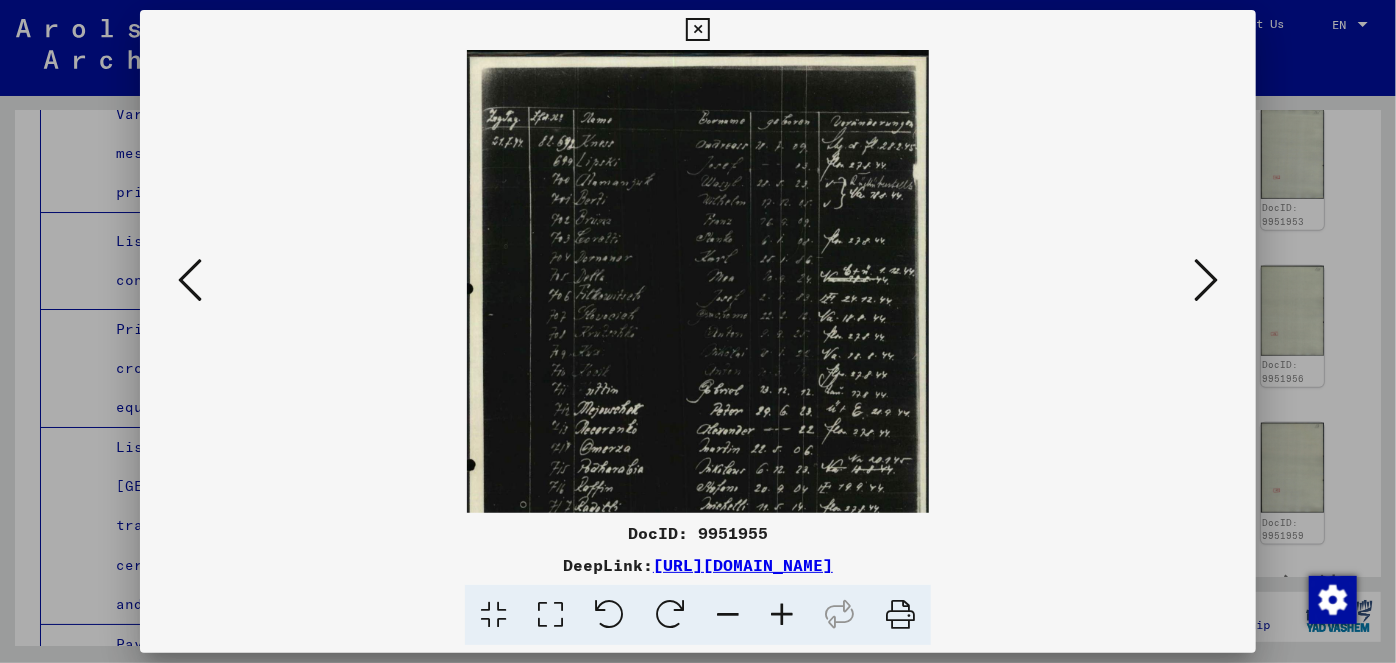 click at bounding box center [782, 615] 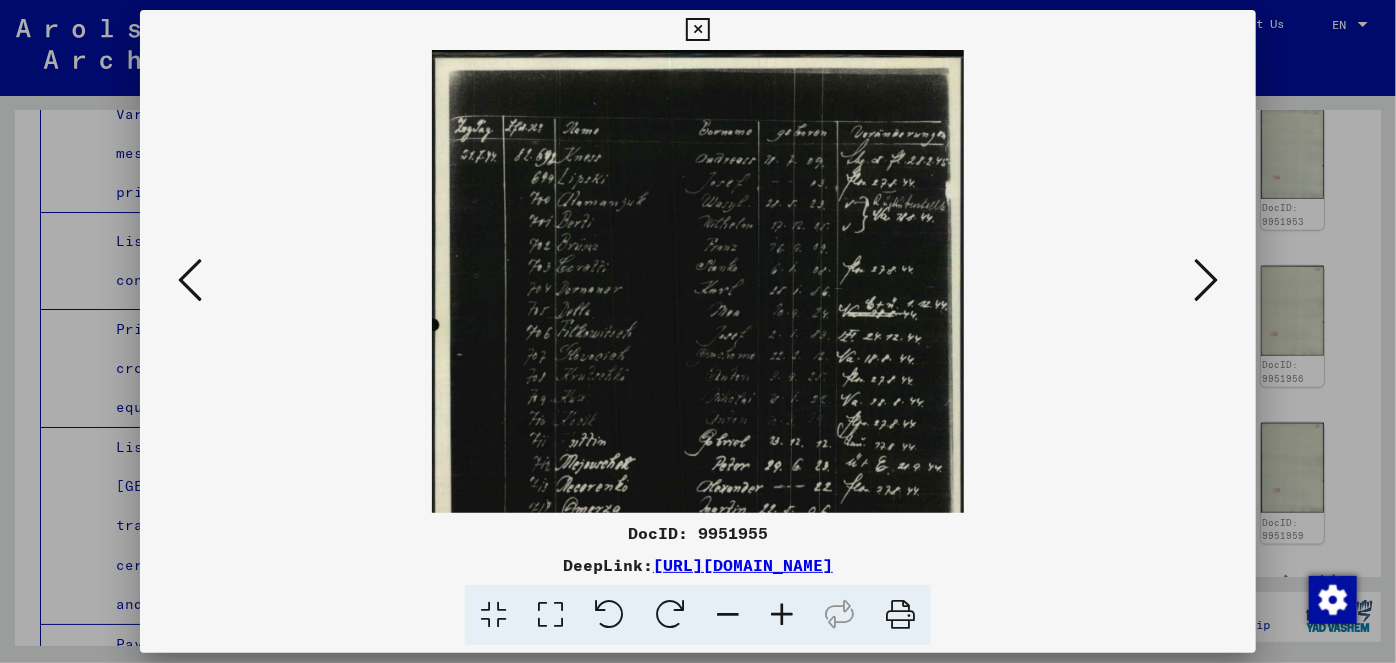 click at bounding box center (782, 615) 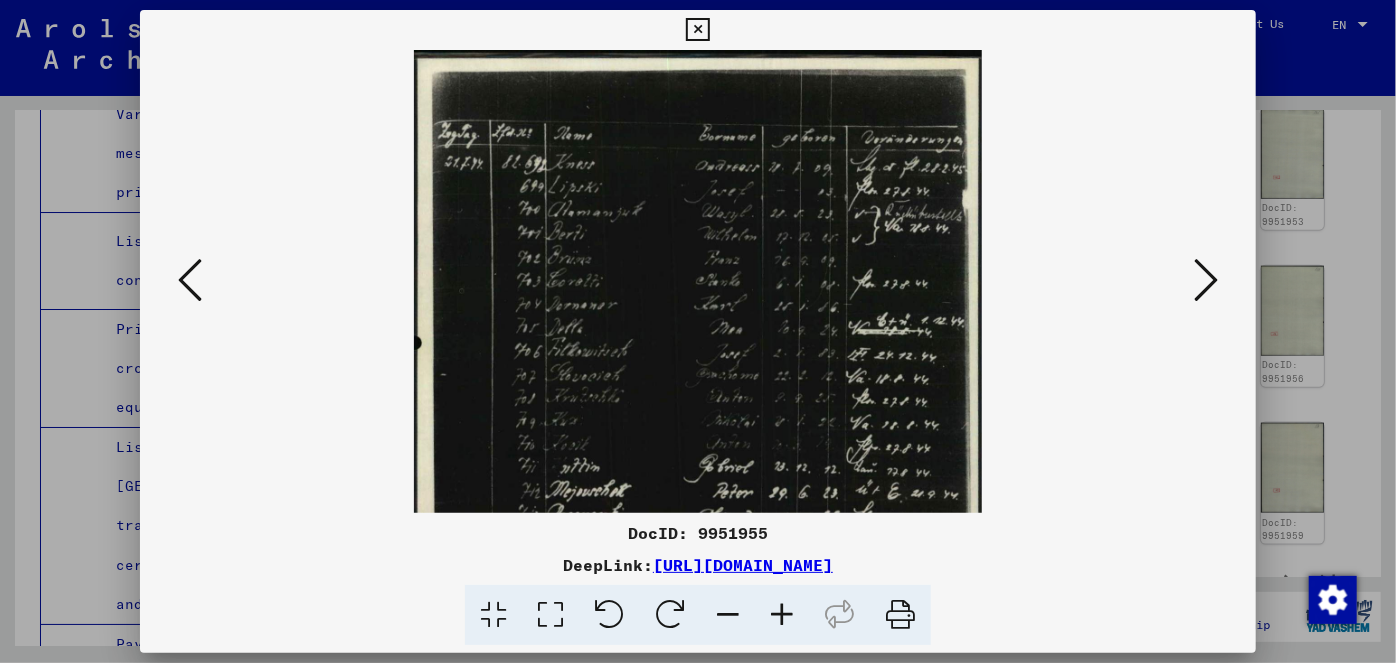 click at bounding box center (697, 30) 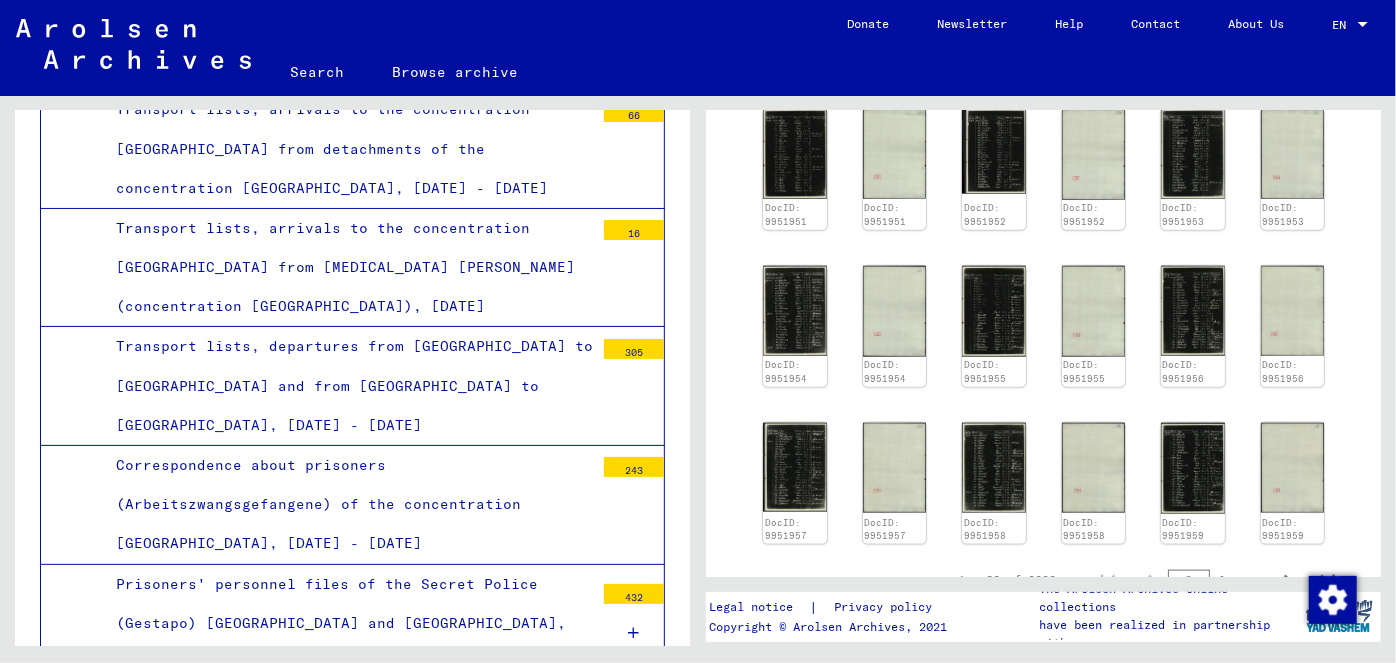 scroll, scrollTop: 0, scrollLeft: 0, axis: both 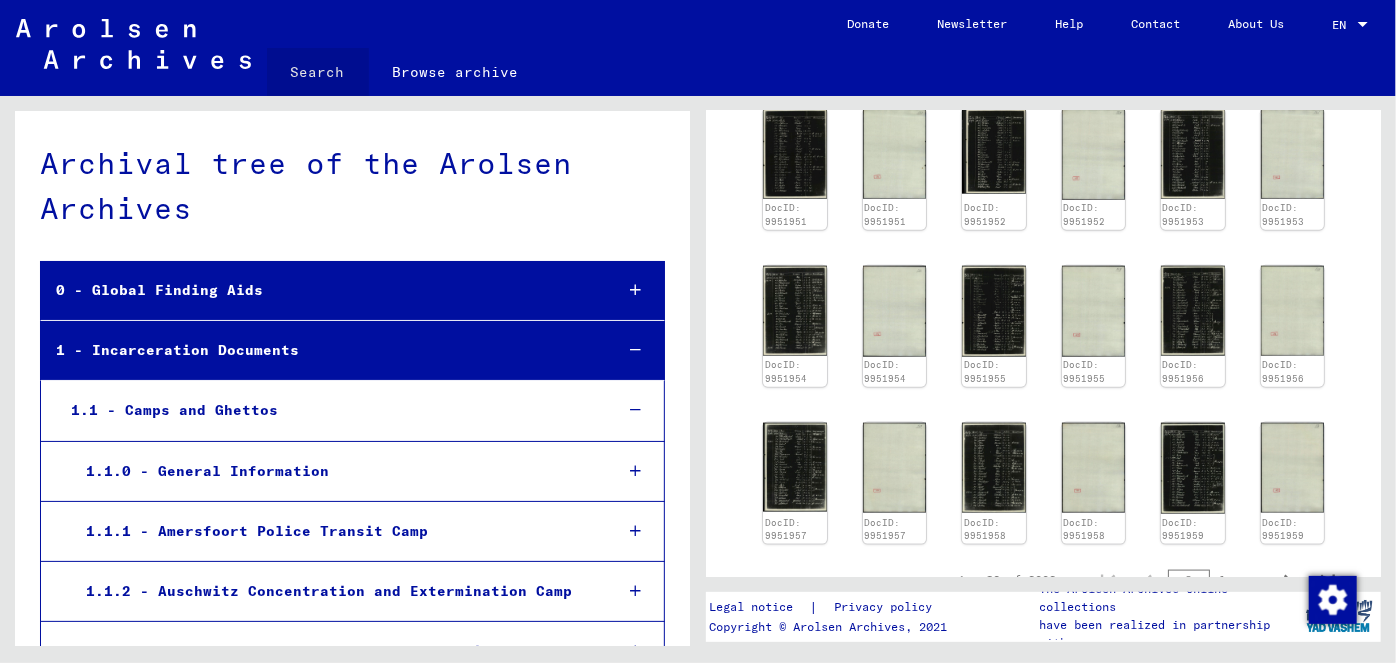 click on "Search" 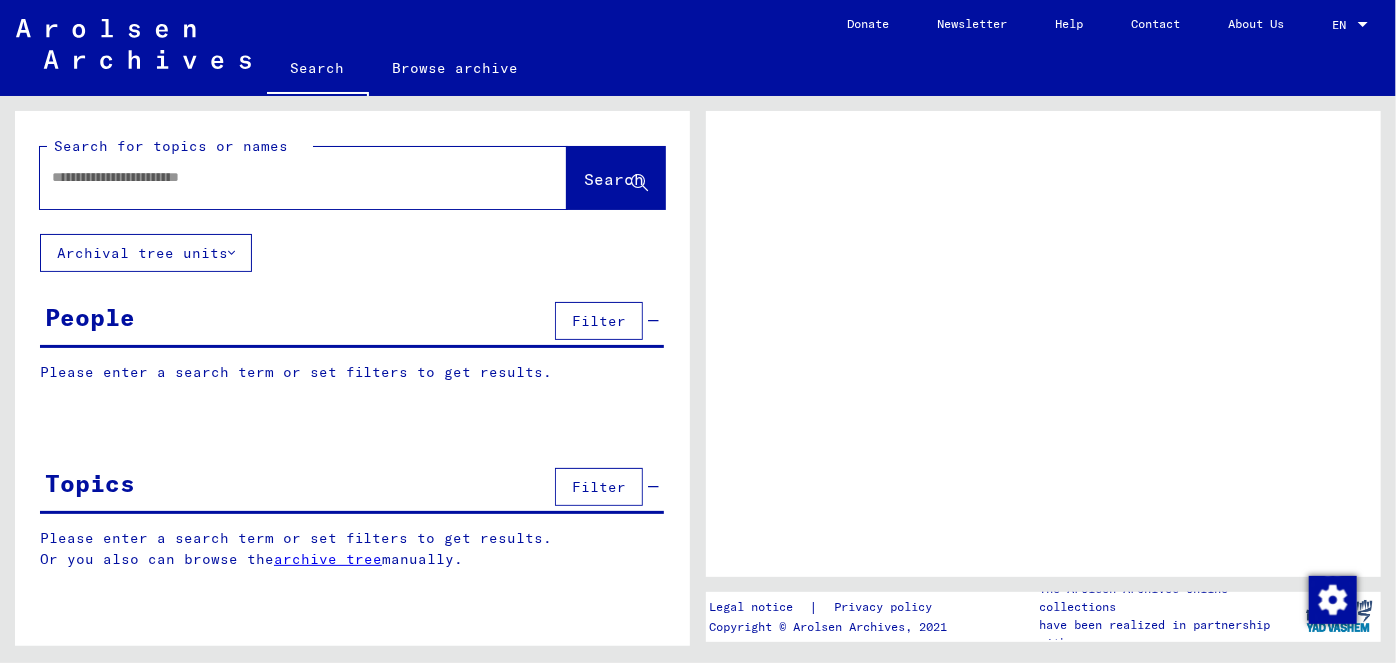 click 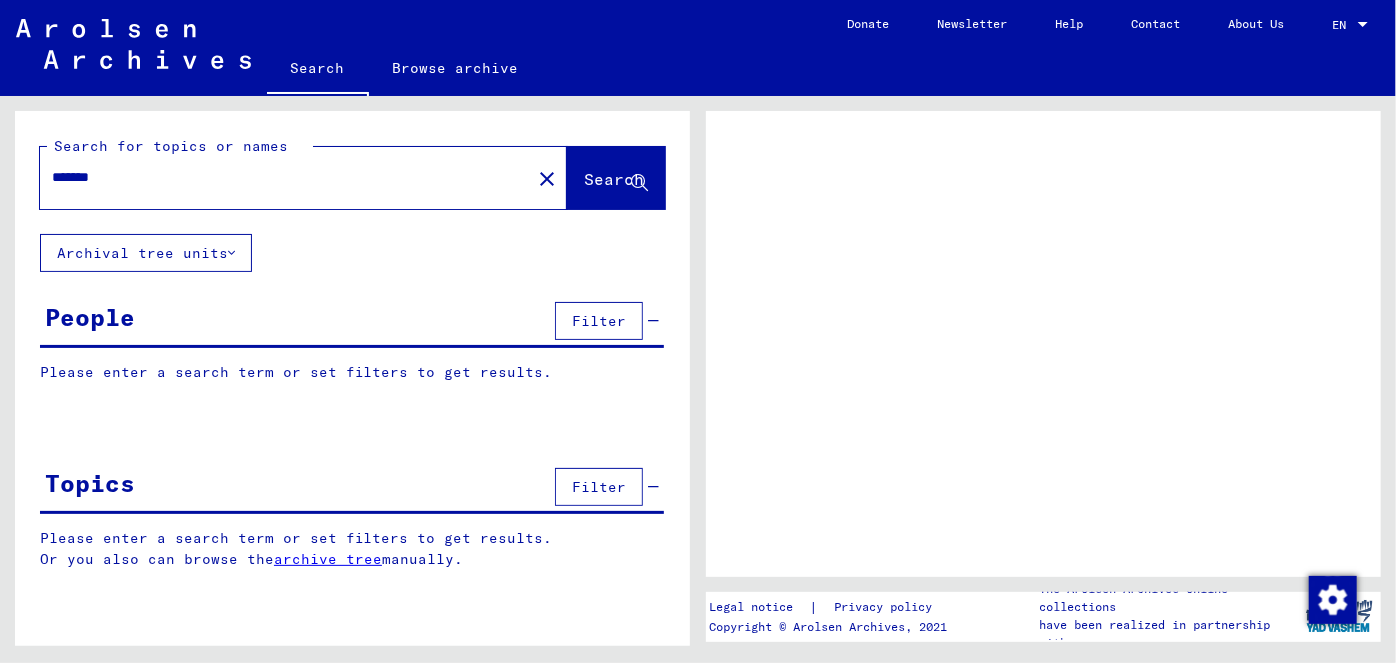click on "Search" 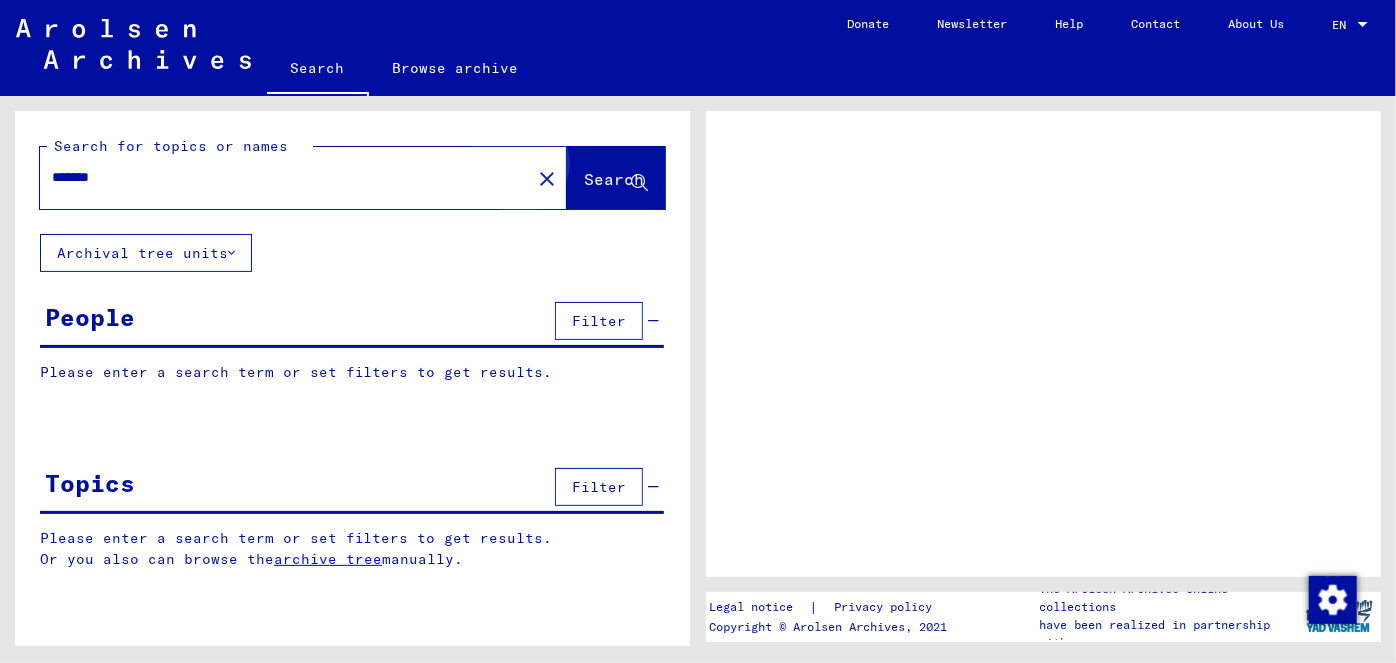 click on "Search" 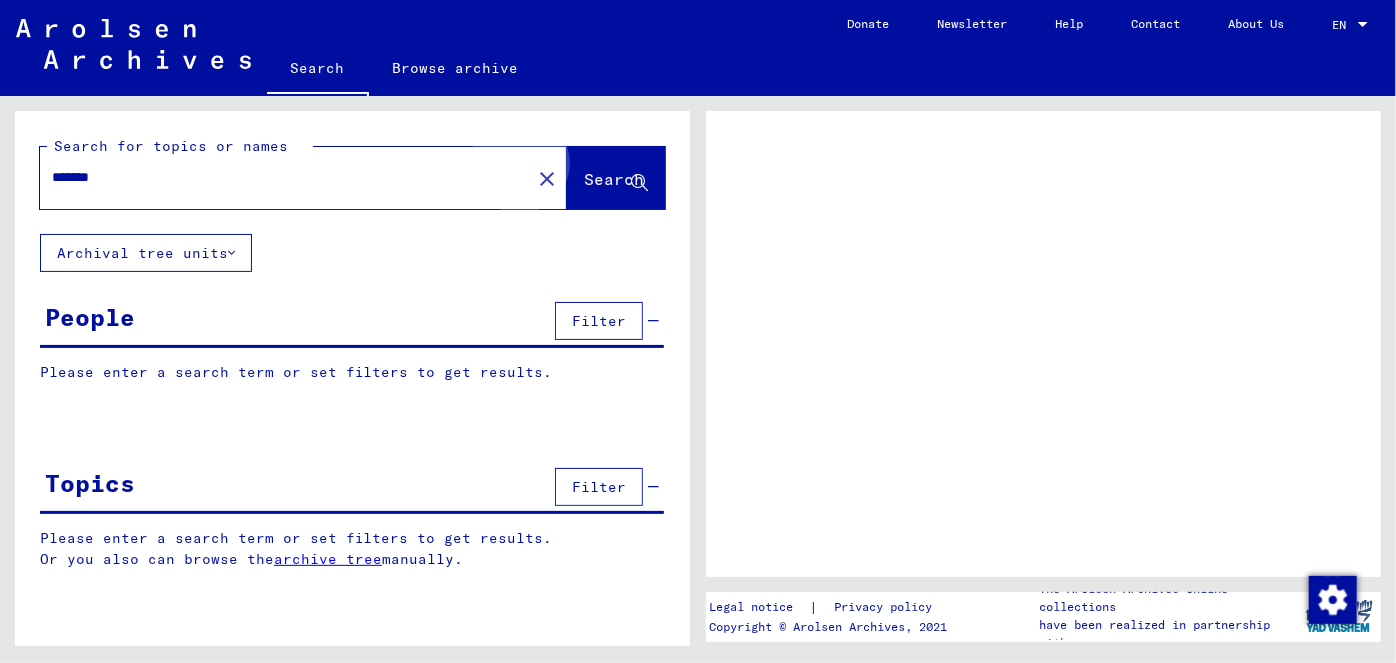 click on "Search" 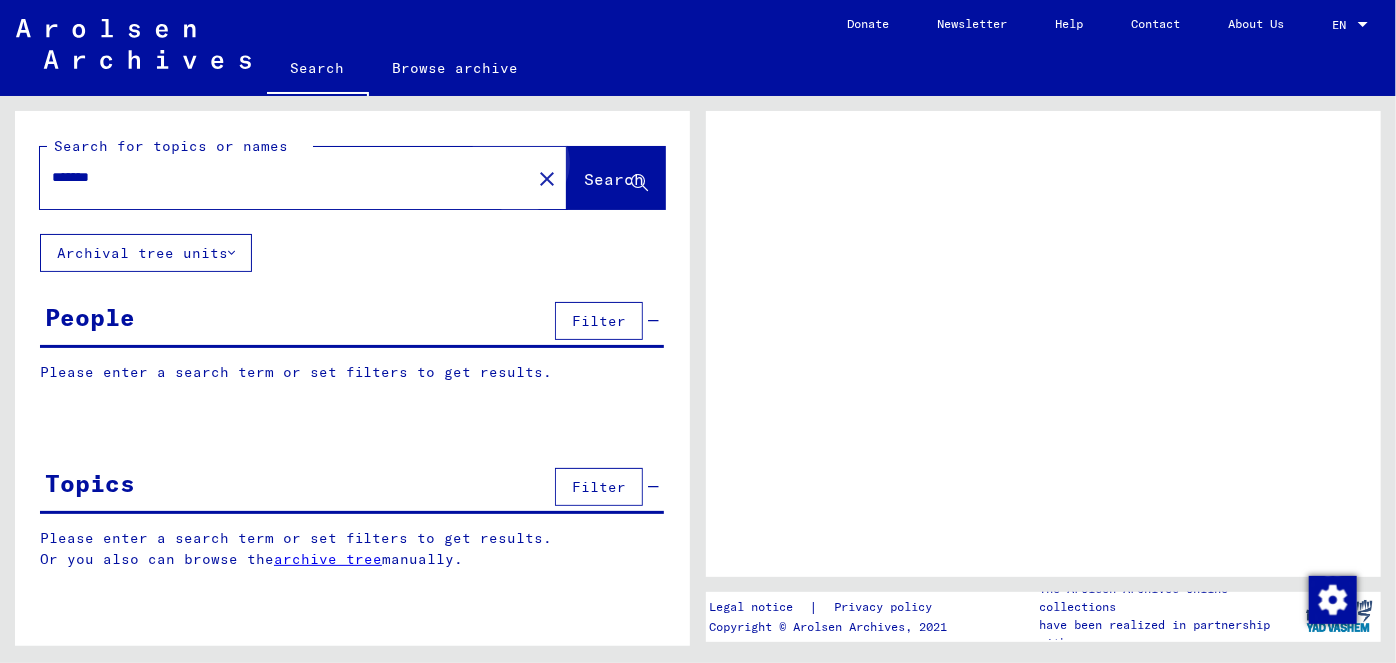 click on "Search" 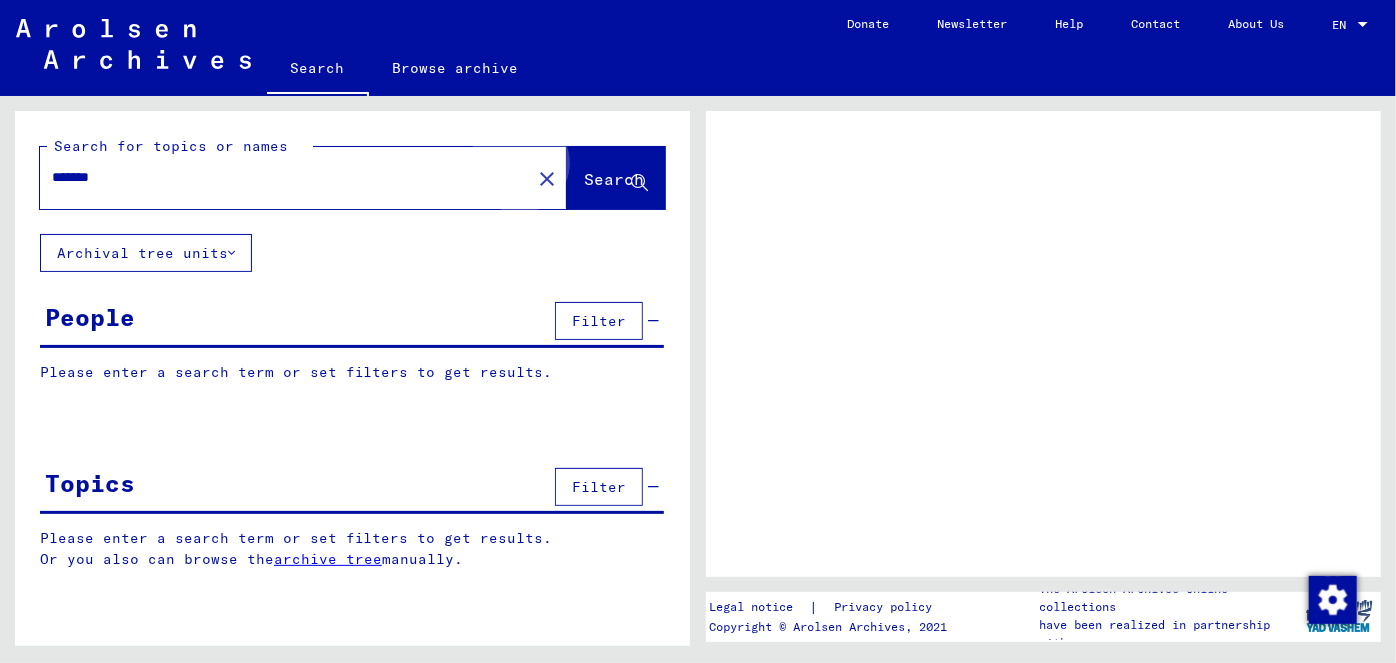 click on "Search" 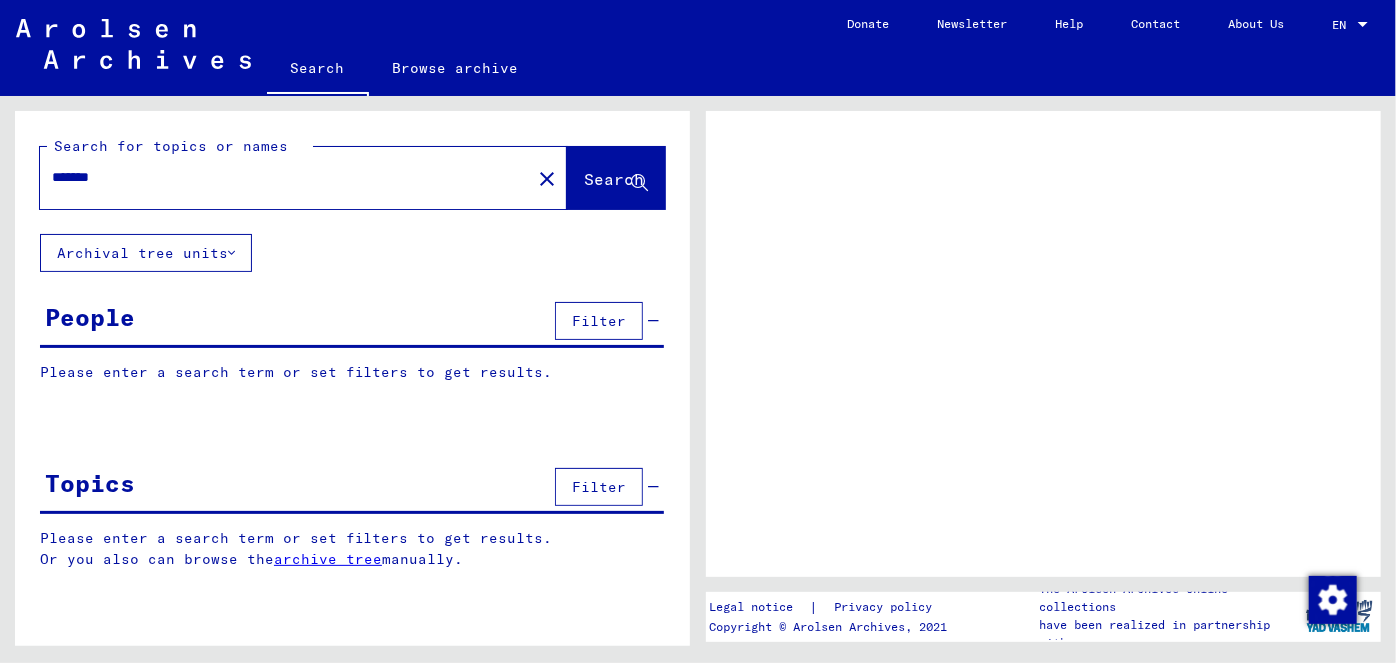 click on "******" 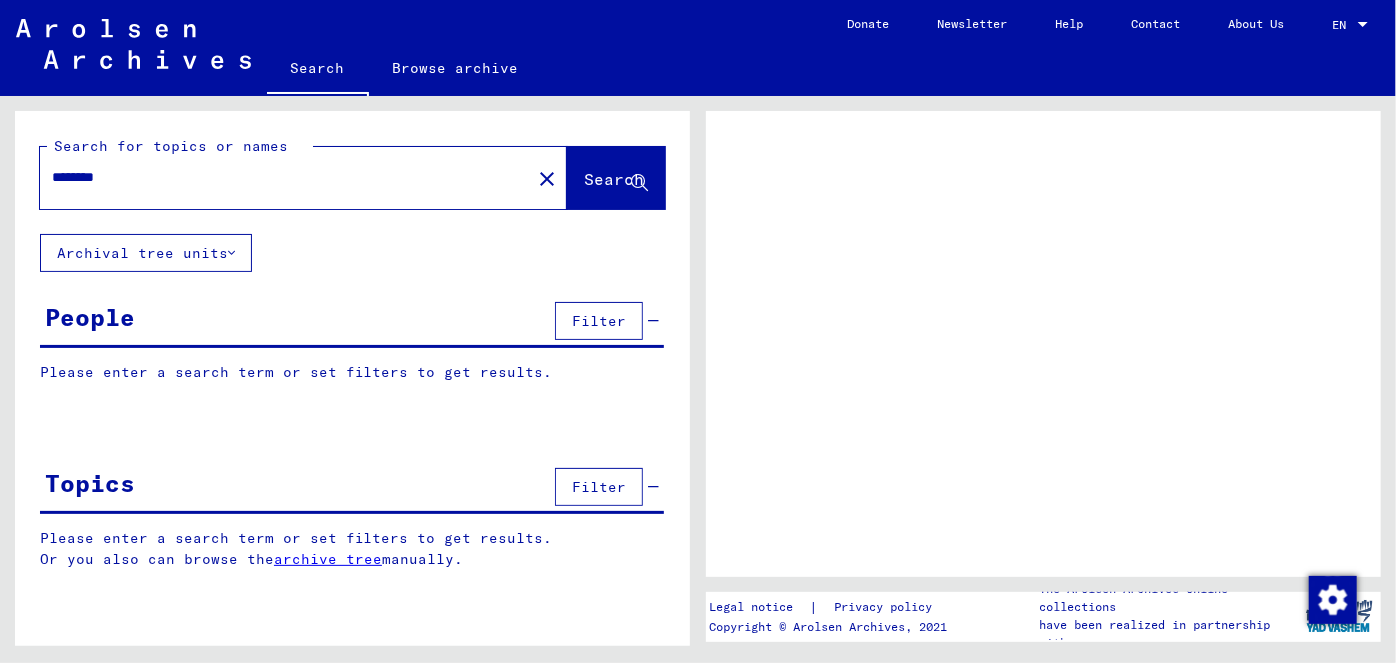 click on "******" at bounding box center (285, 177) 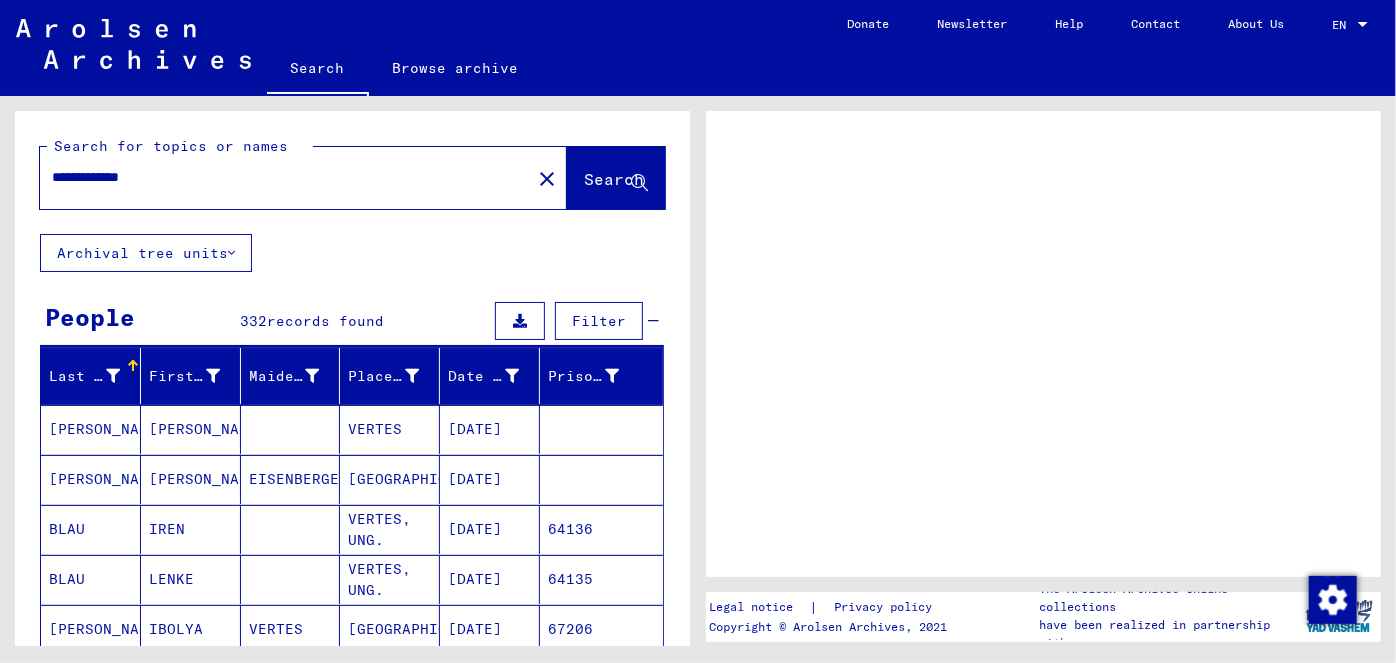 type on "**********" 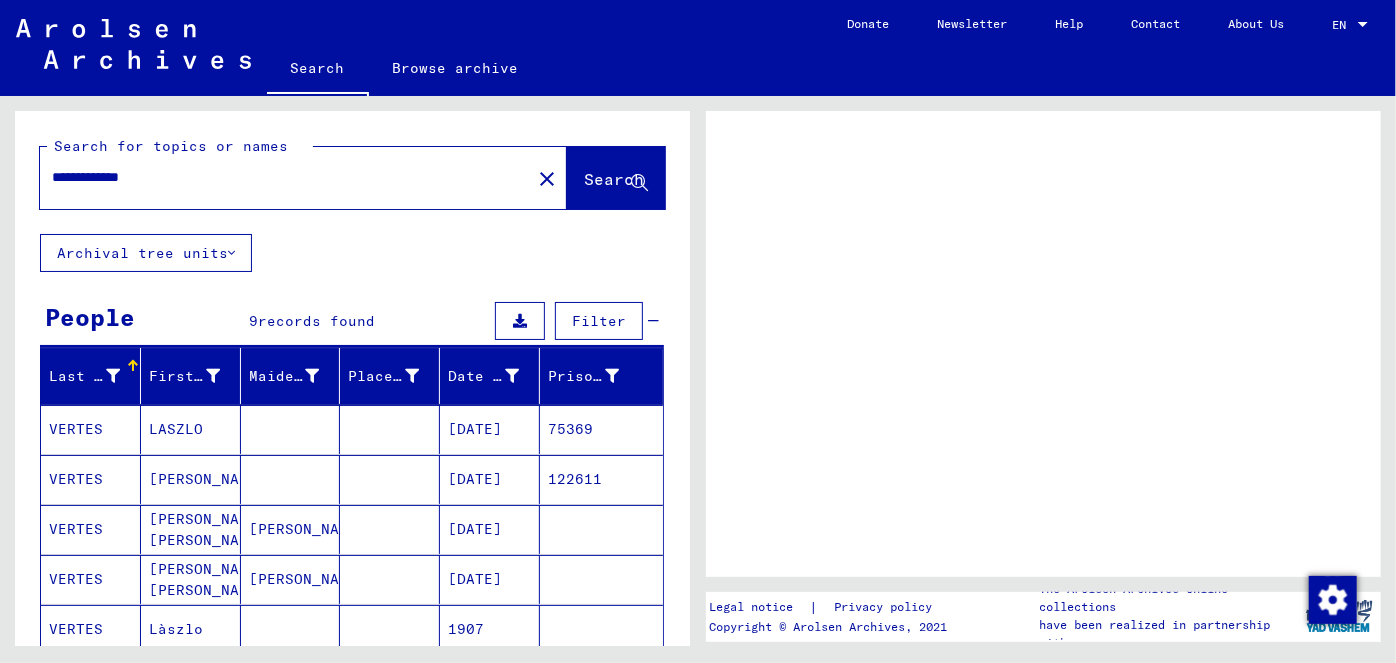 click on "122611" at bounding box center [601, 529] 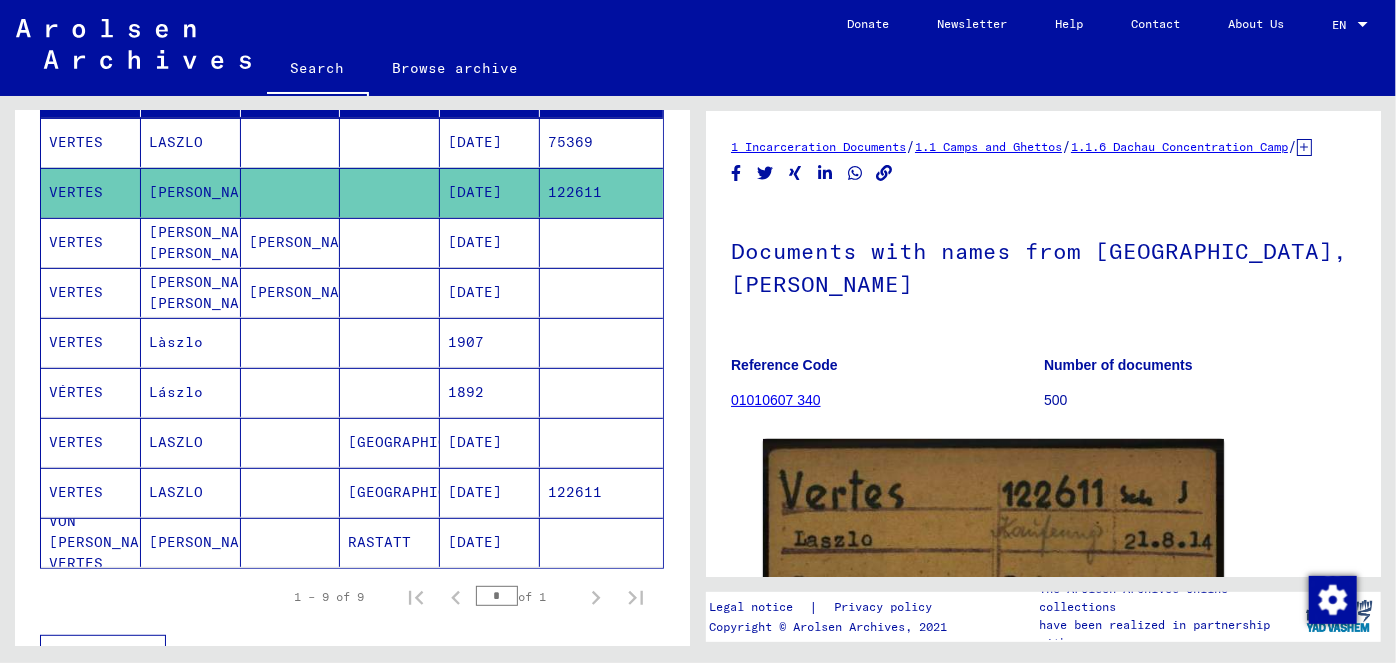 scroll, scrollTop: 293, scrollLeft: 0, axis: vertical 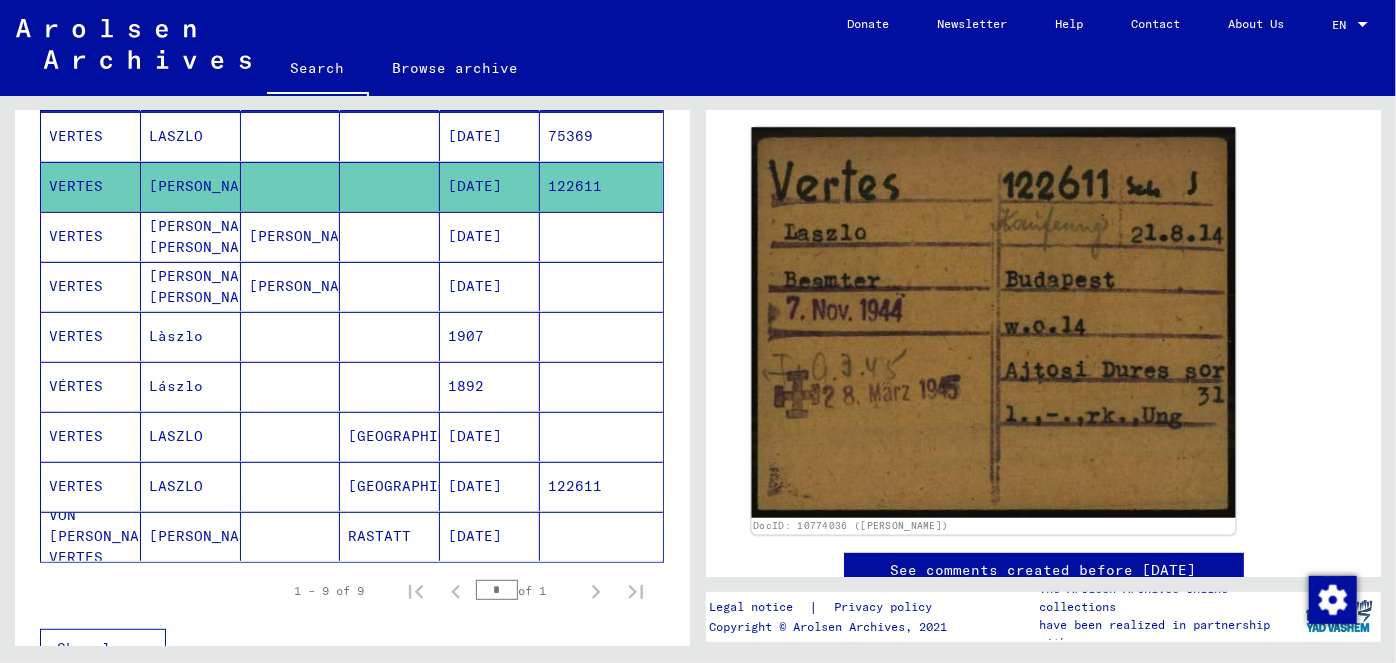 click 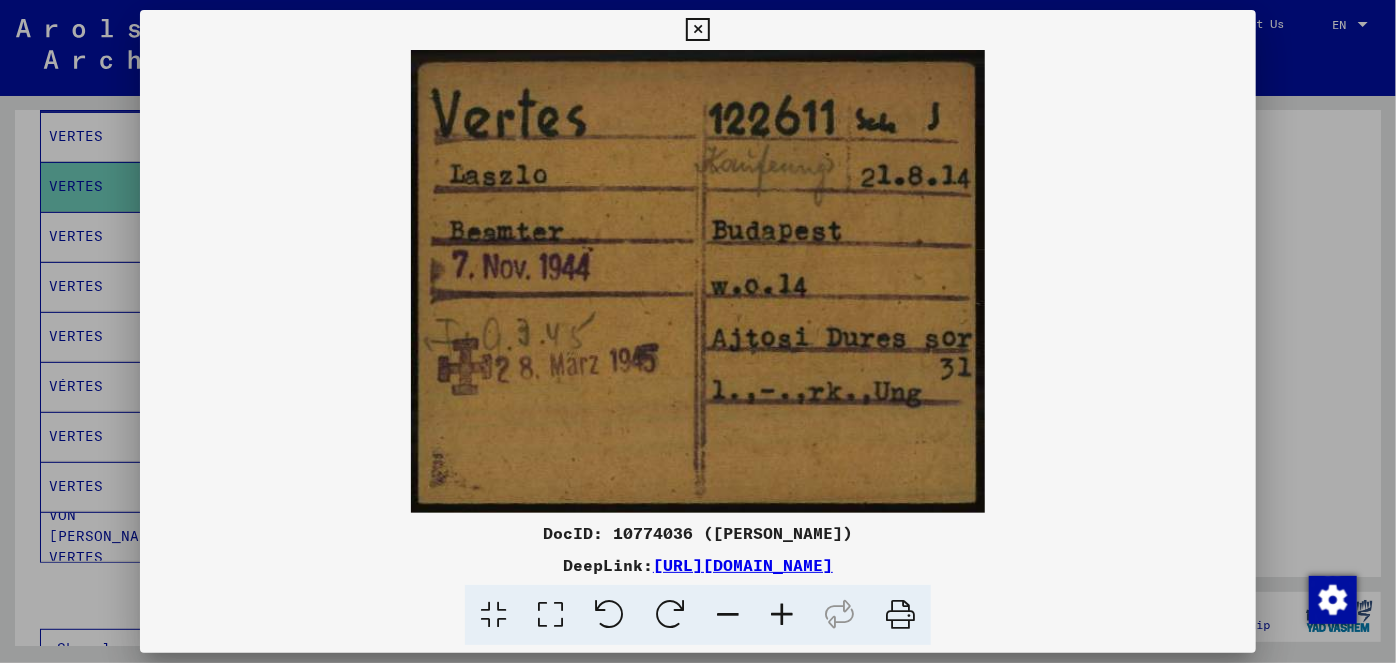 click at bounding box center [698, 281] 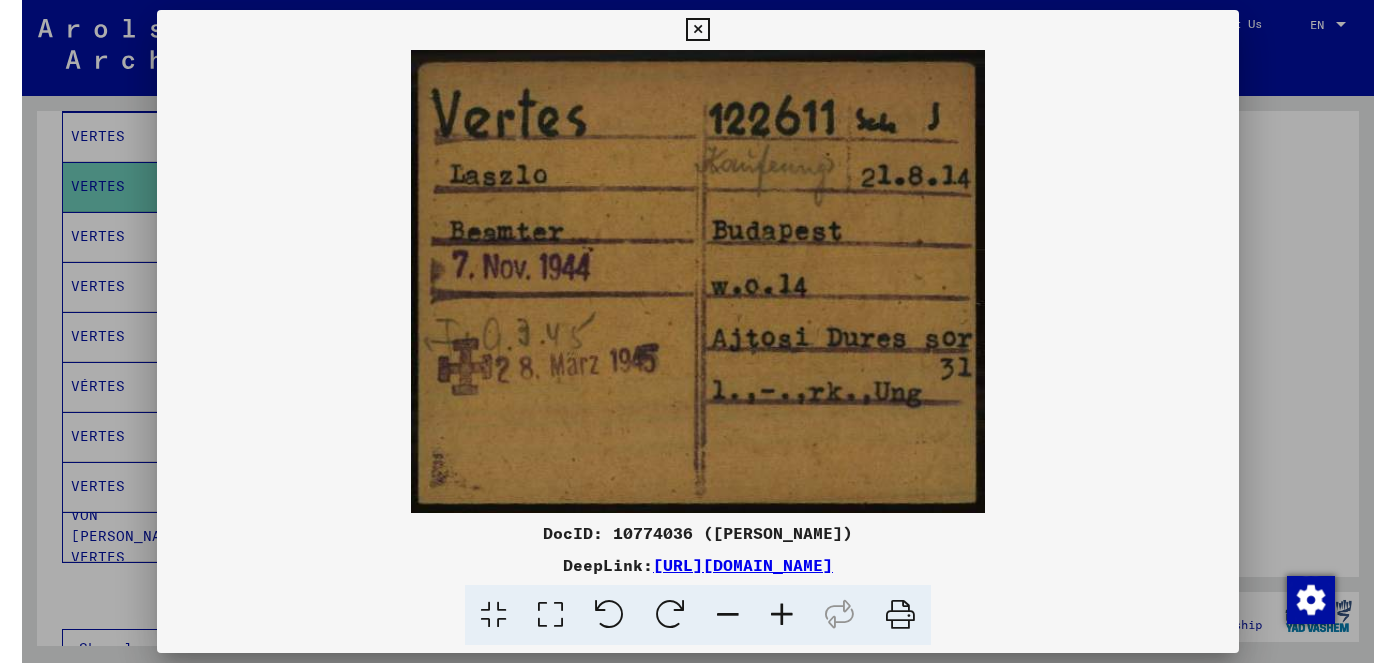 scroll, scrollTop: 302, scrollLeft: 0, axis: vertical 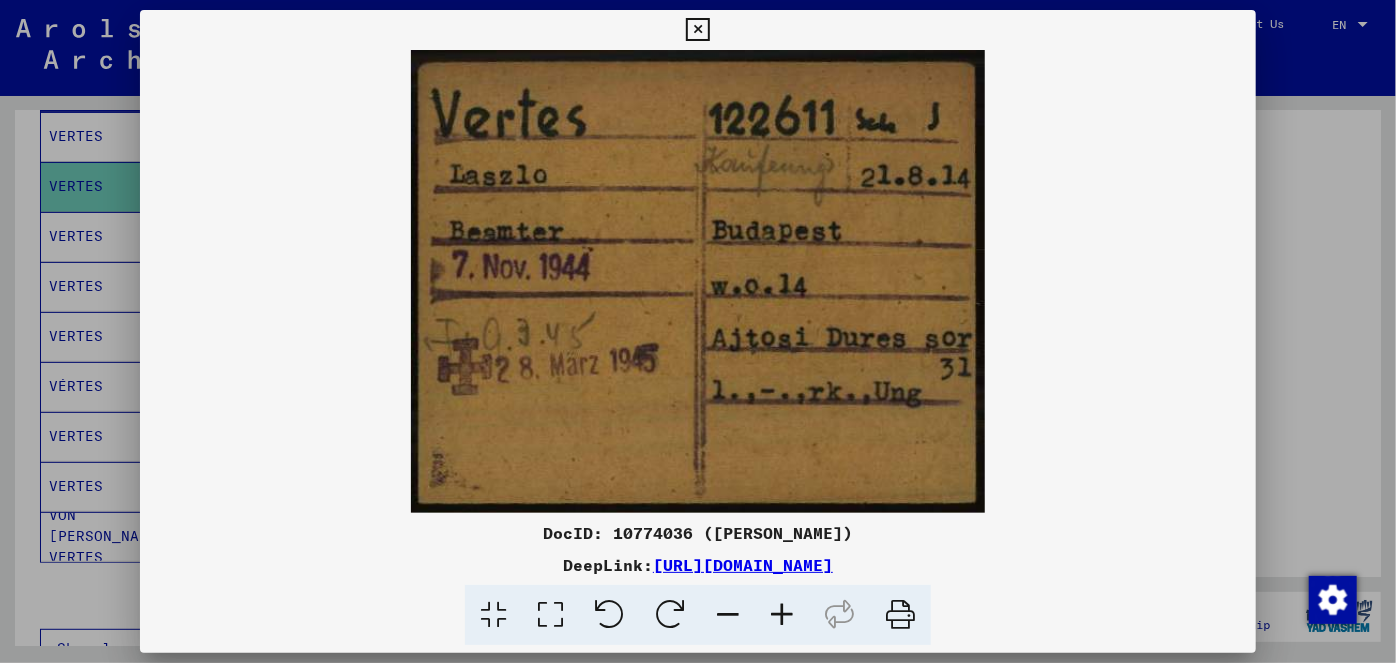 click on "[URL][DOMAIN_NAME]" at bounding box center (743, 565) 